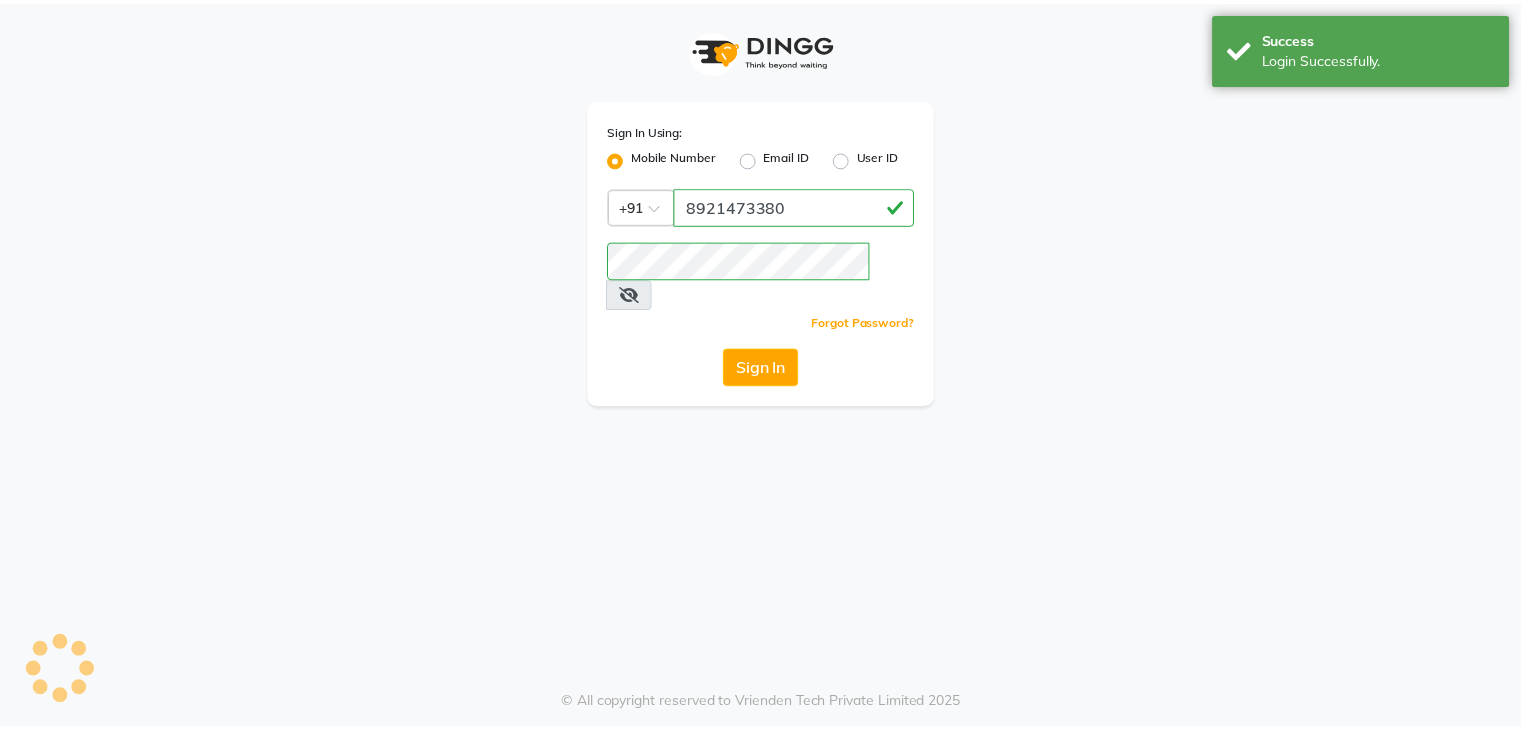 scroll, scrollTop: 0, scrollLeft: 0, axis: both 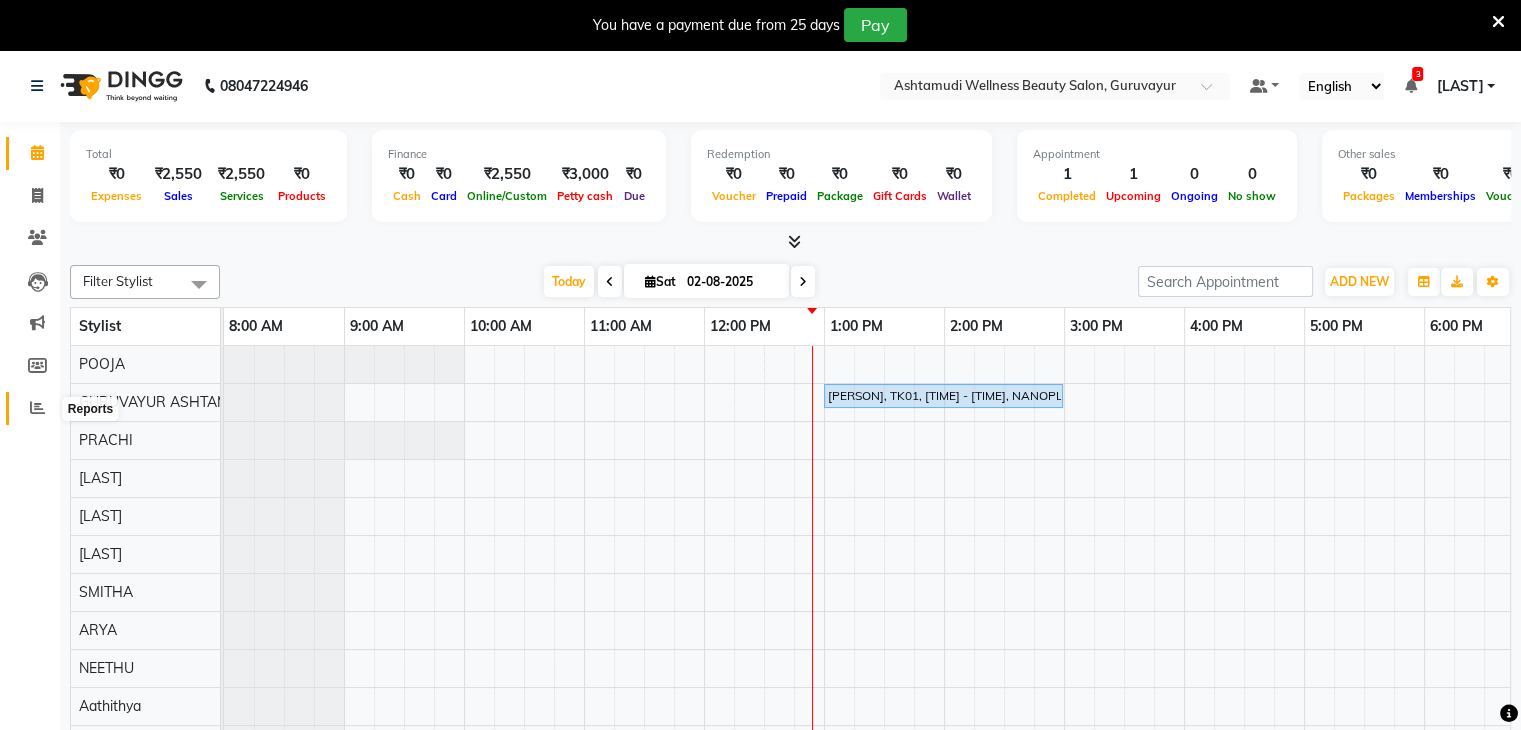 click 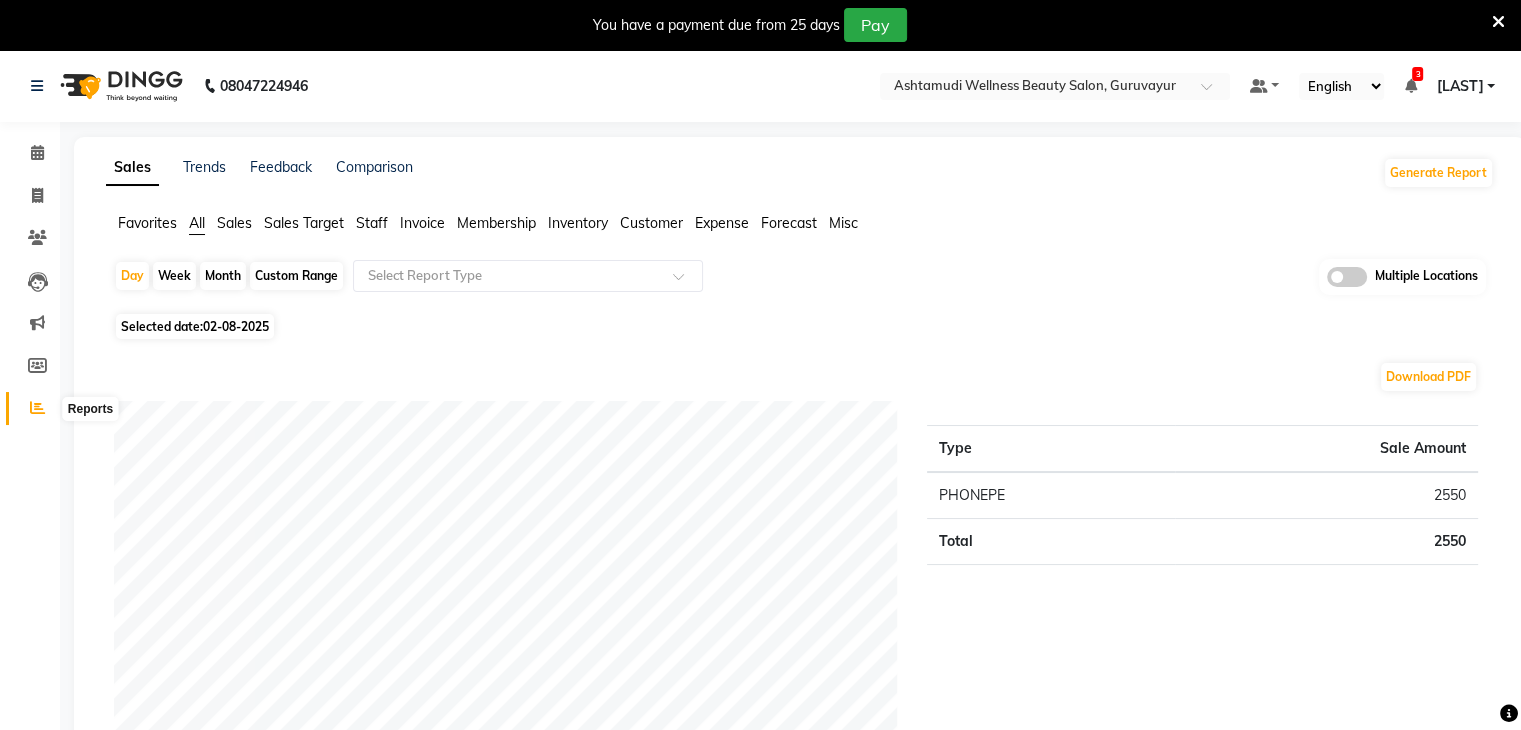 click 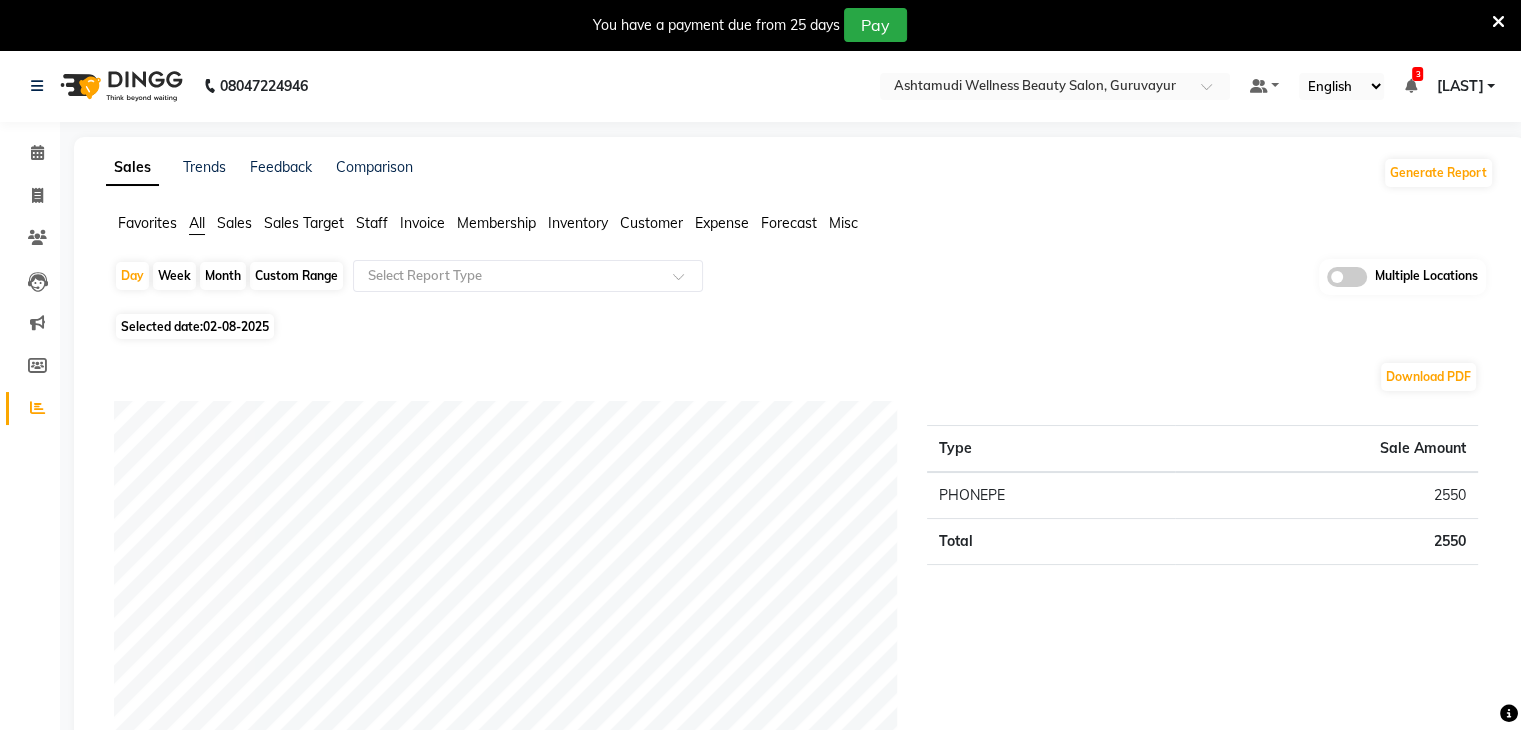 click 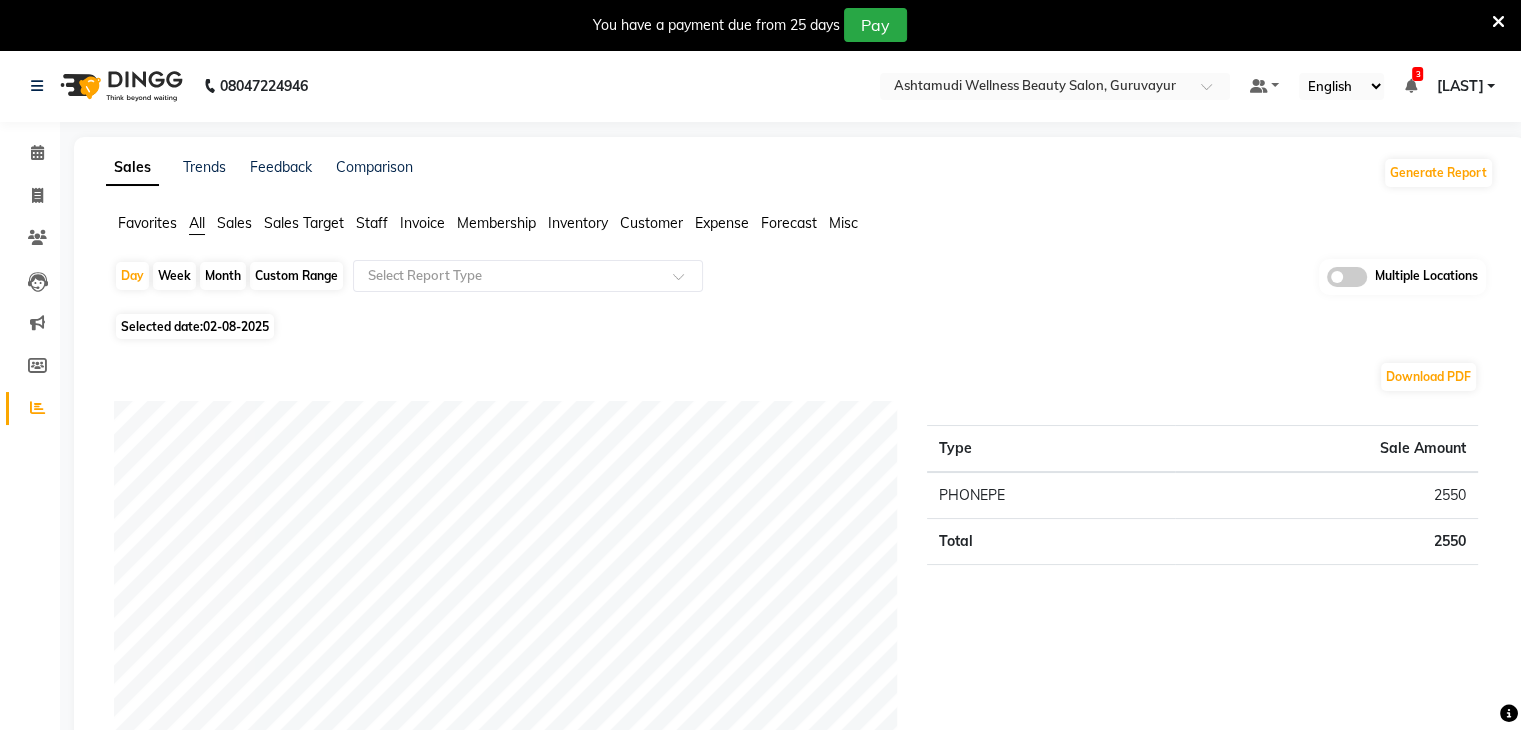 click 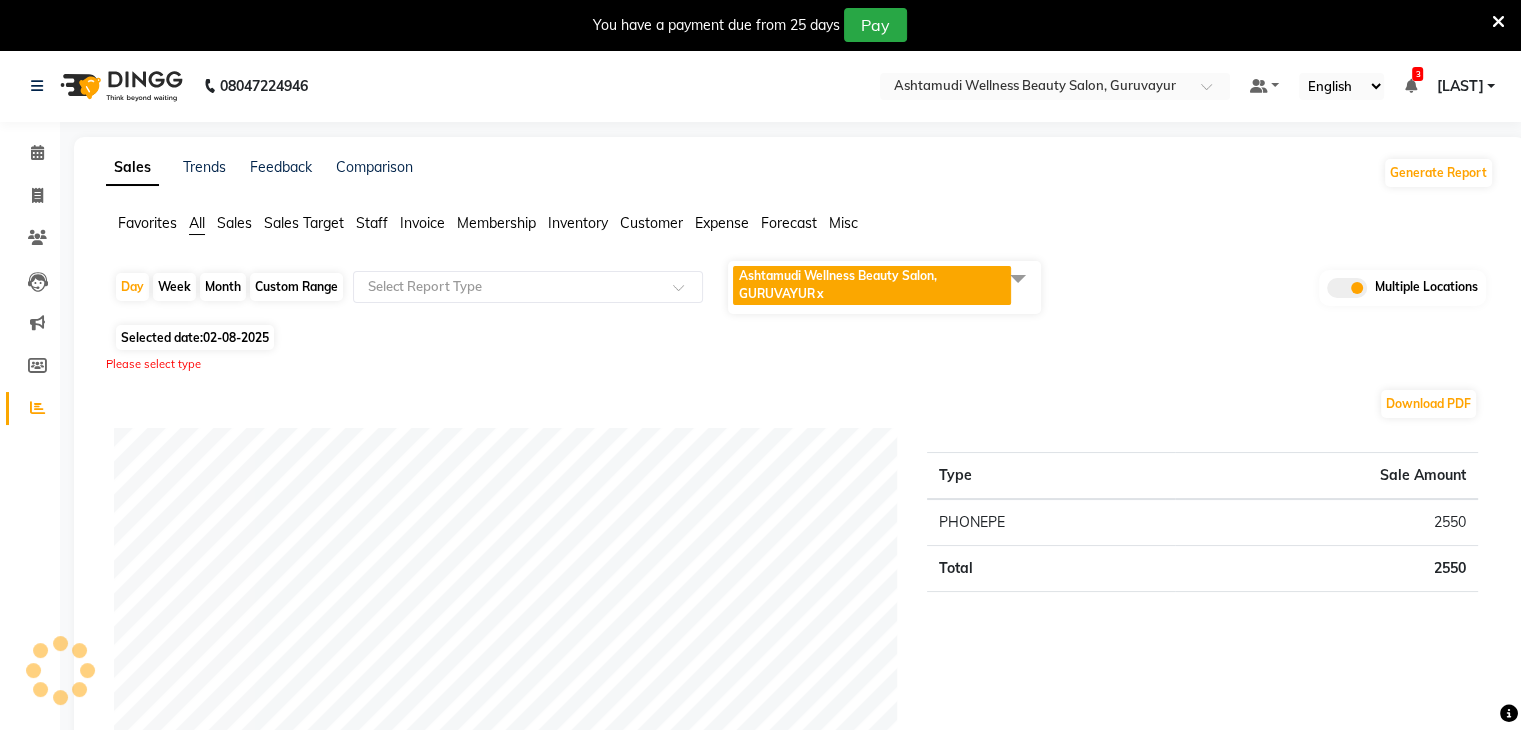 click 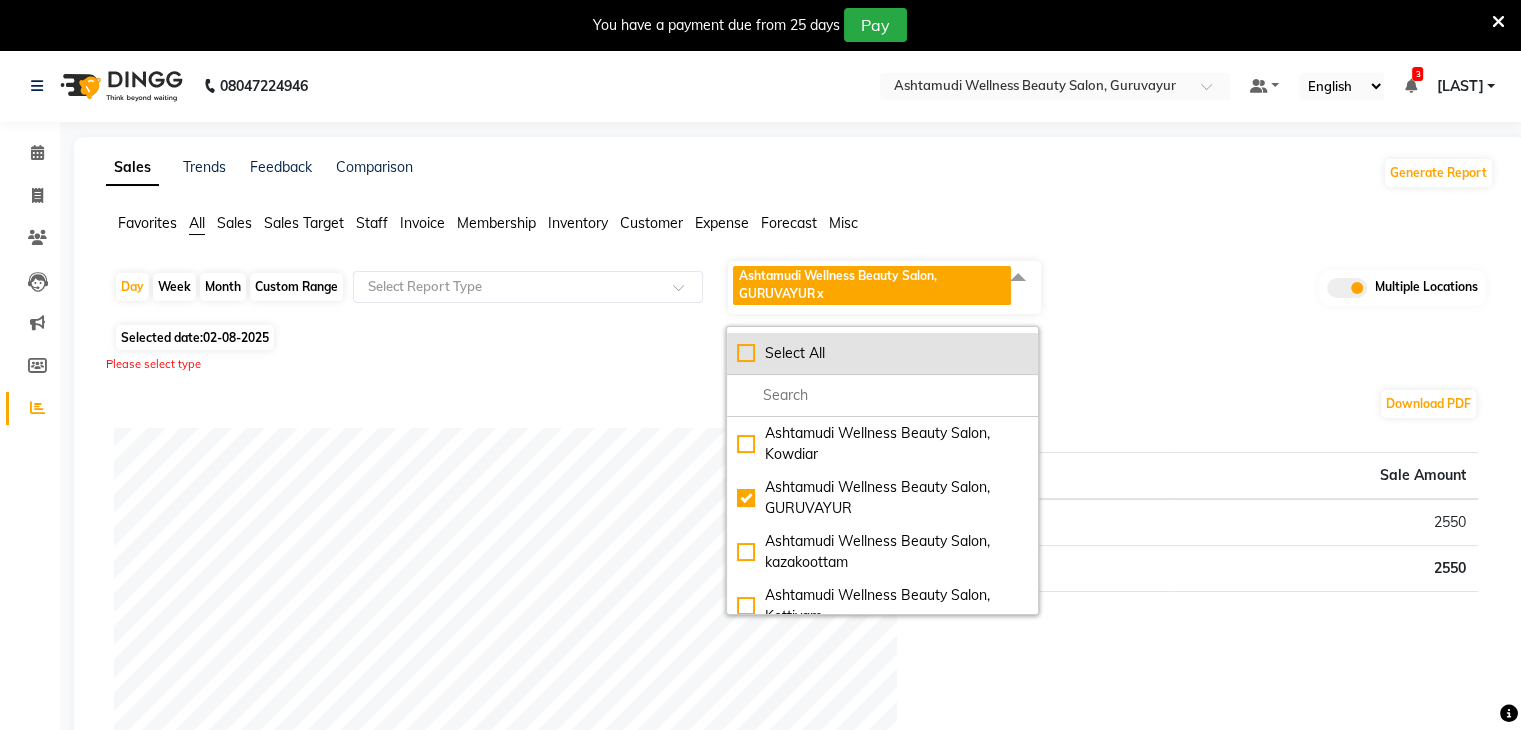 click on "Select All" 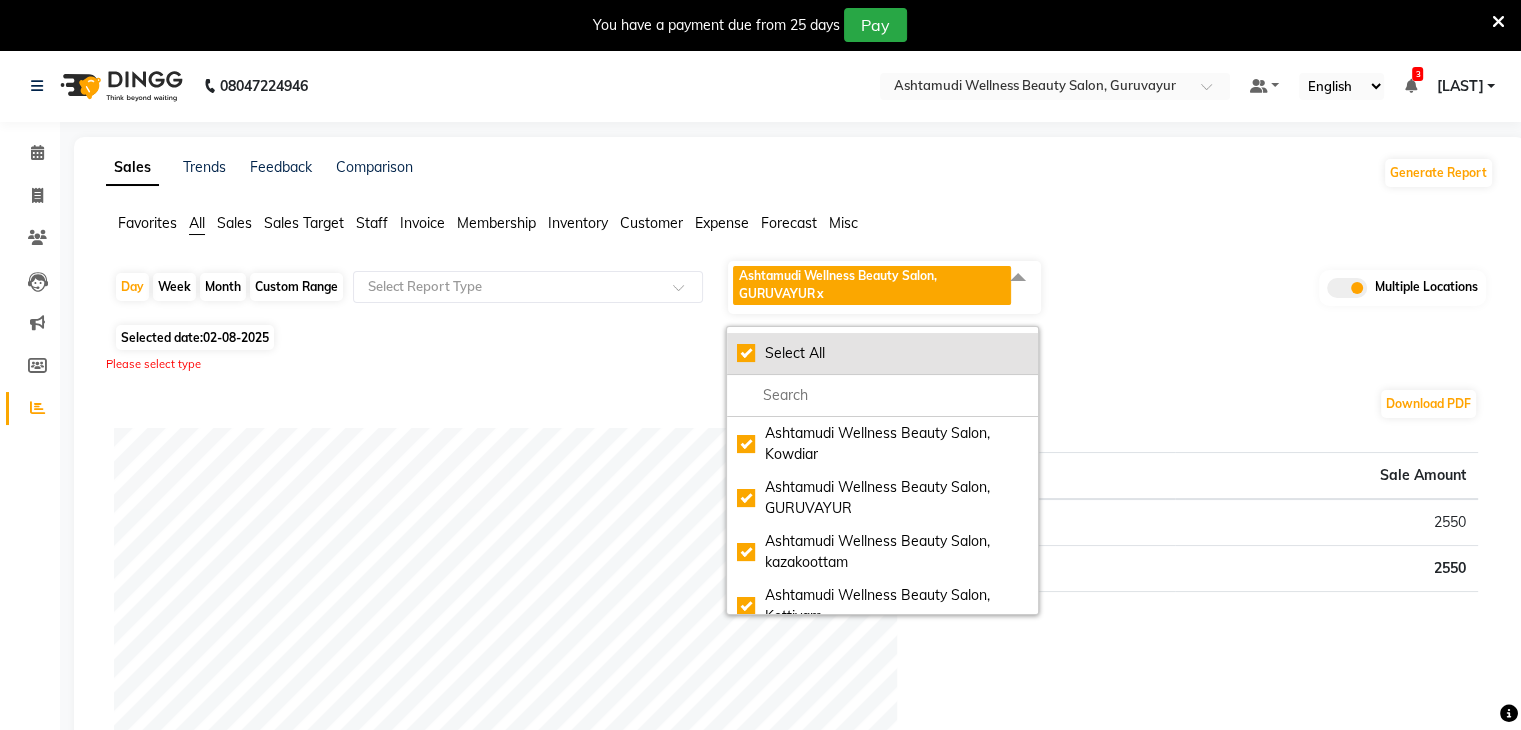 checkbox on "true" 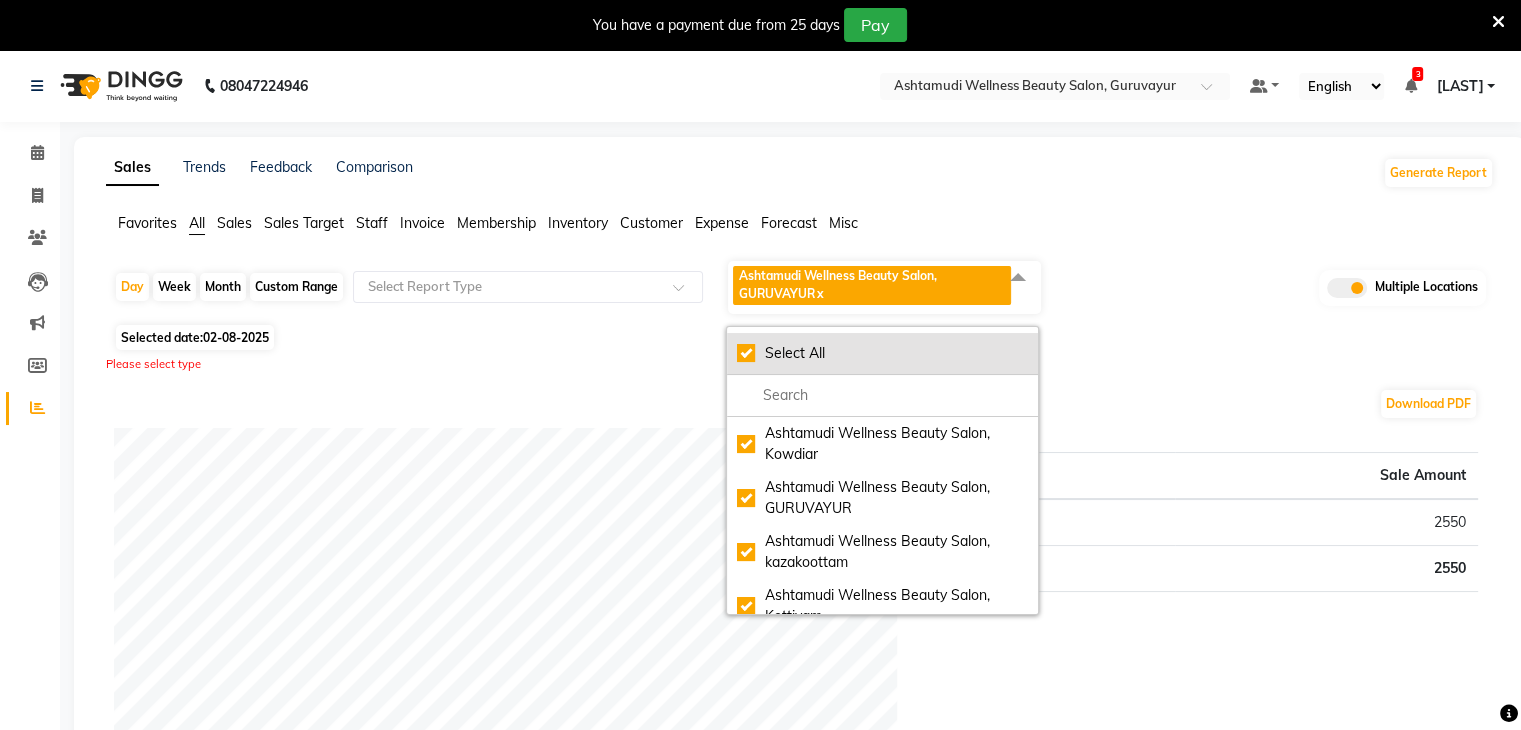 checkbox on "true" 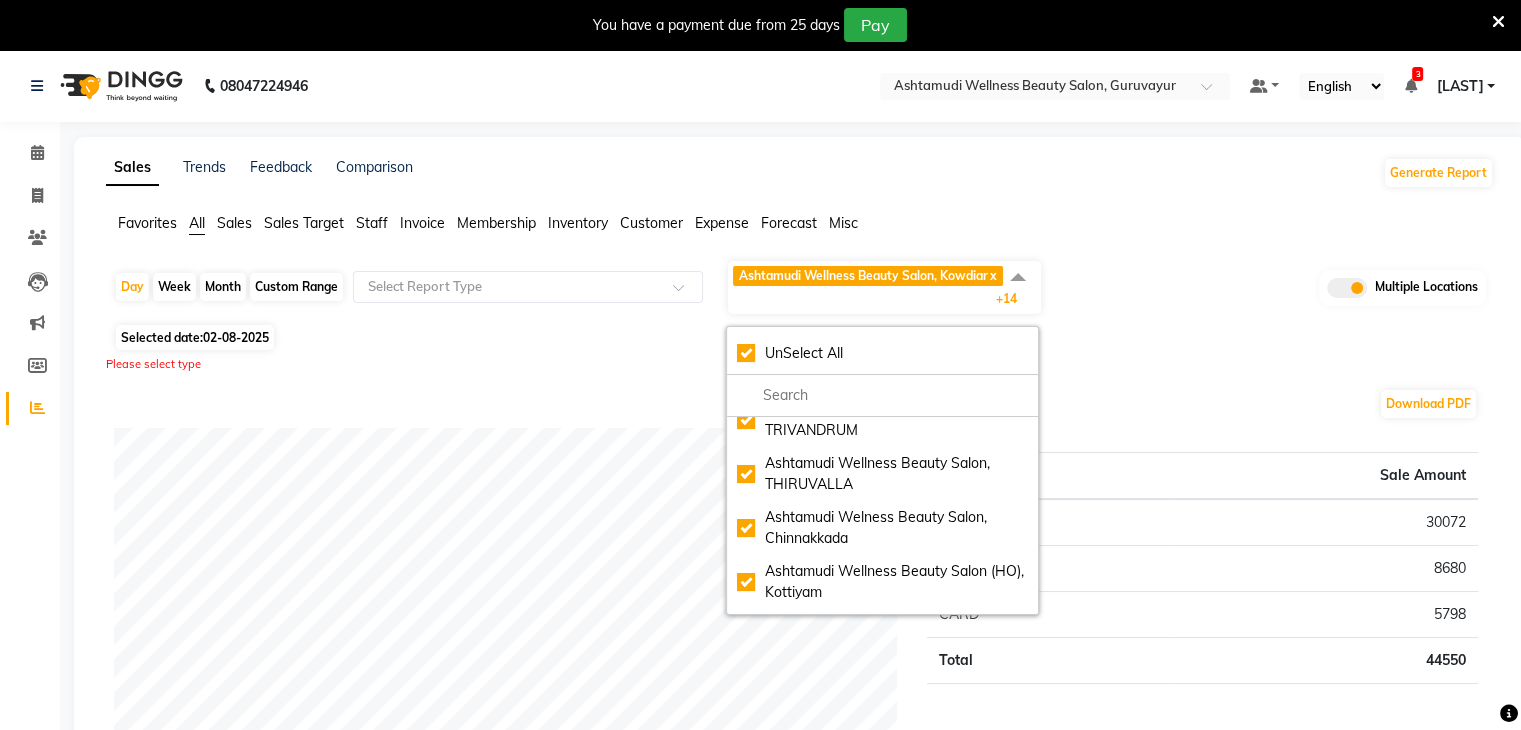 scroll, scrollTop: 400, scrollLeft: 0, axis: vertical 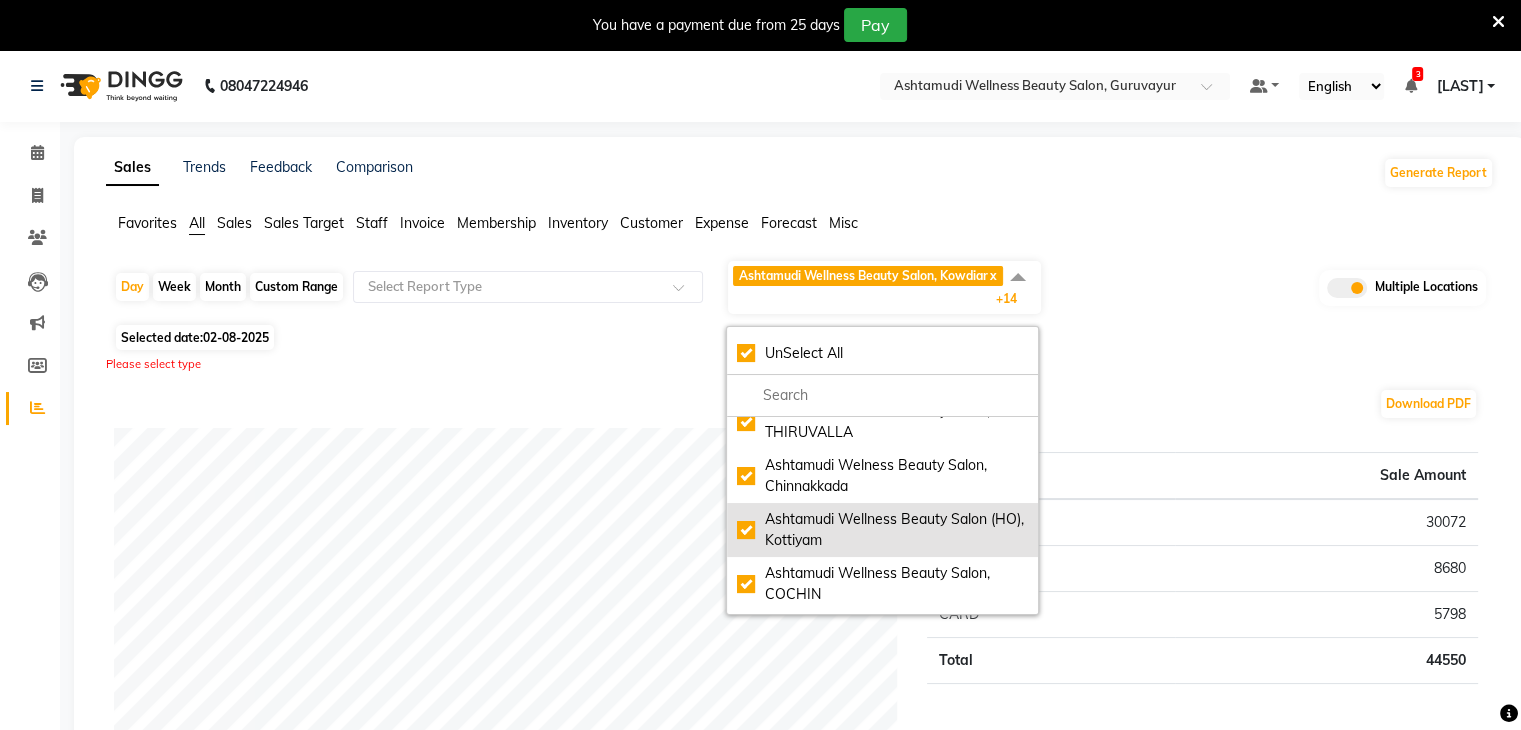 click on "Ashtamudi Wellness Beauty Salon (HO), Kottiyam" 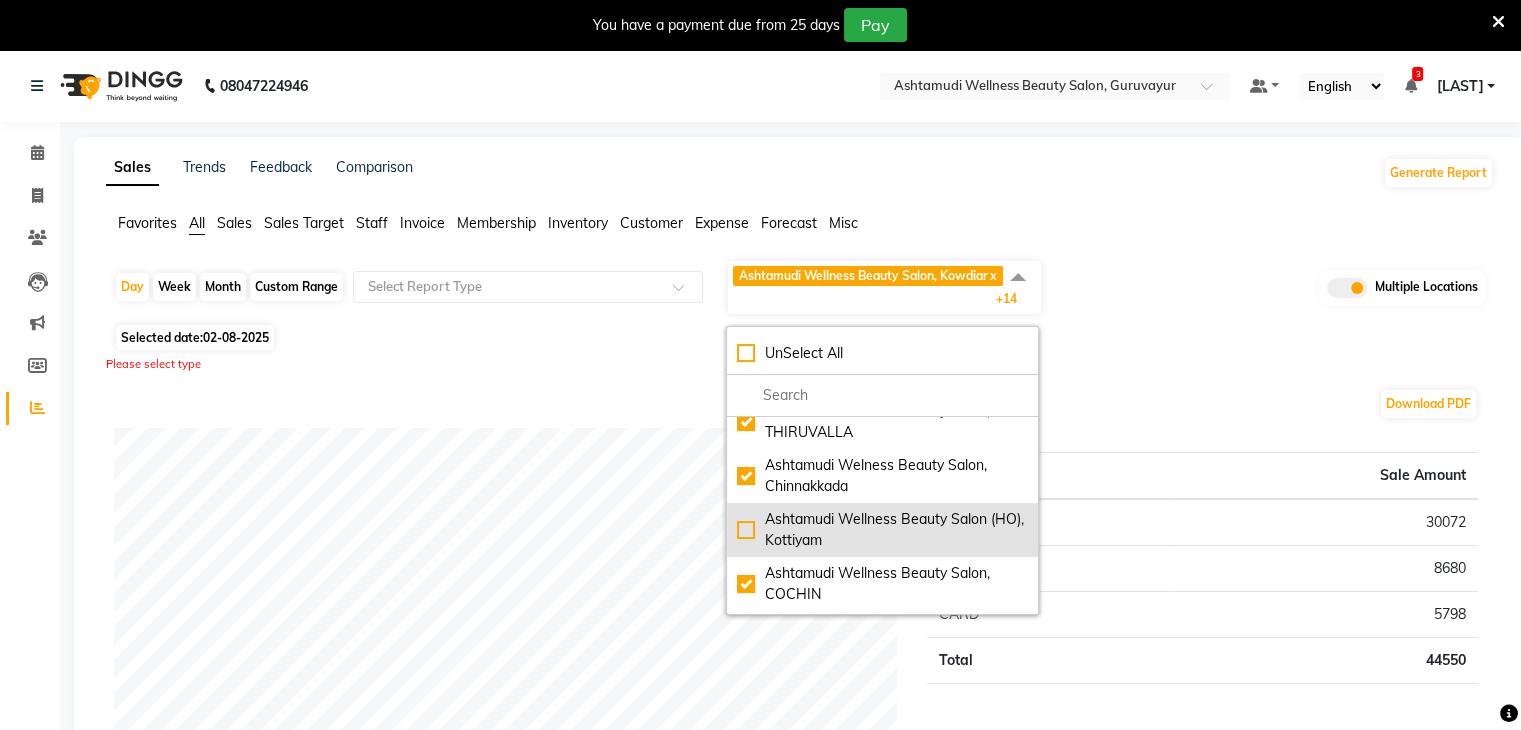 checkbox on "false" 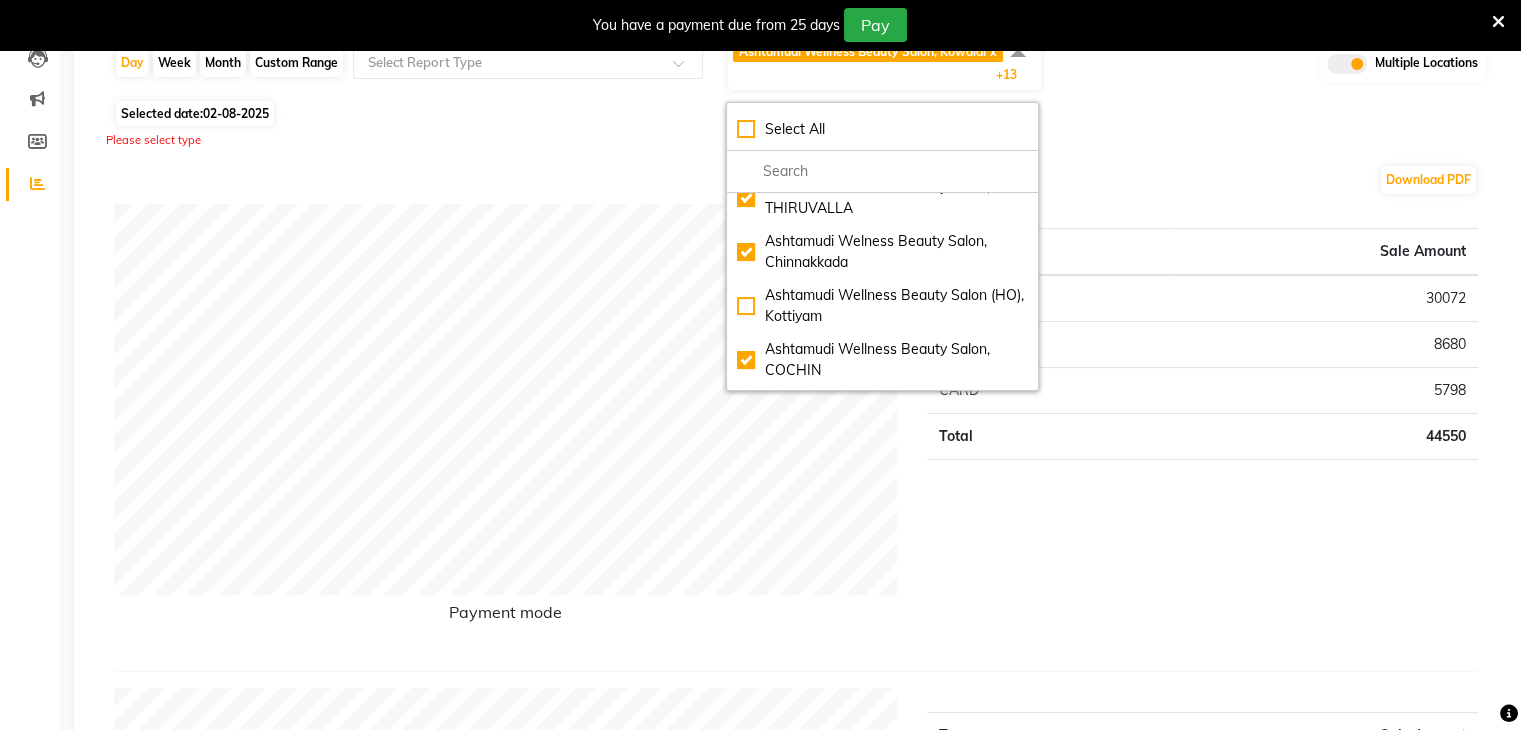 scroll, scrollTop: 0, scrollLeft: 0, axis: both 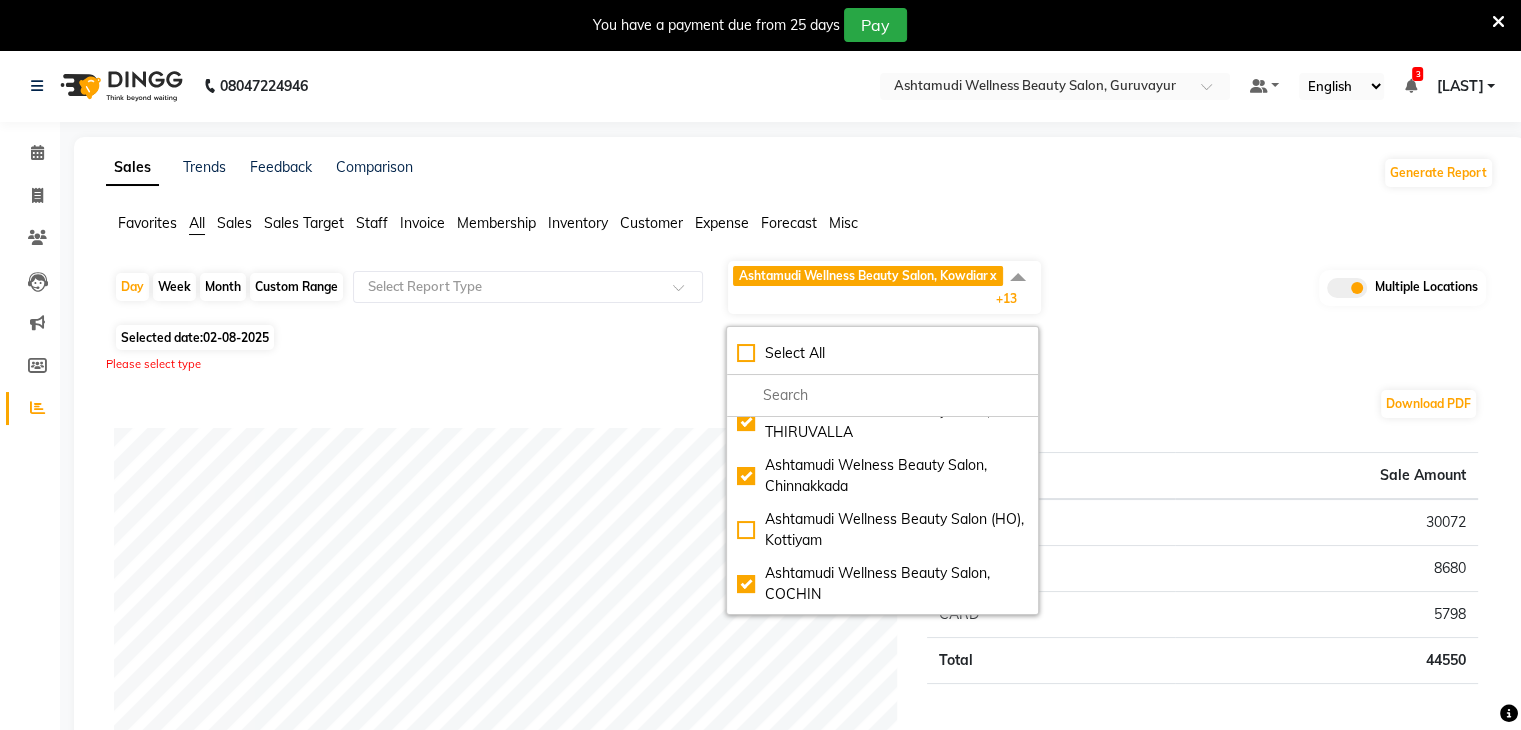click on "Download PDF" 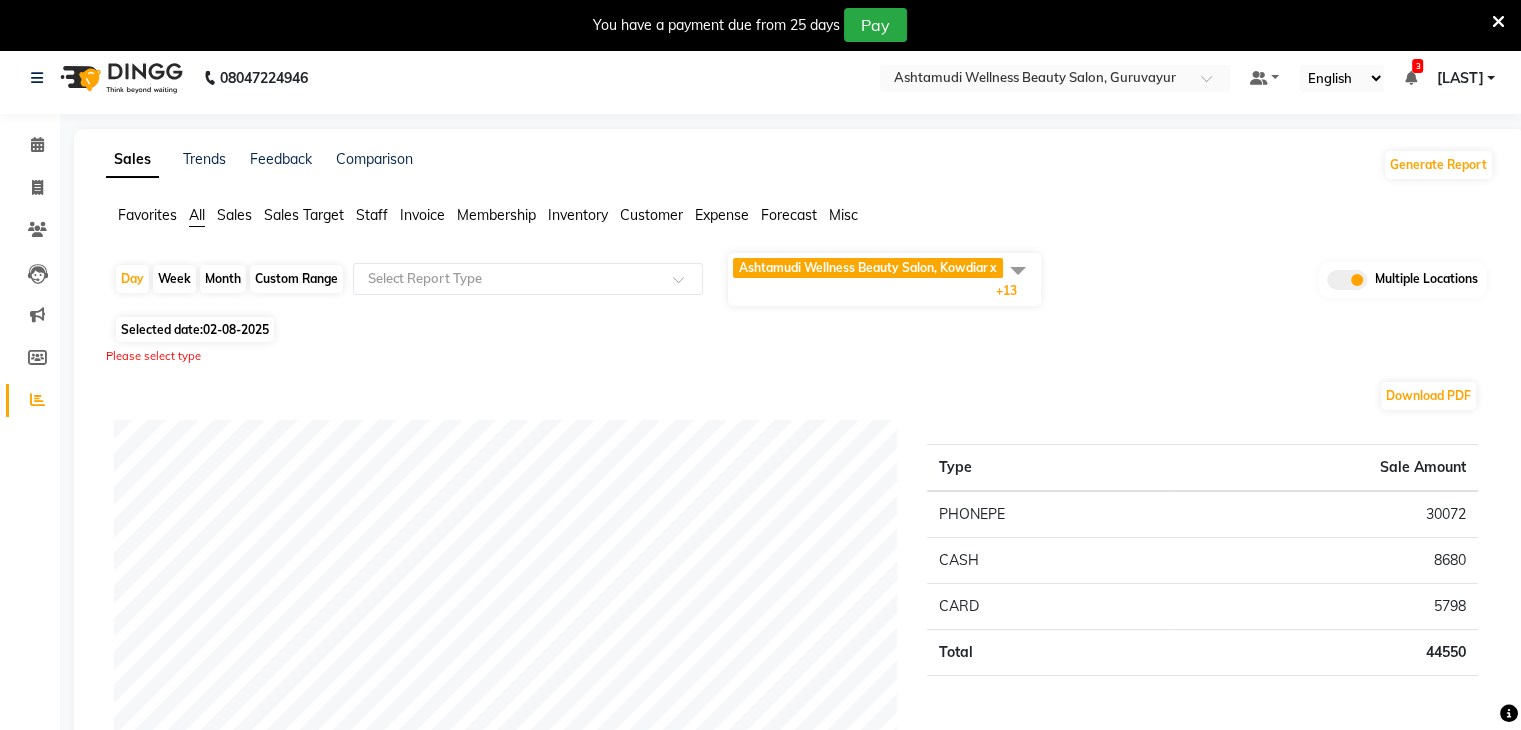 scroll, scrollTop: 0, scrollLeft: 0, axis: both 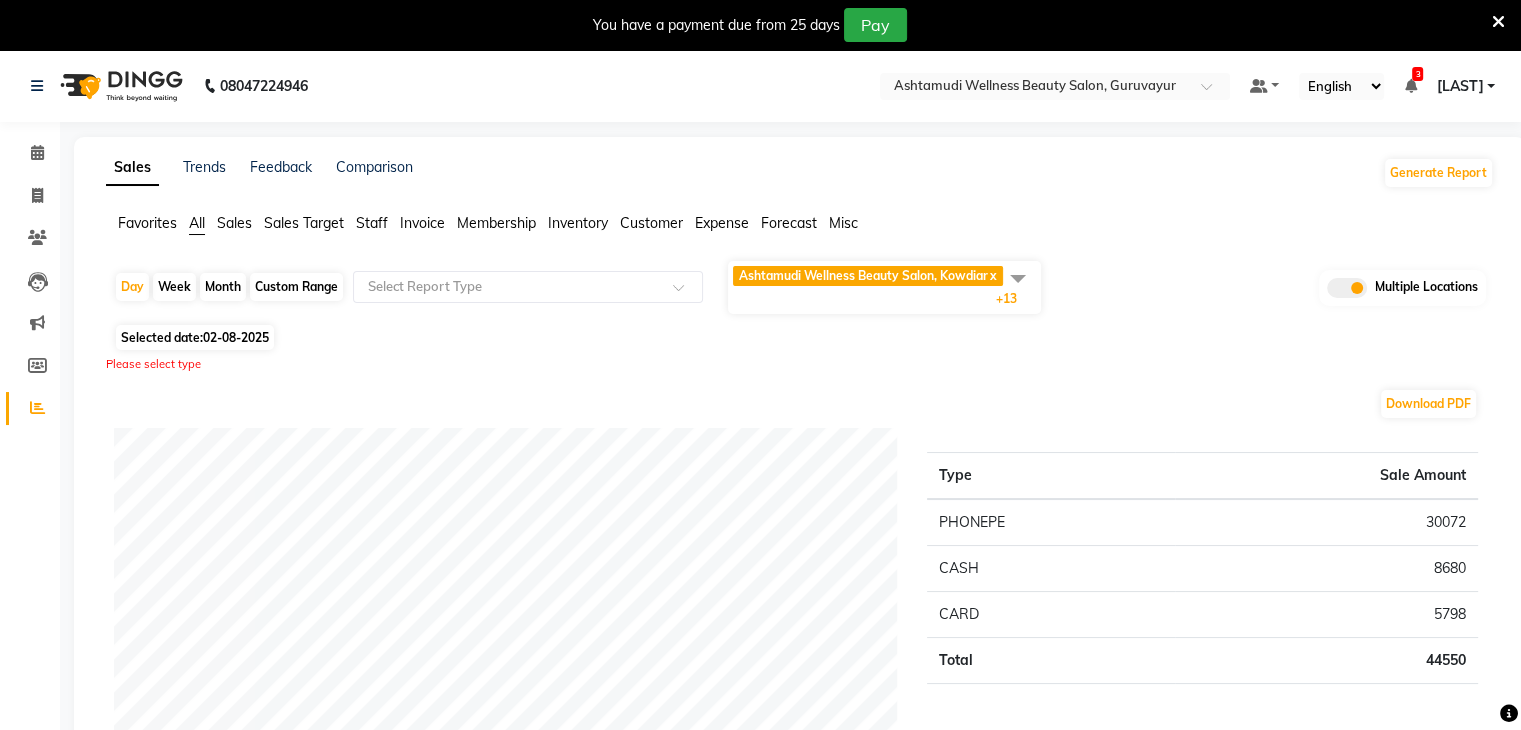click on "Sales" 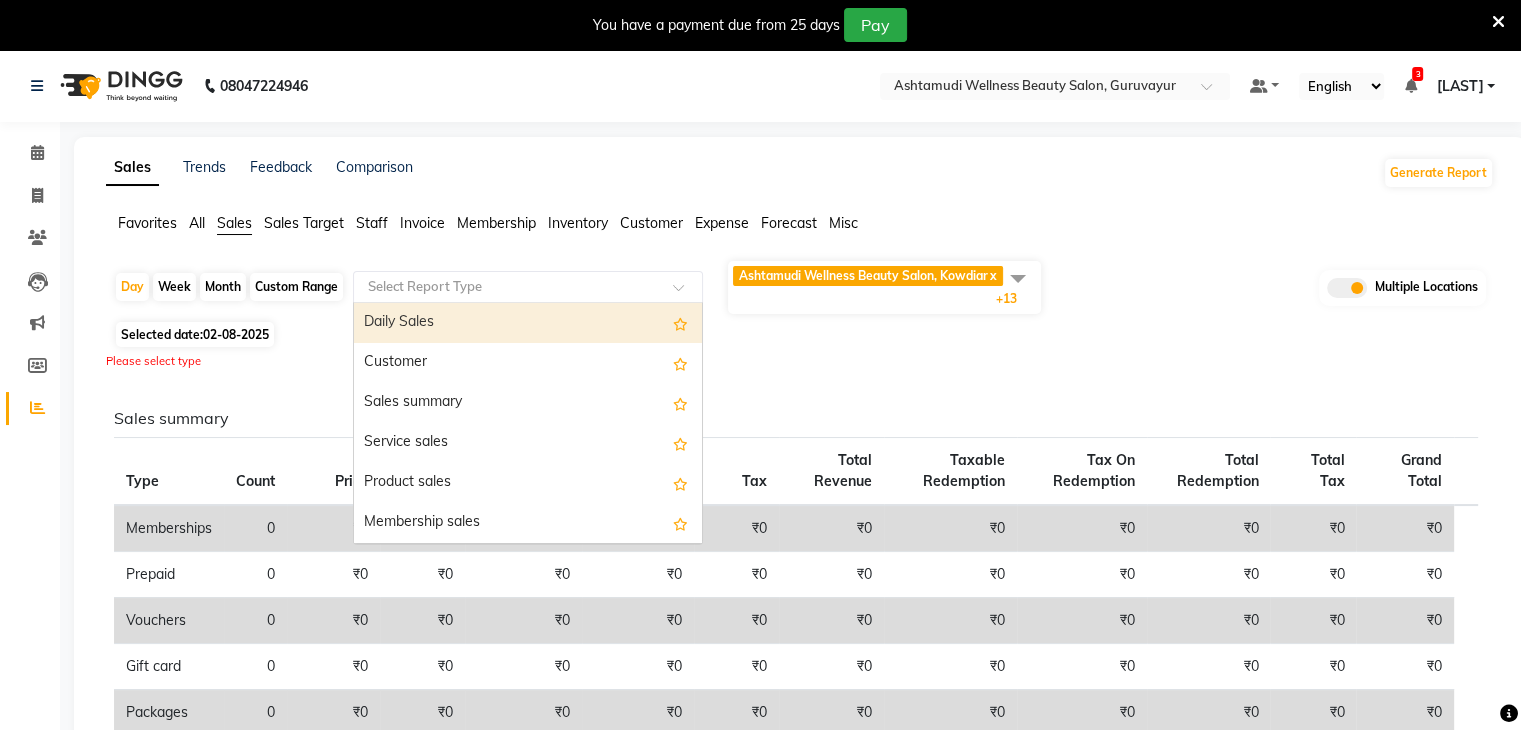 click 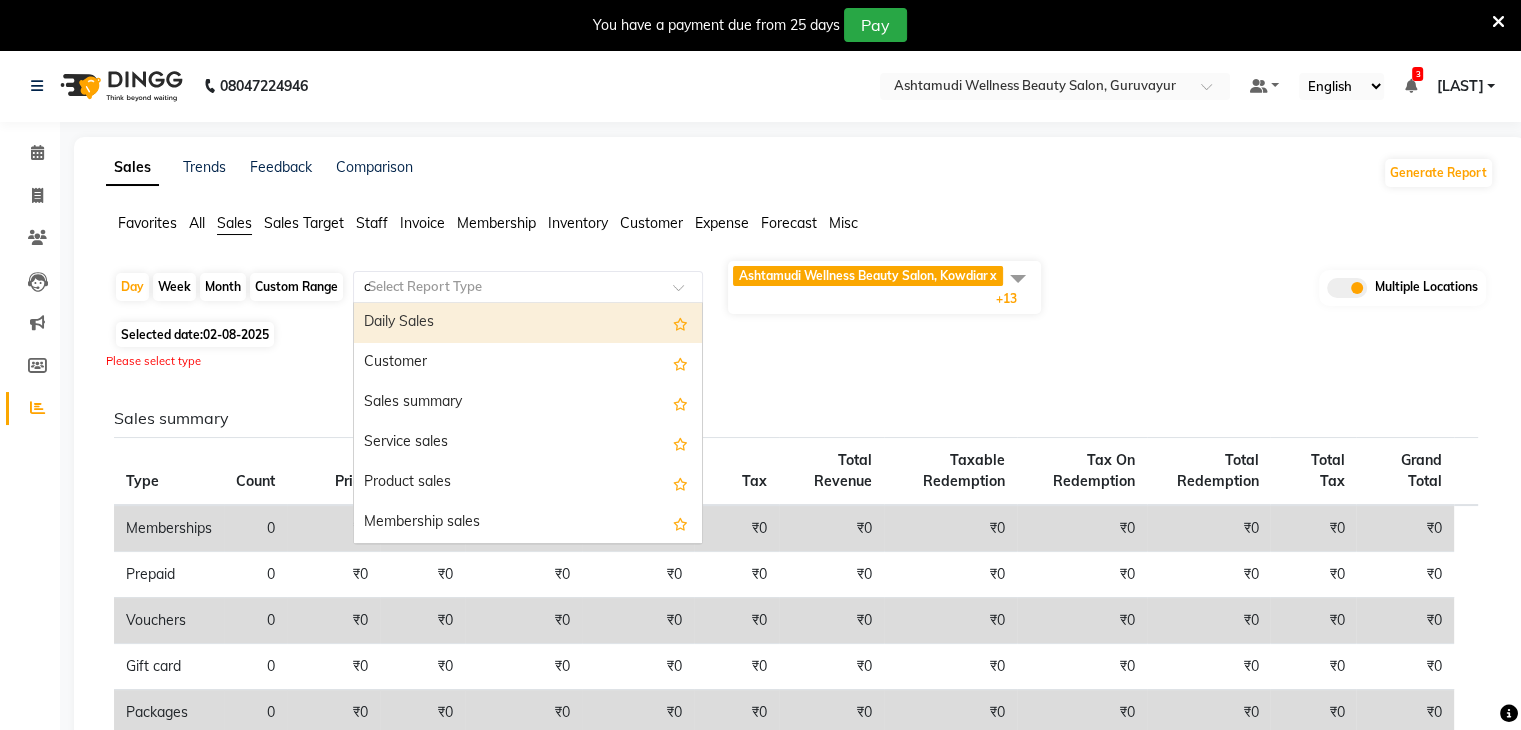 type on "ce" 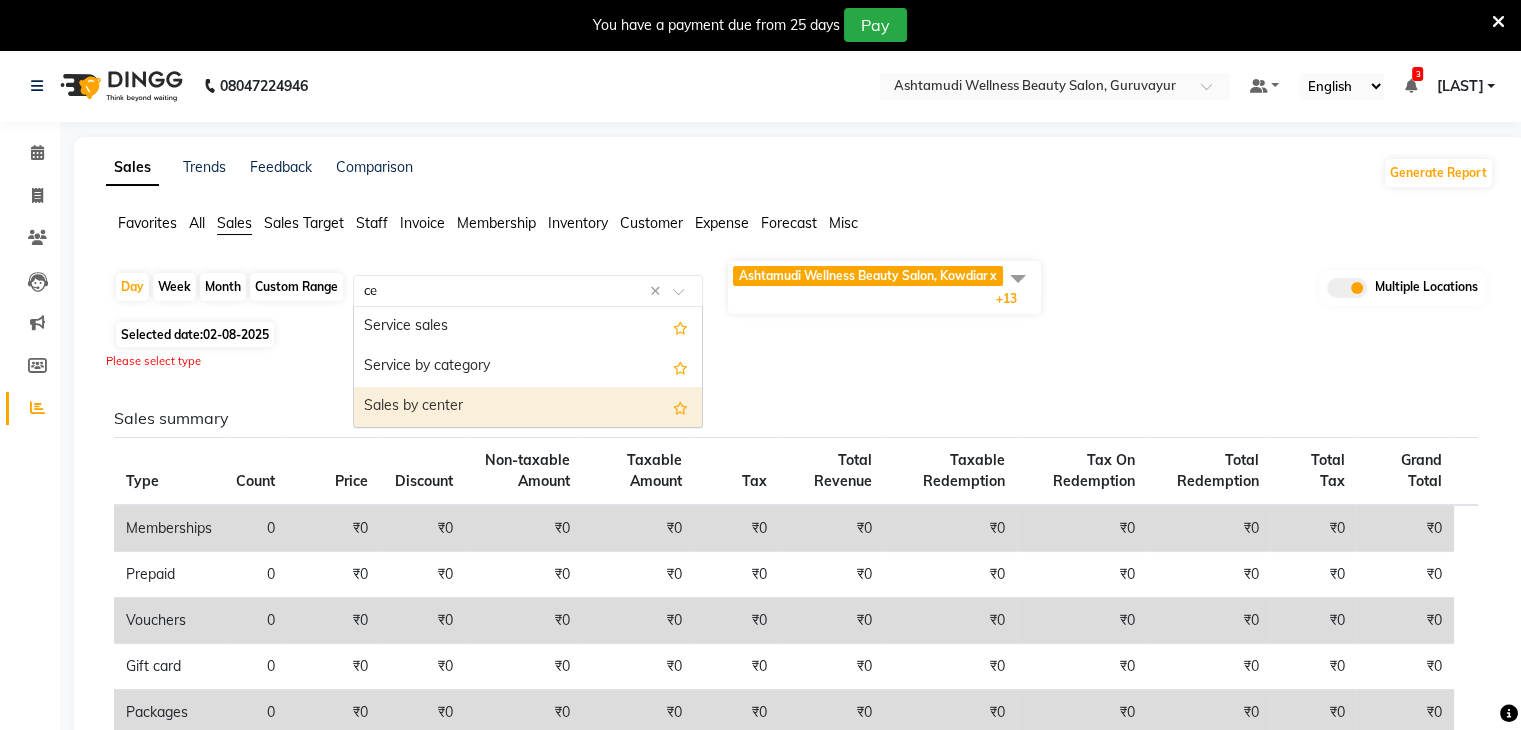 click on "Sales by center" at bounding box center (528, 407) 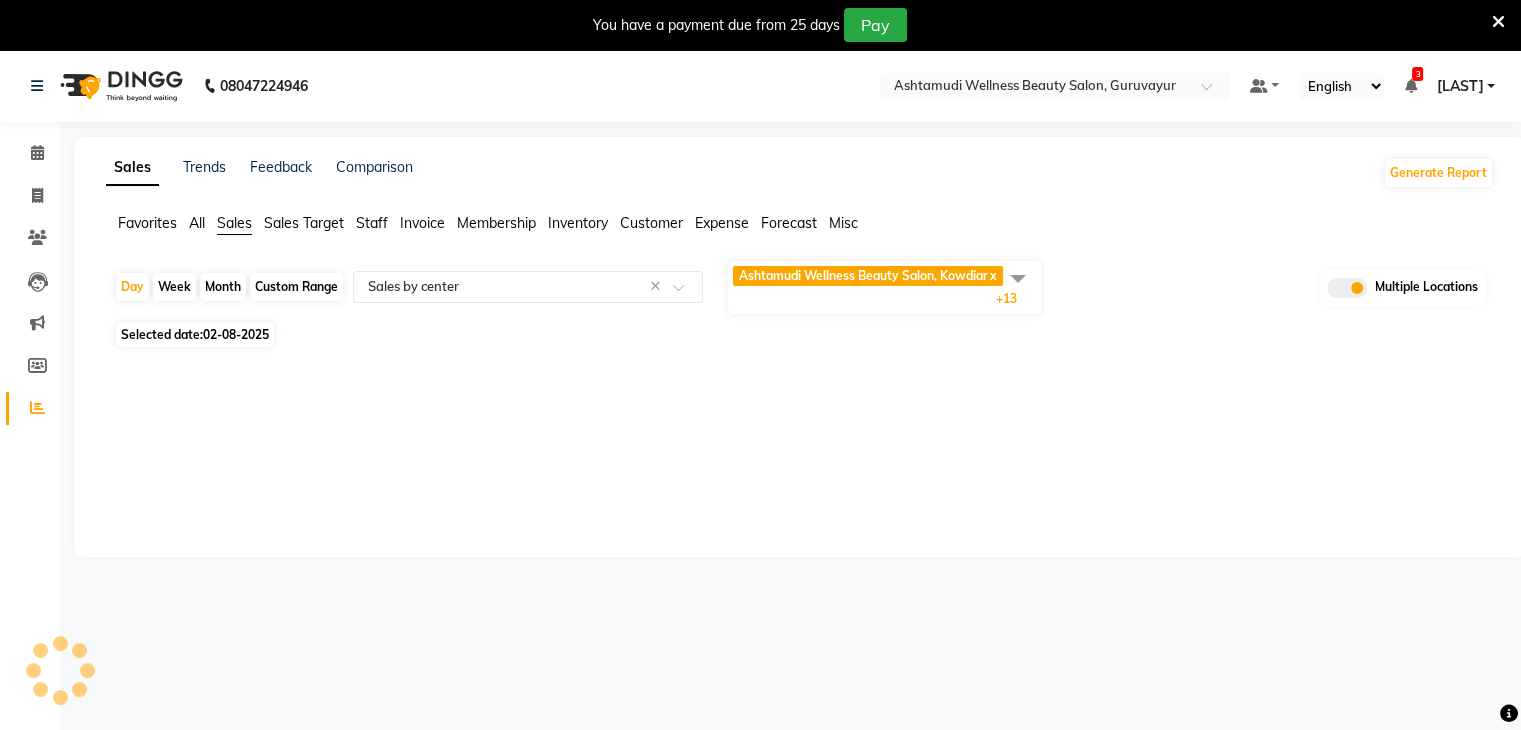 select on "full_report" 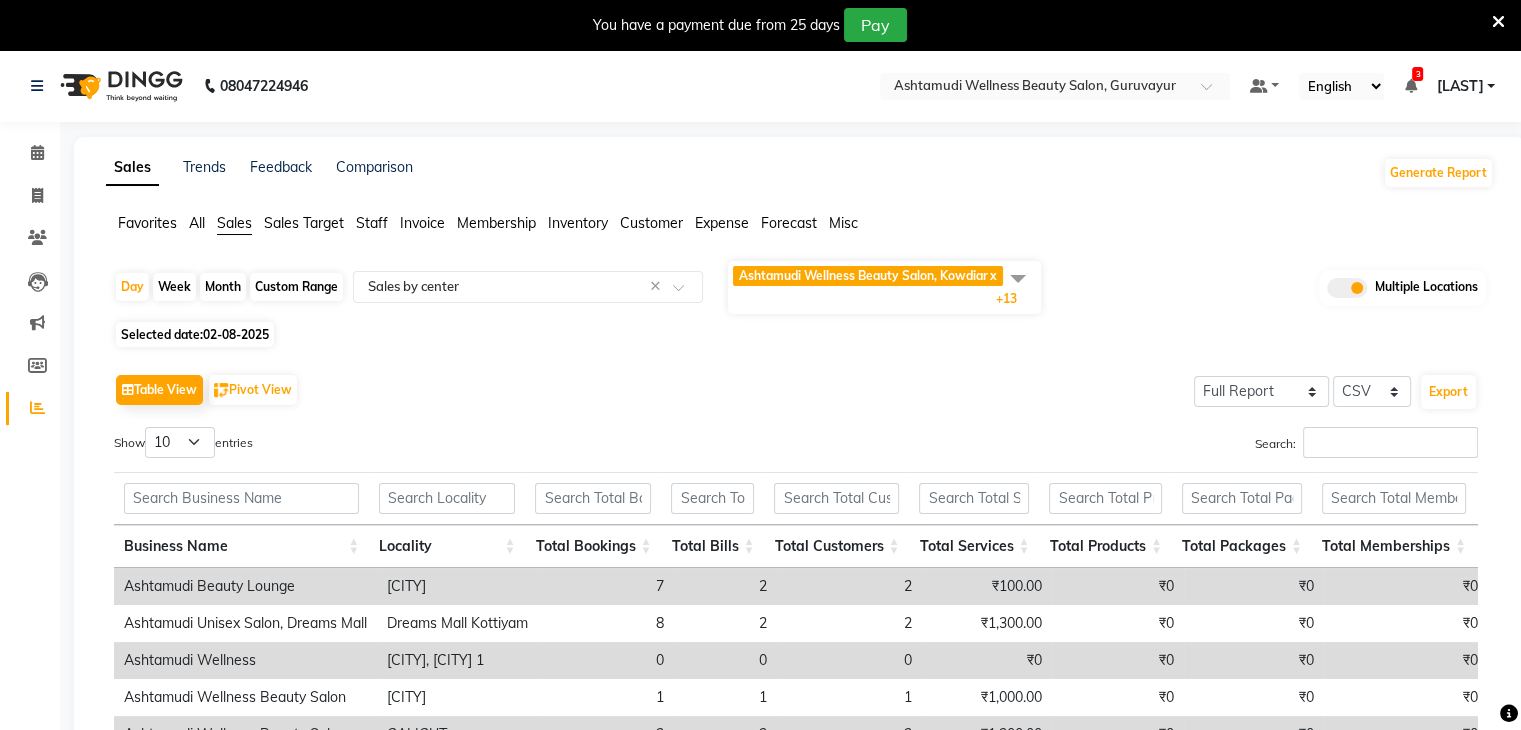 click on "Table View   Pivot View  Select Full Report Filtered Report Select CSV PDF  Export" 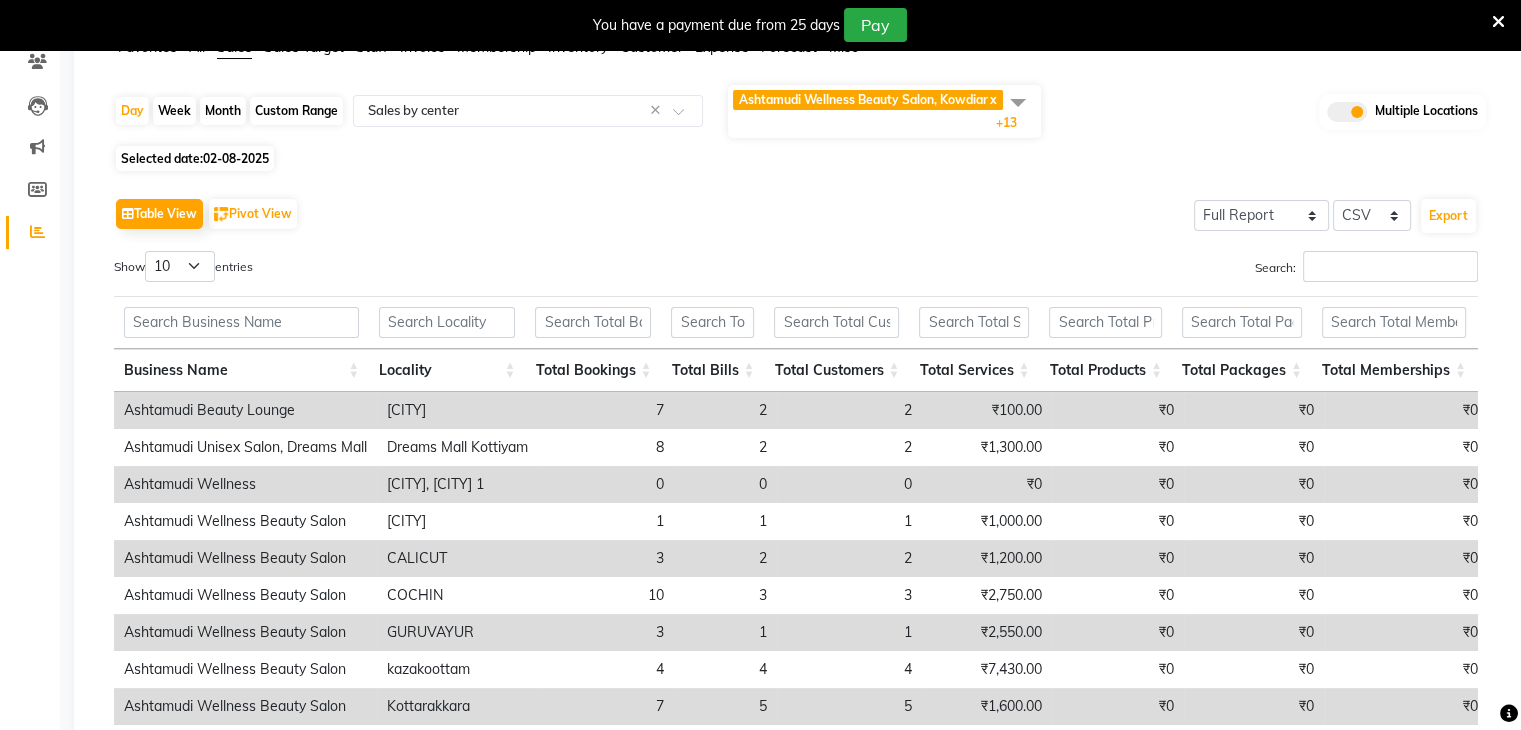 scroll, scrollTop: 0, scrollLeft: 0, axis: both 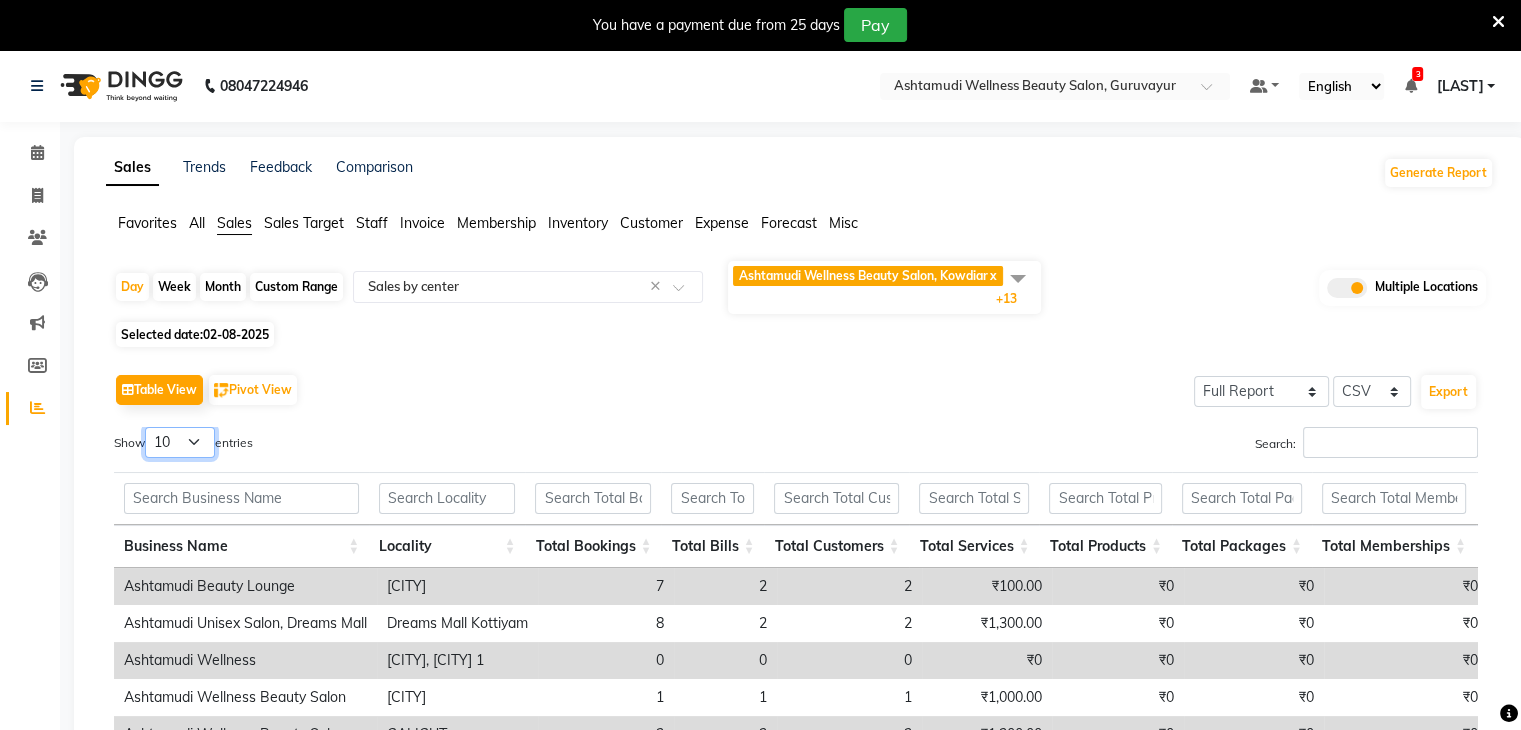 click on "10 25 50 100" at bounding box center [180, 442] 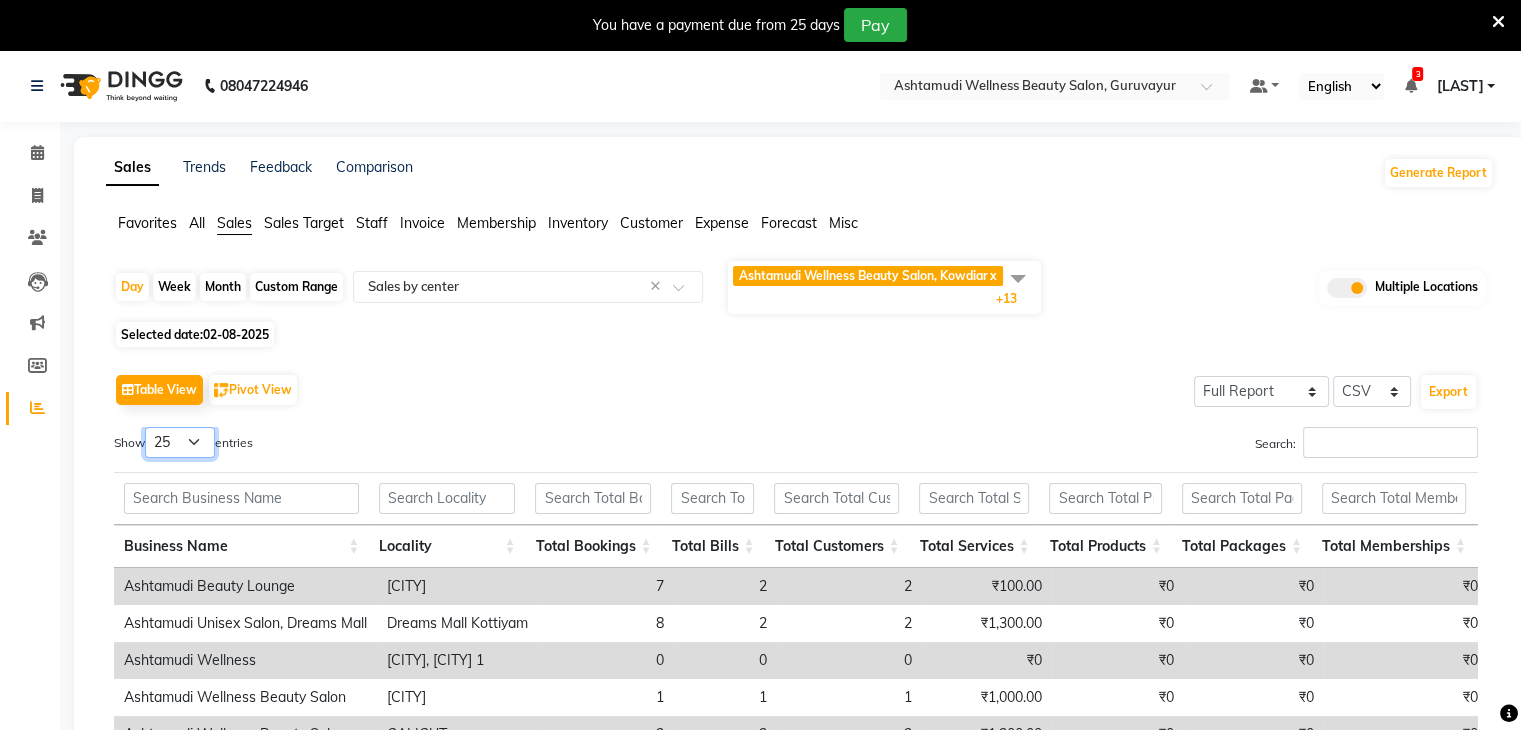 click on "10 25 50 100" at bounding box center [180, 442] 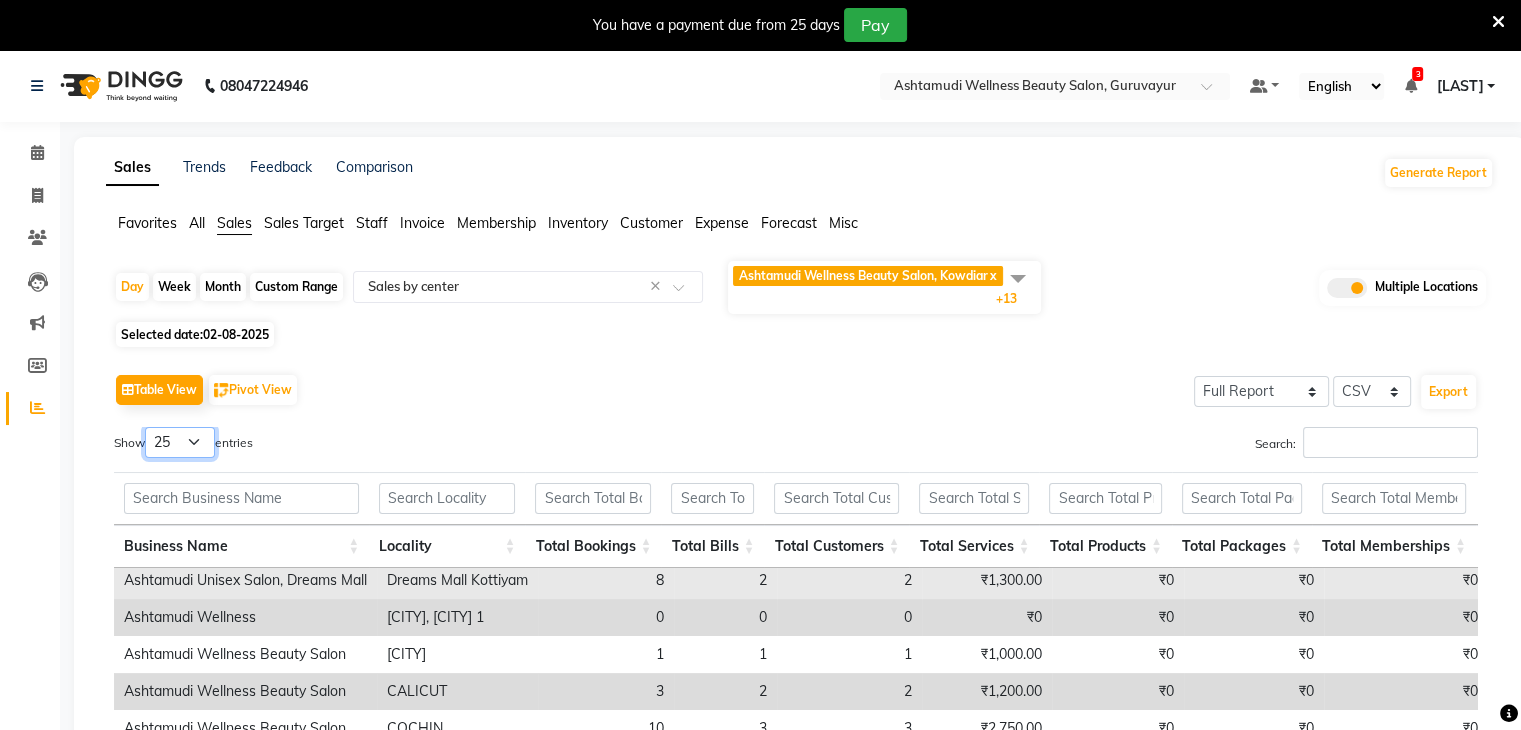 scroll, scrollTop: 133, scrollLeft: 0, axis: vertical 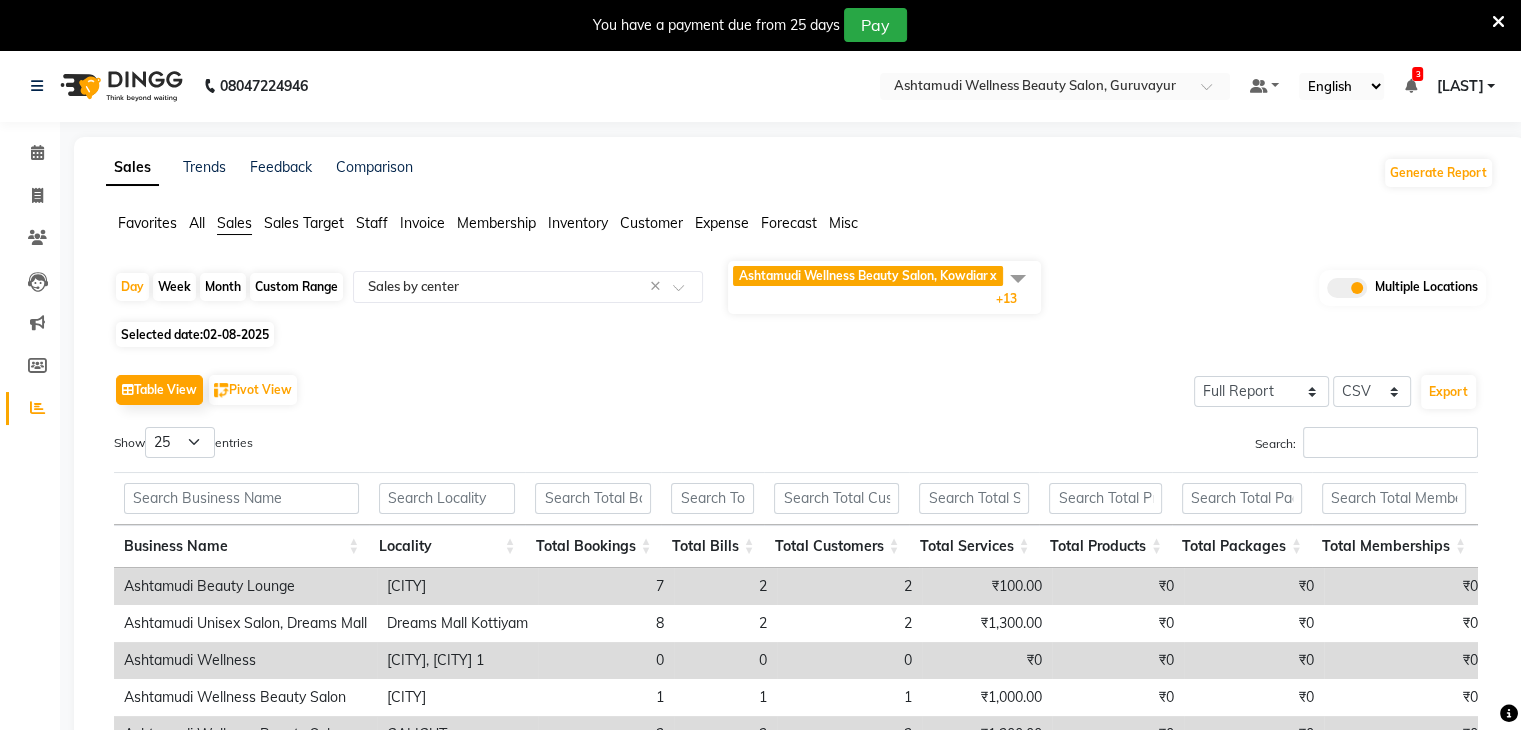 click 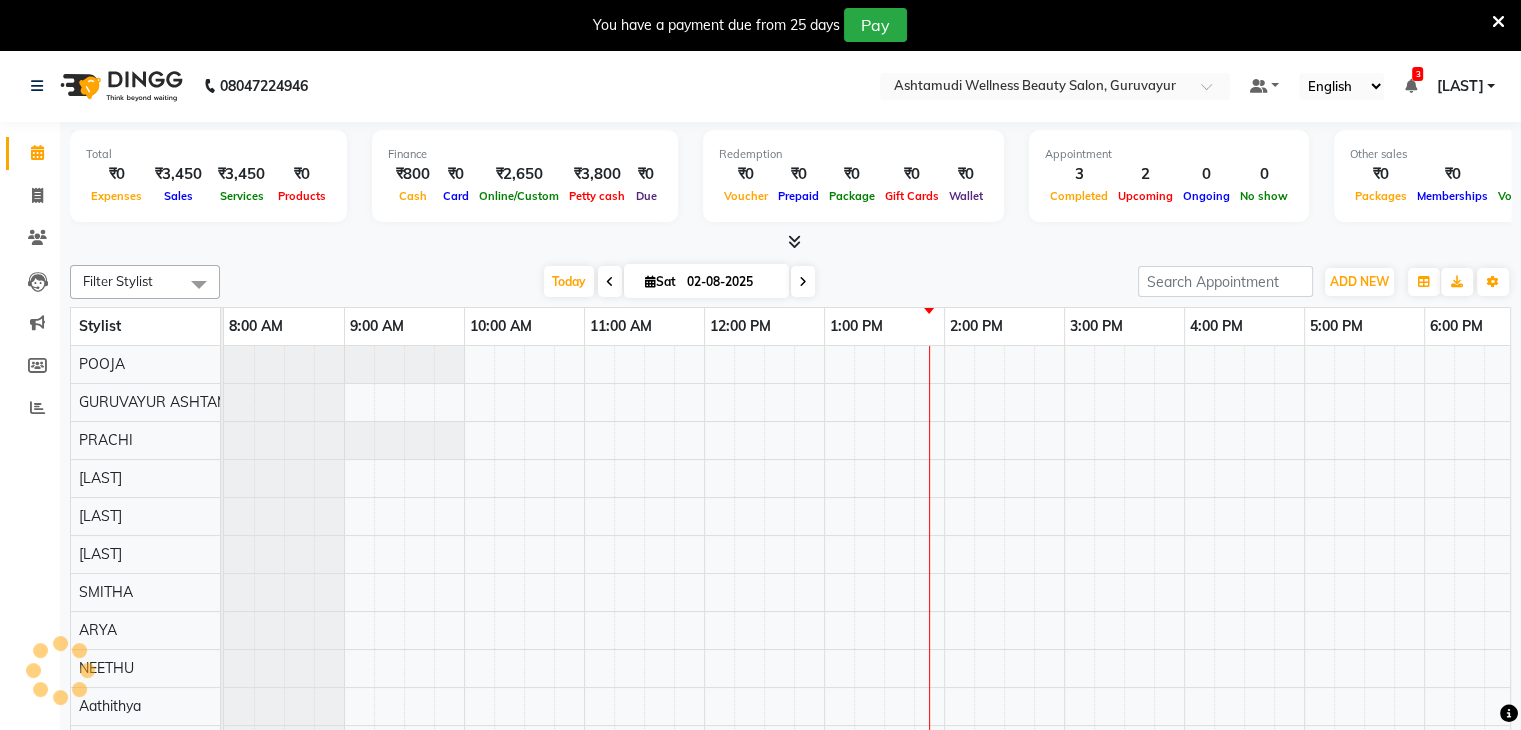 scroll, scrollTop: 0, scrollLeft: 273, axis: horizontal 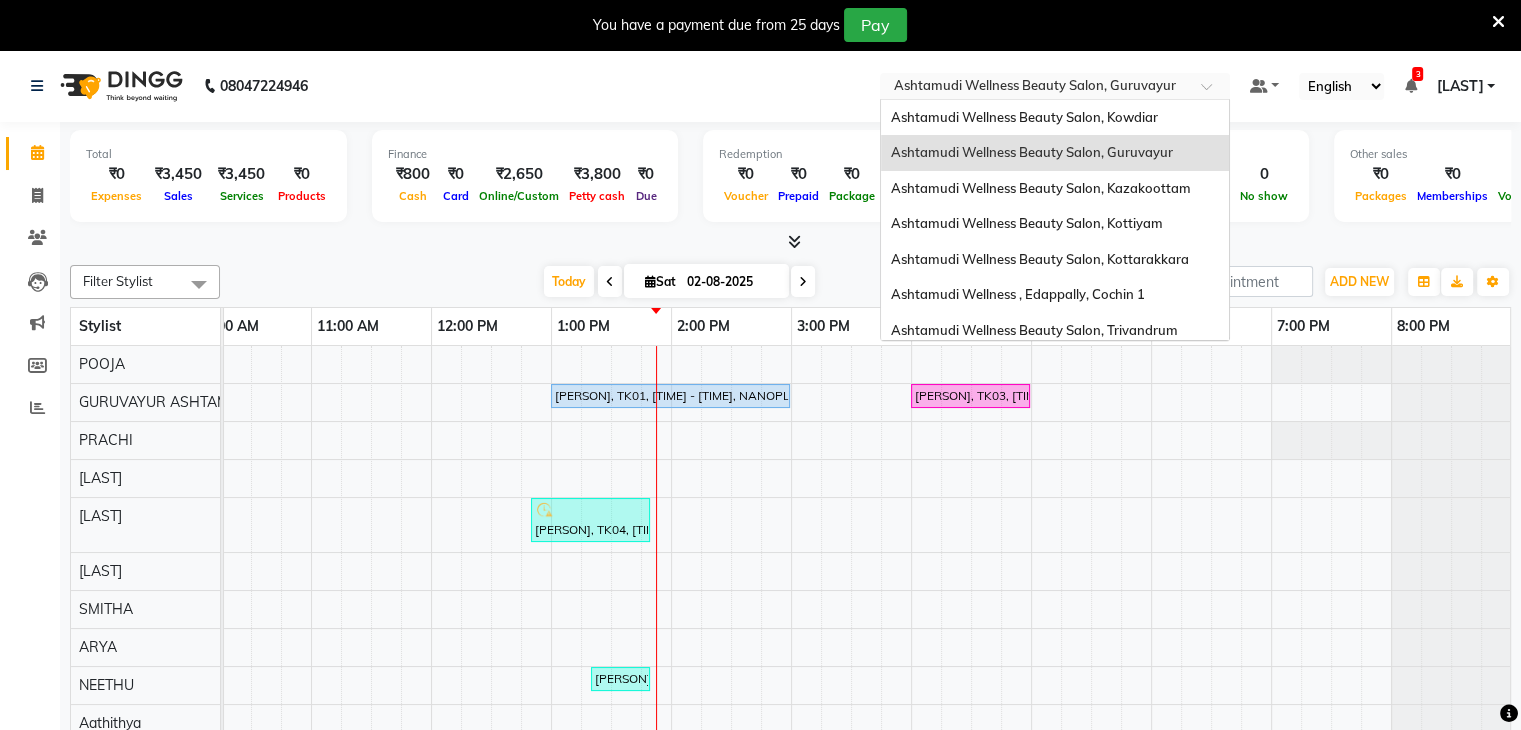 click at bounding box center (1035, 88) 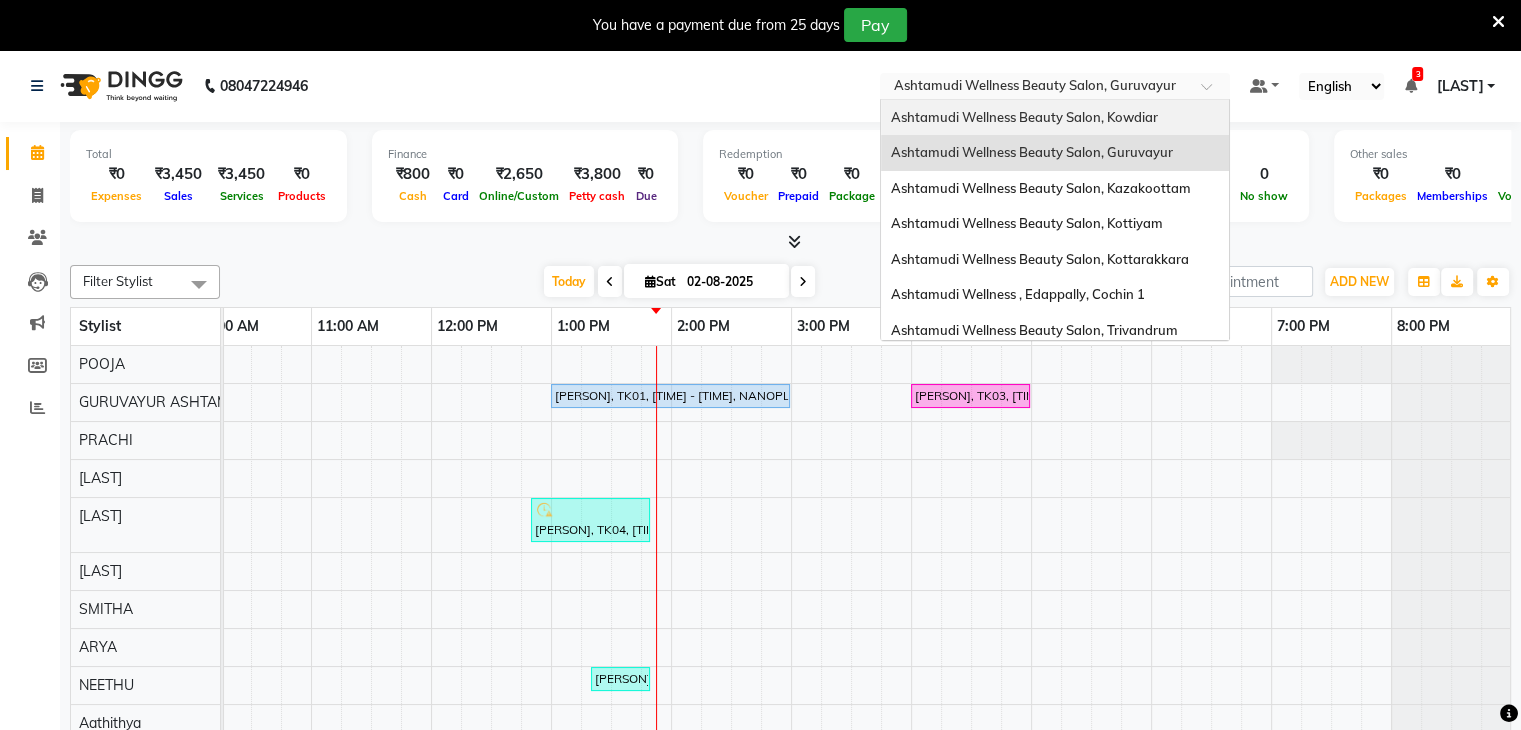 click on "Ashtamudi Wellness Beauty Salon, Kowdiar" at bounding box center (1055, 118) 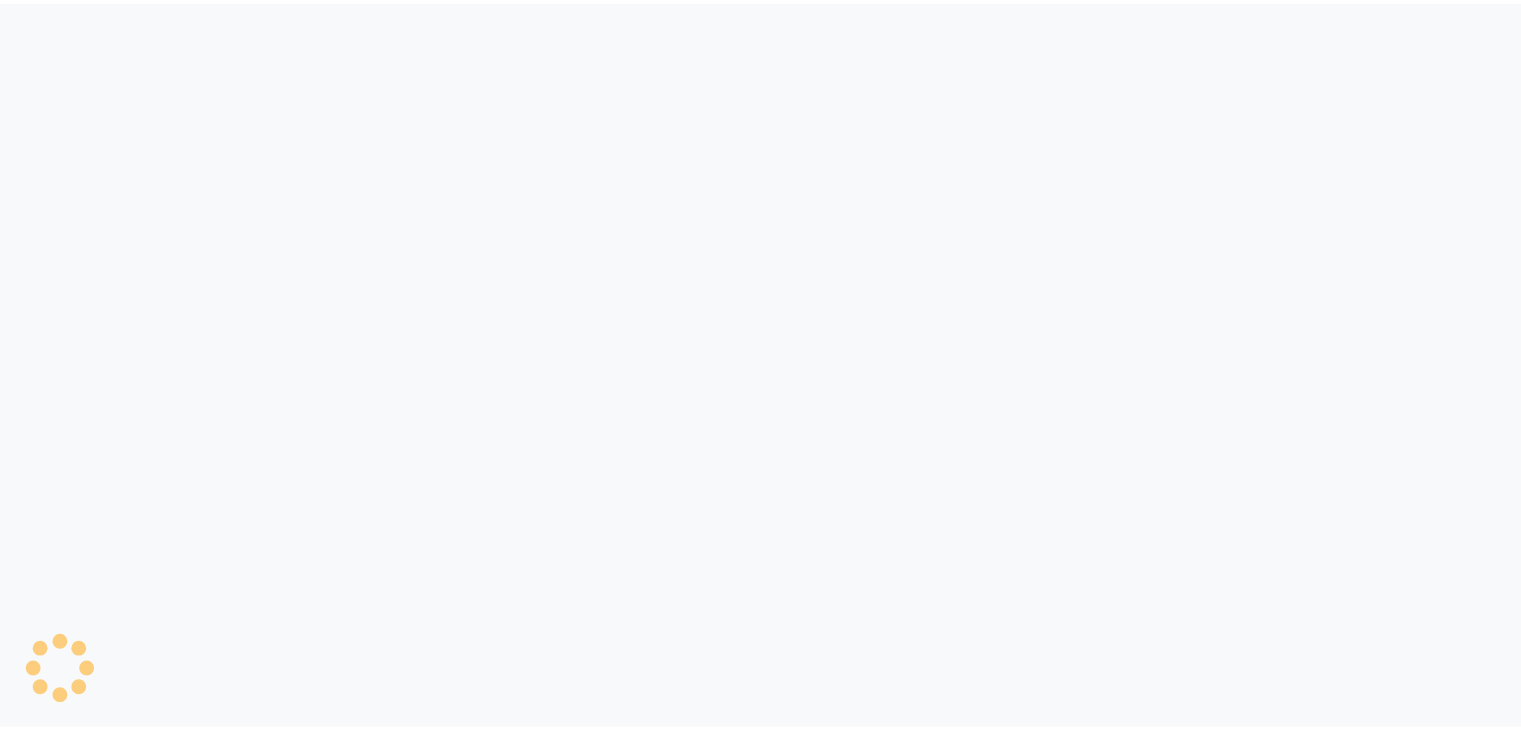 scroll, scrollTop: 0, scrollLeft: 0, axis: both 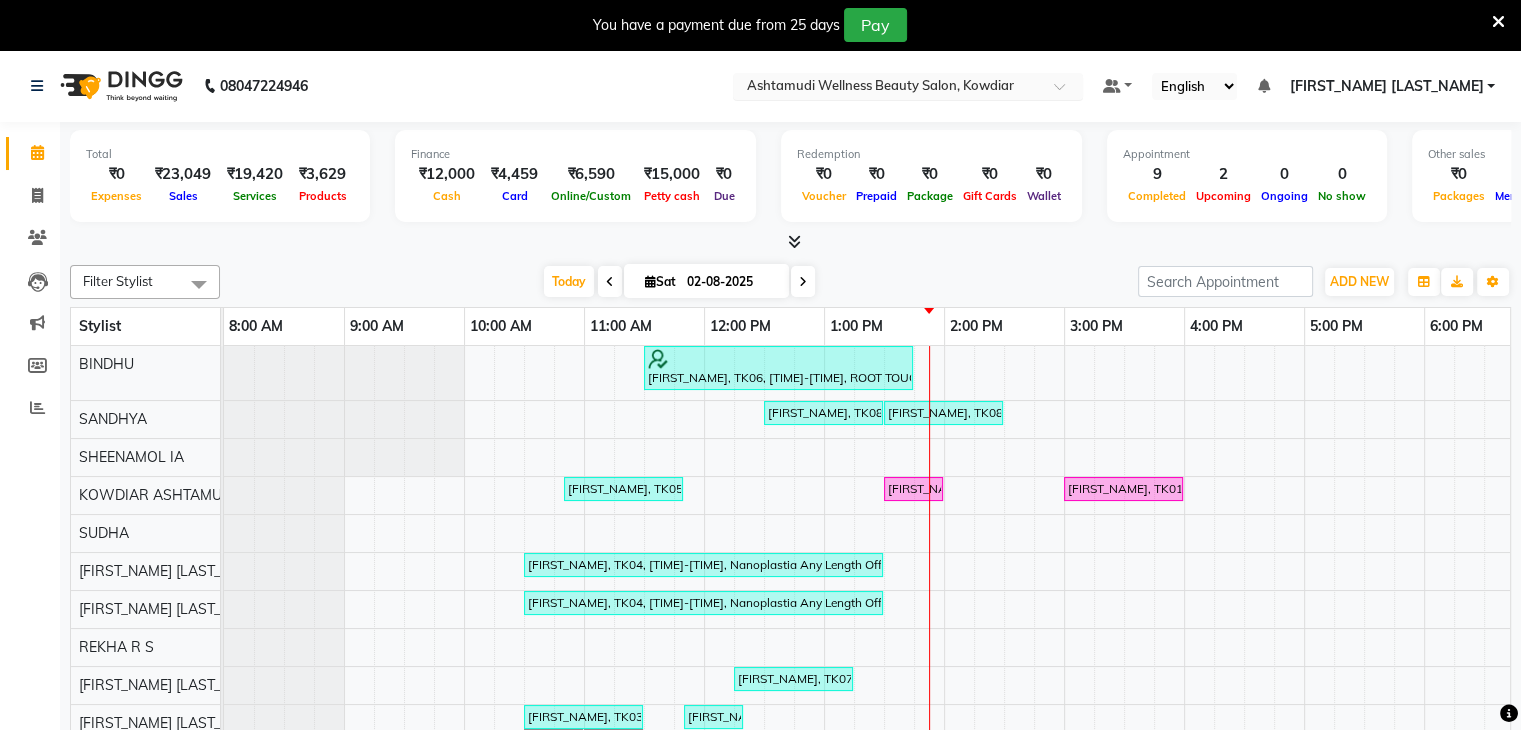 click at bounding box center (888, 88) 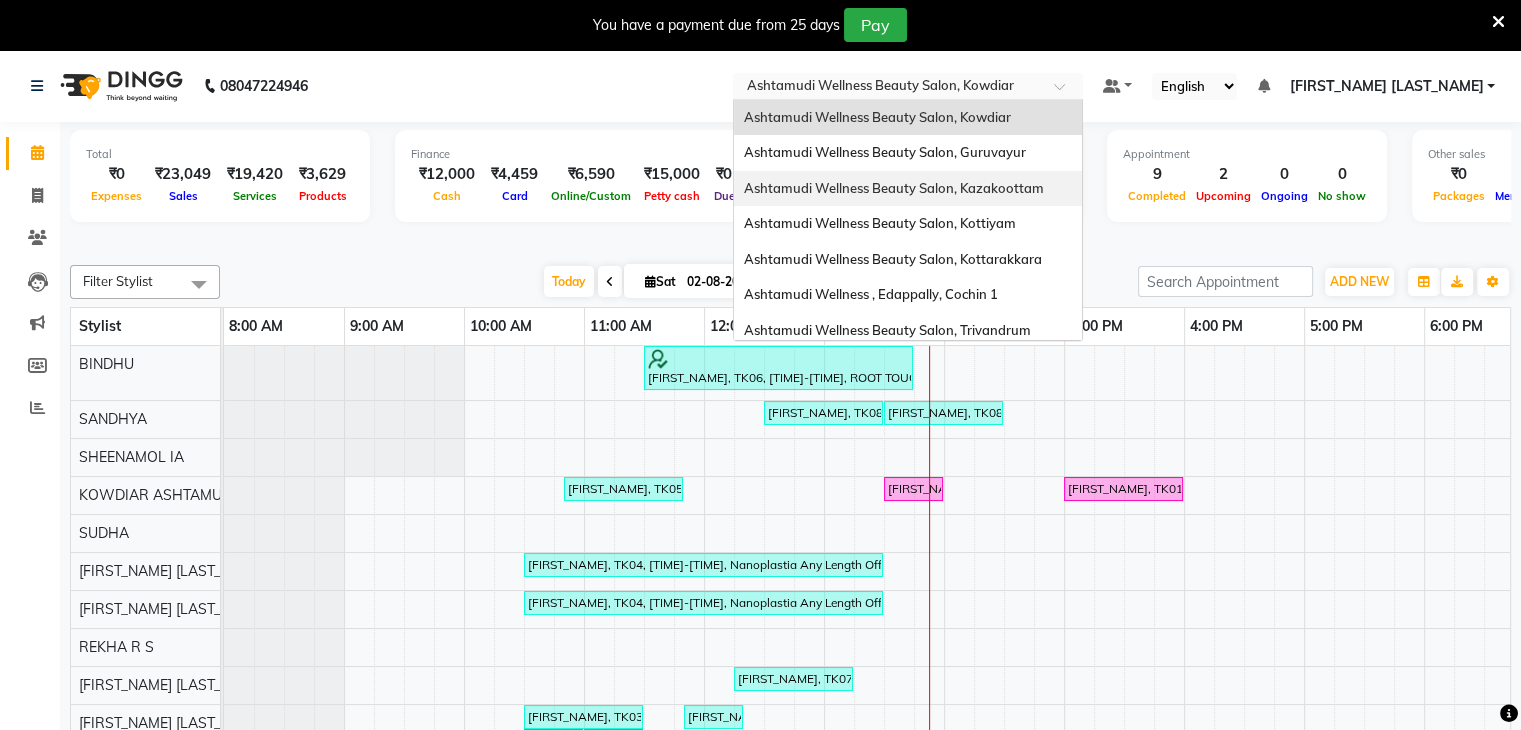 click on "Ashtamudi Wellness Beauty Salon, Kazakoottam" at bounding box center [908, 189] 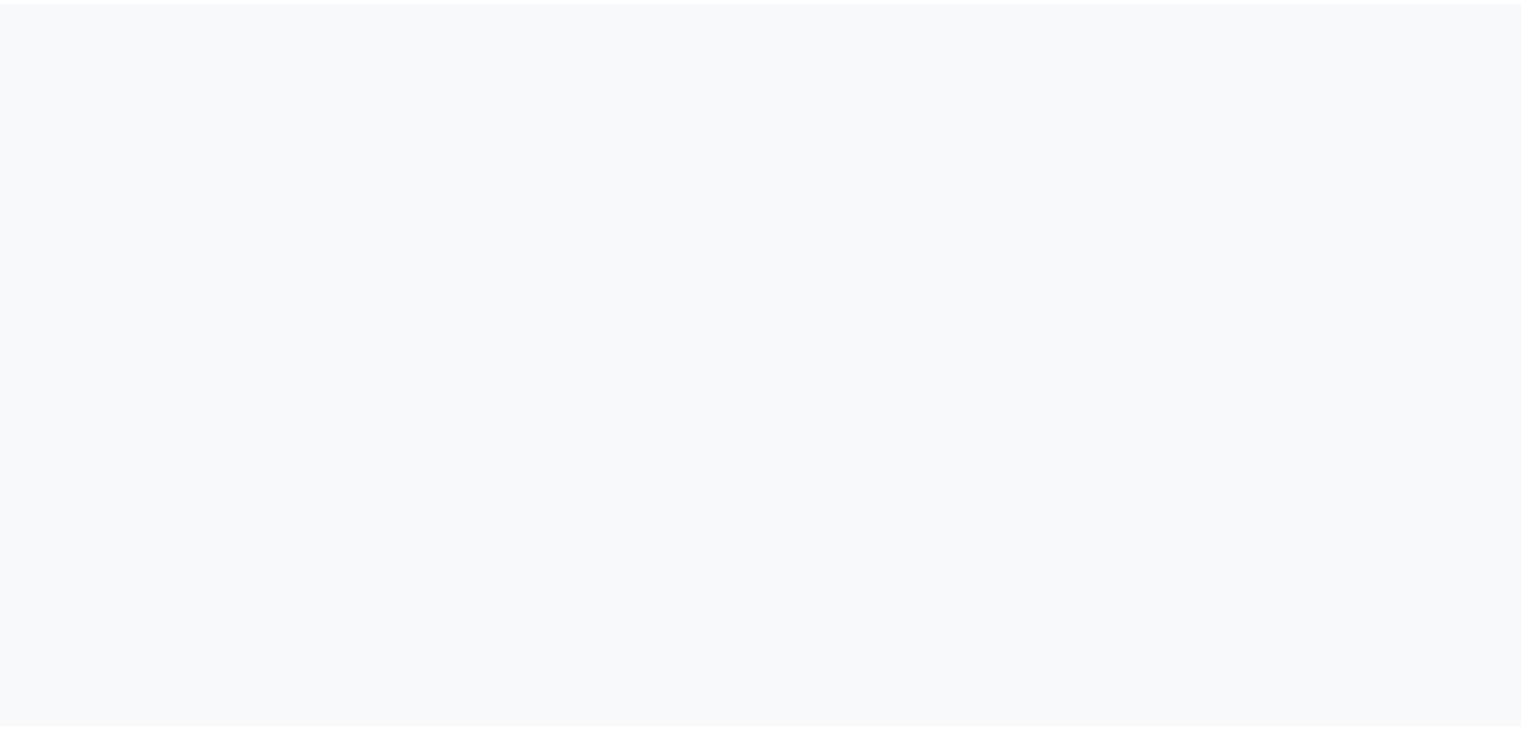 scroll, scrollTop: 0, scrollLeft: 0, axis: both 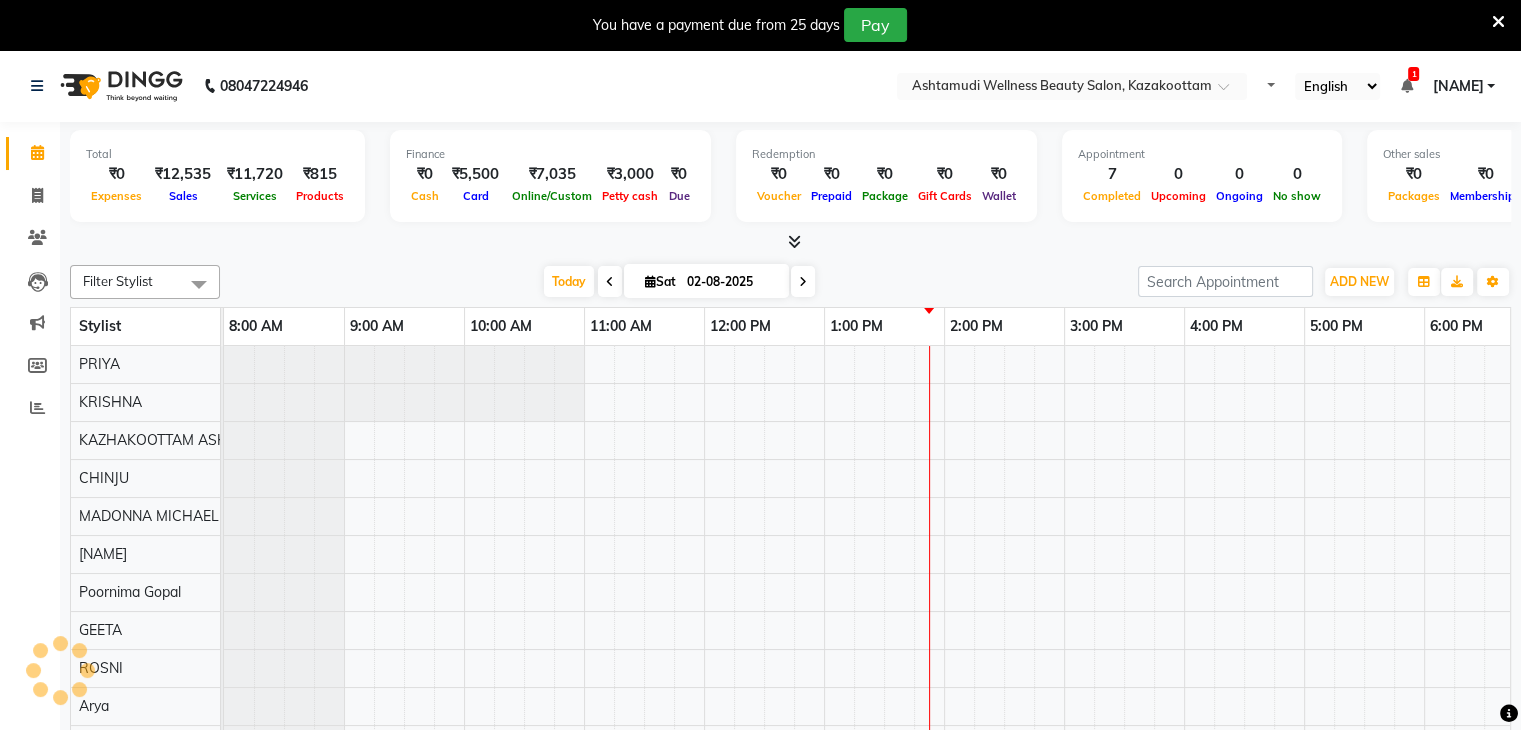 select on "en" 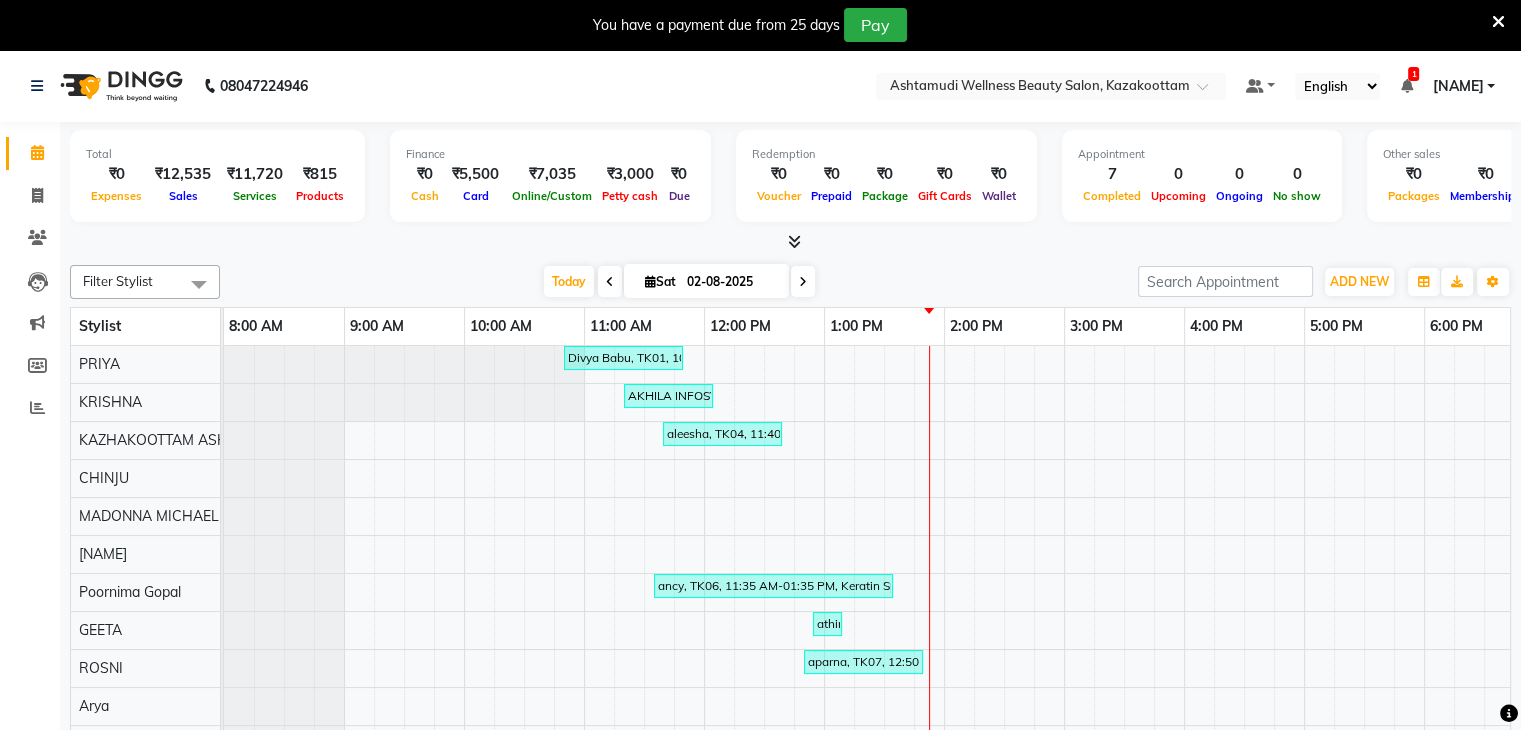 scroll, scrollTop: 0, scrollLeft: 0, axis: both 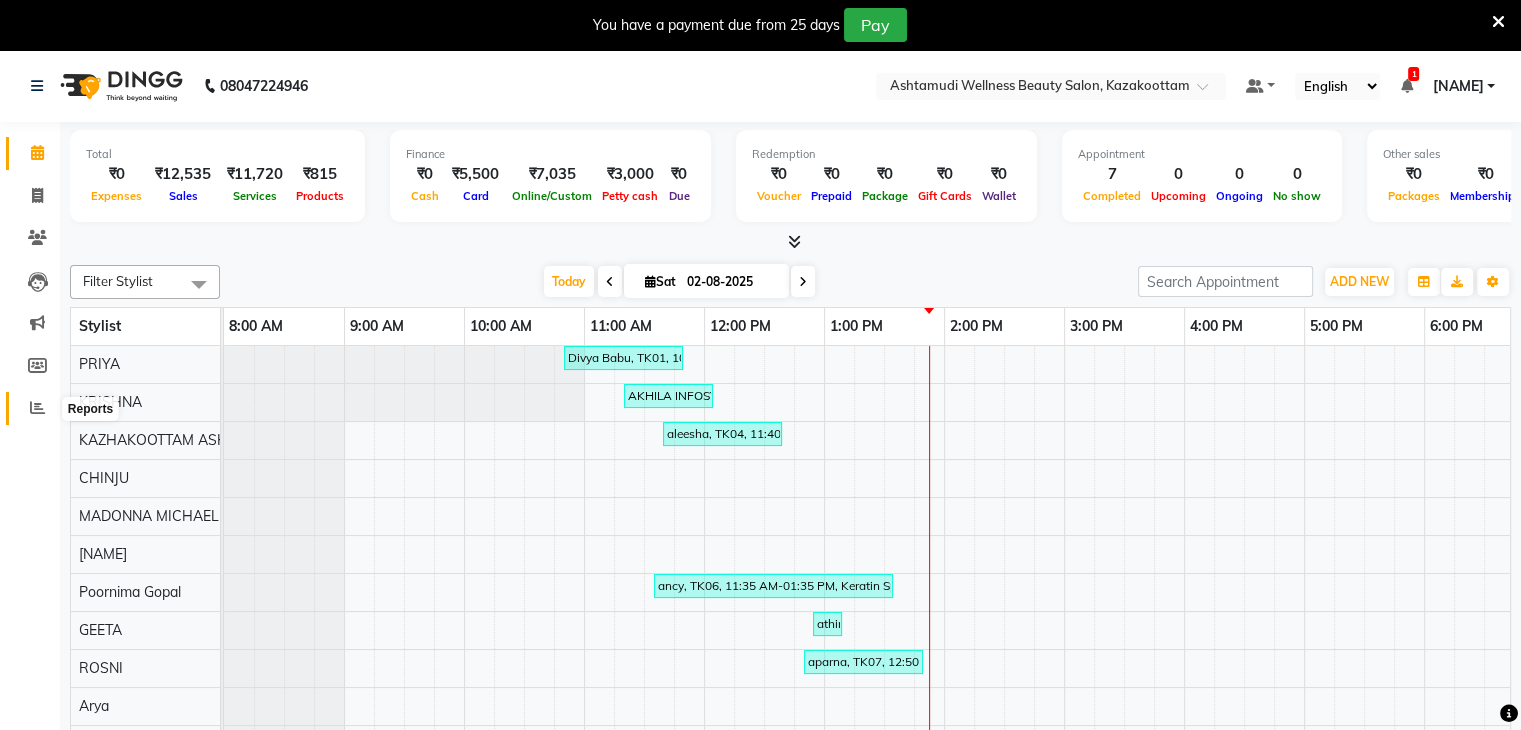 click 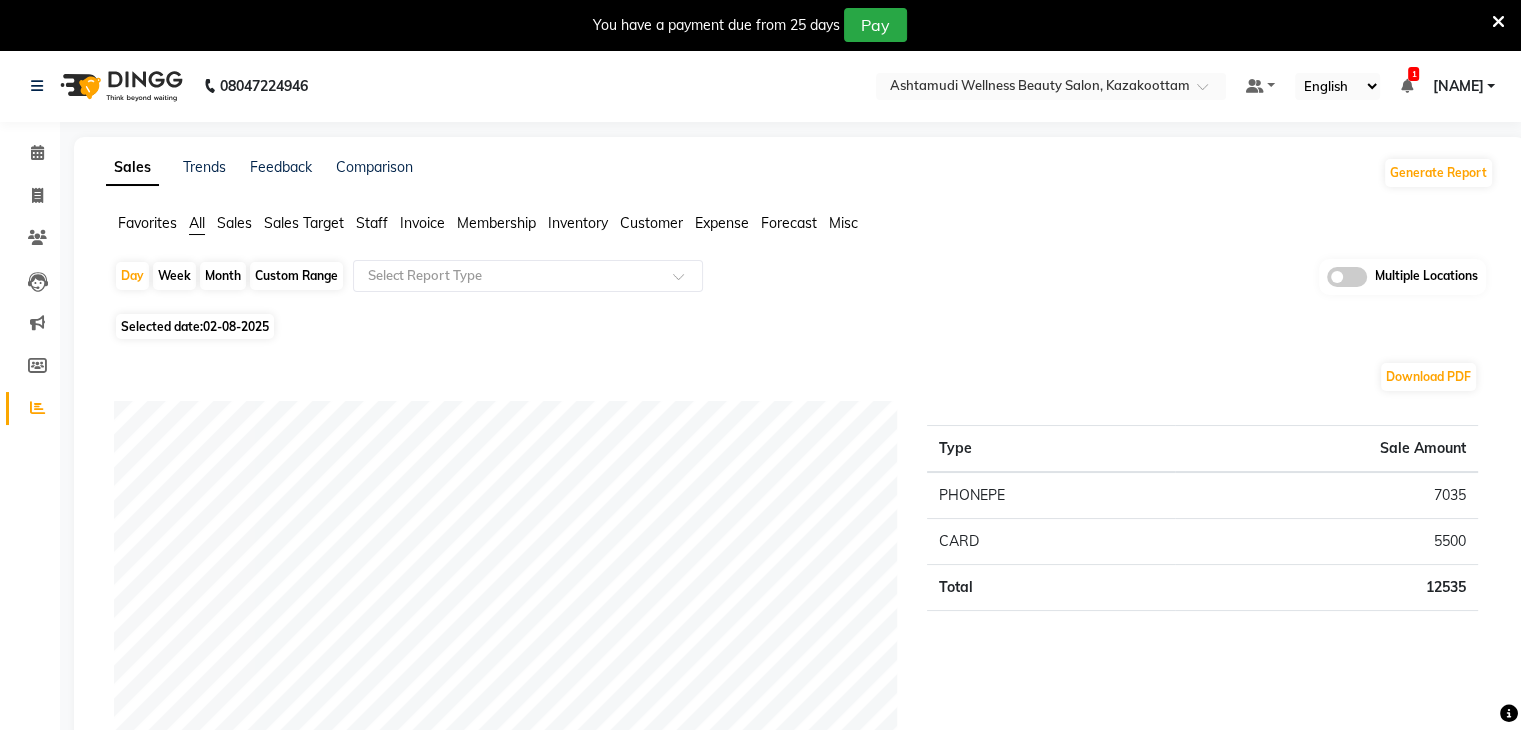 click 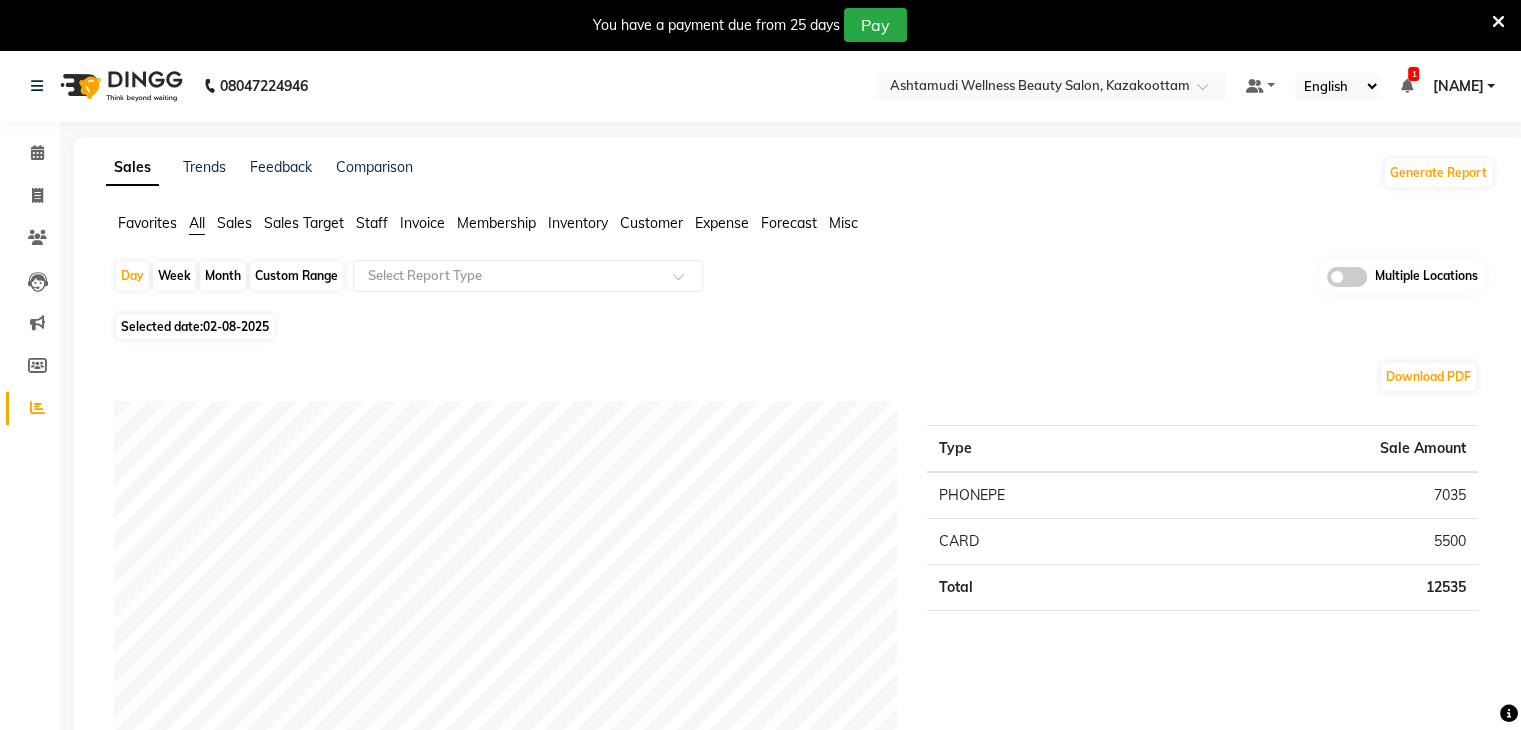 click 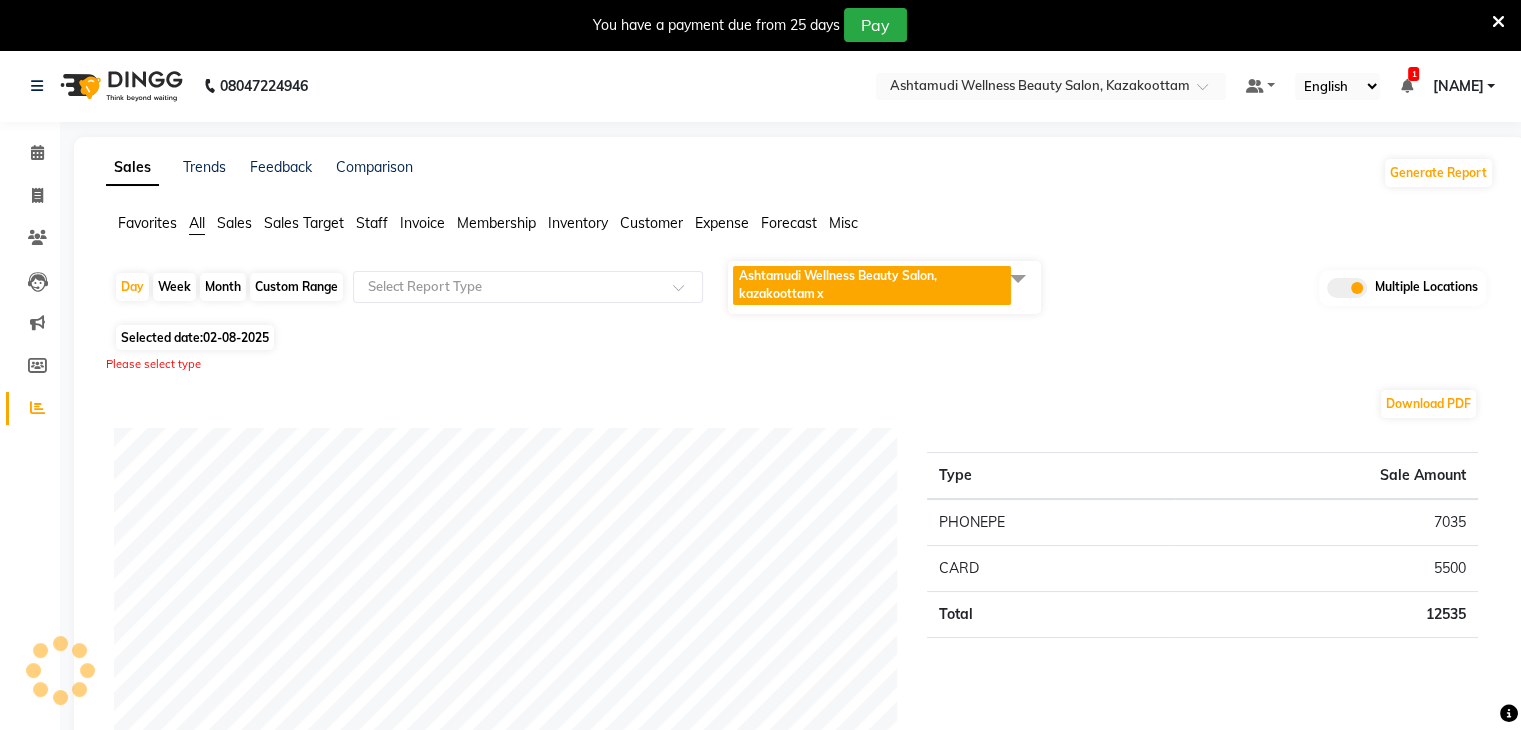 click 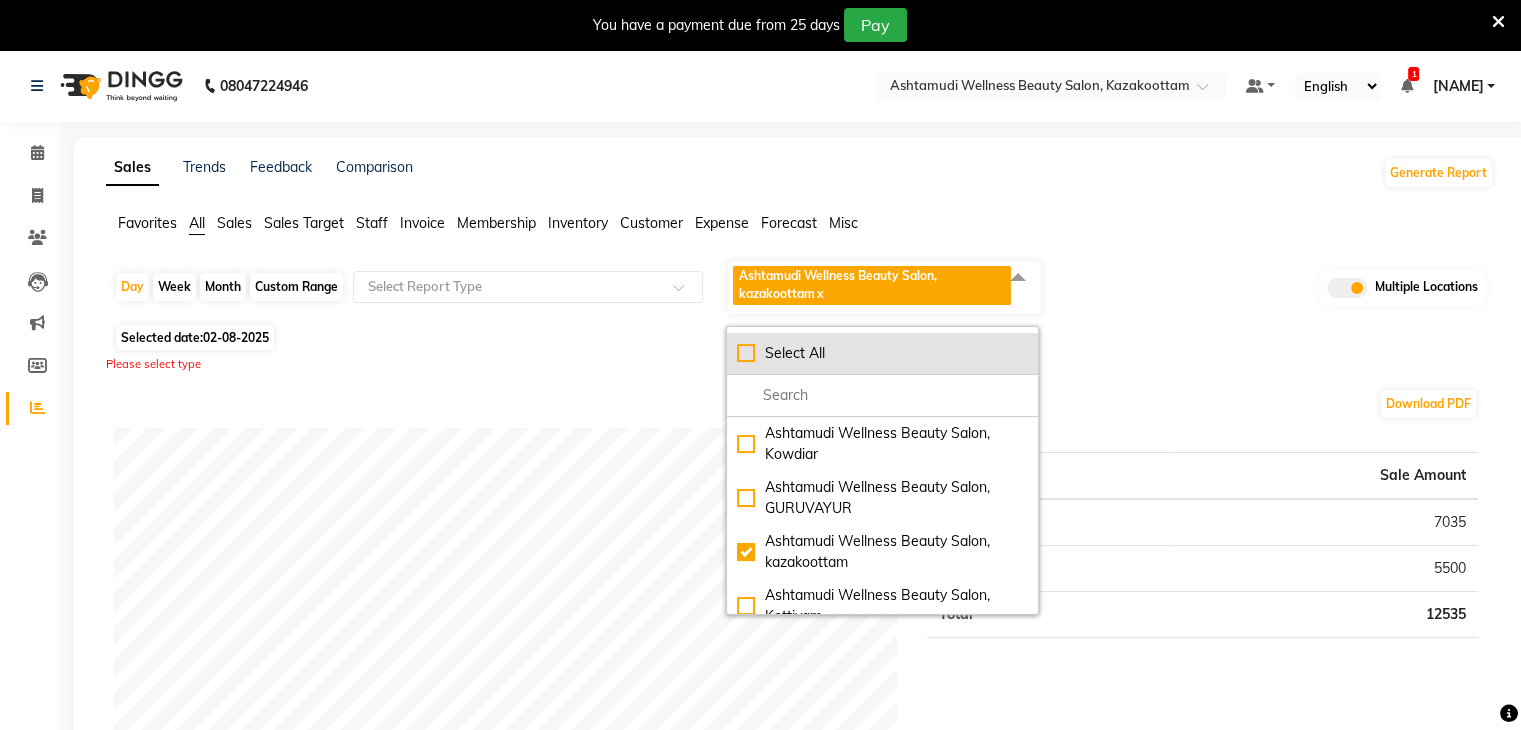 click on "Select All" 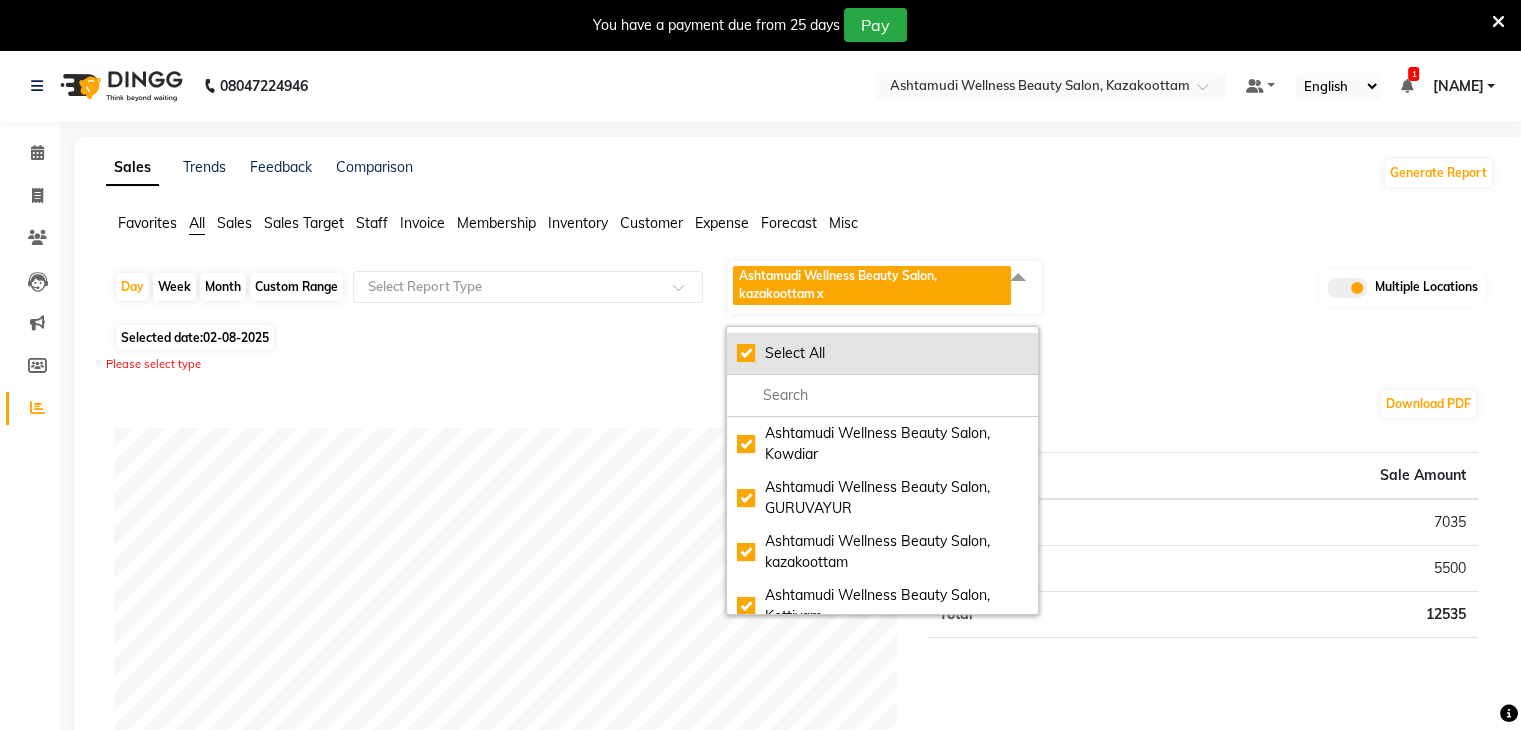 checkbox on "true" 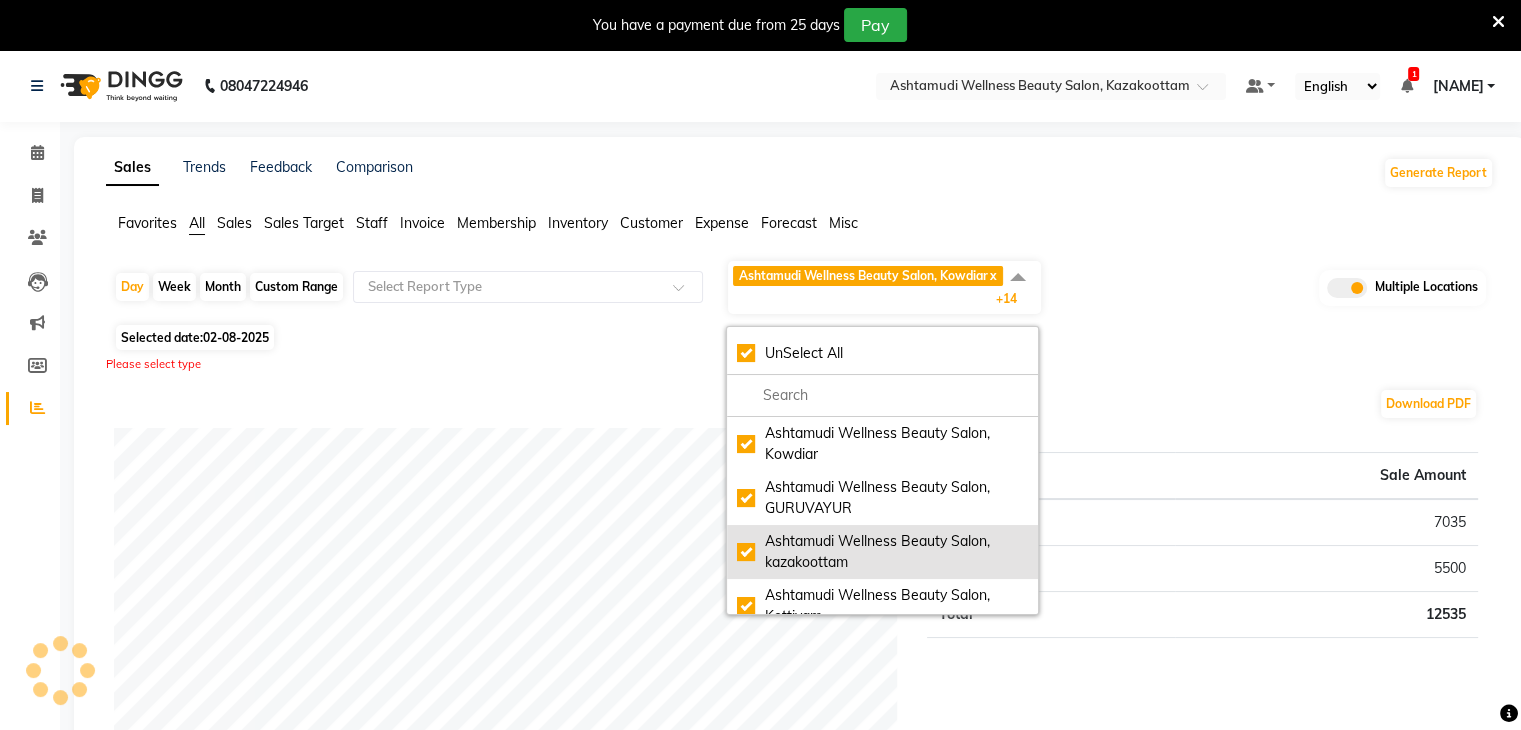 scroll, scrollTop: 400, scrollLeft: 0, axis: vertical 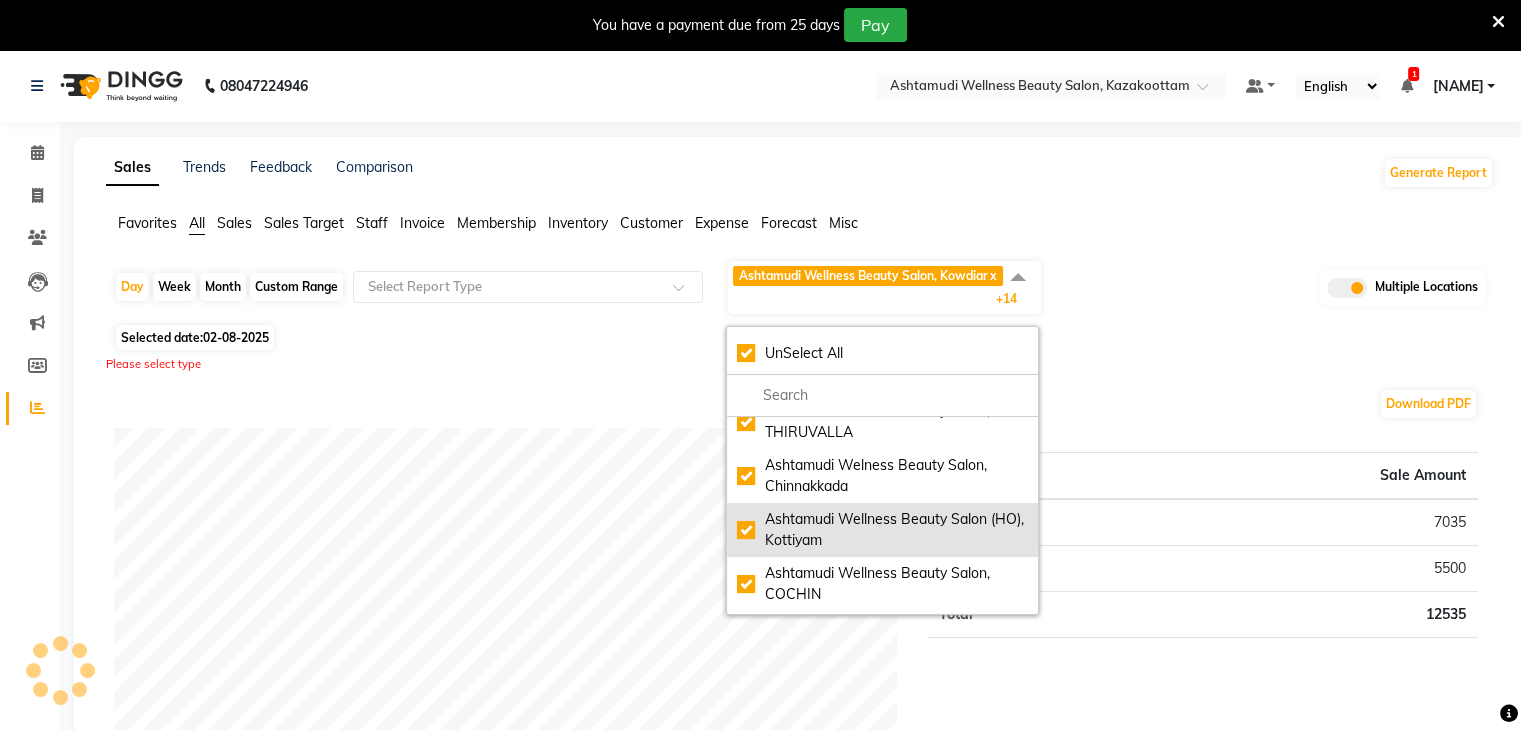click on "Ashtamudi Wellness Beauty Salon (HO), Kottiyam" 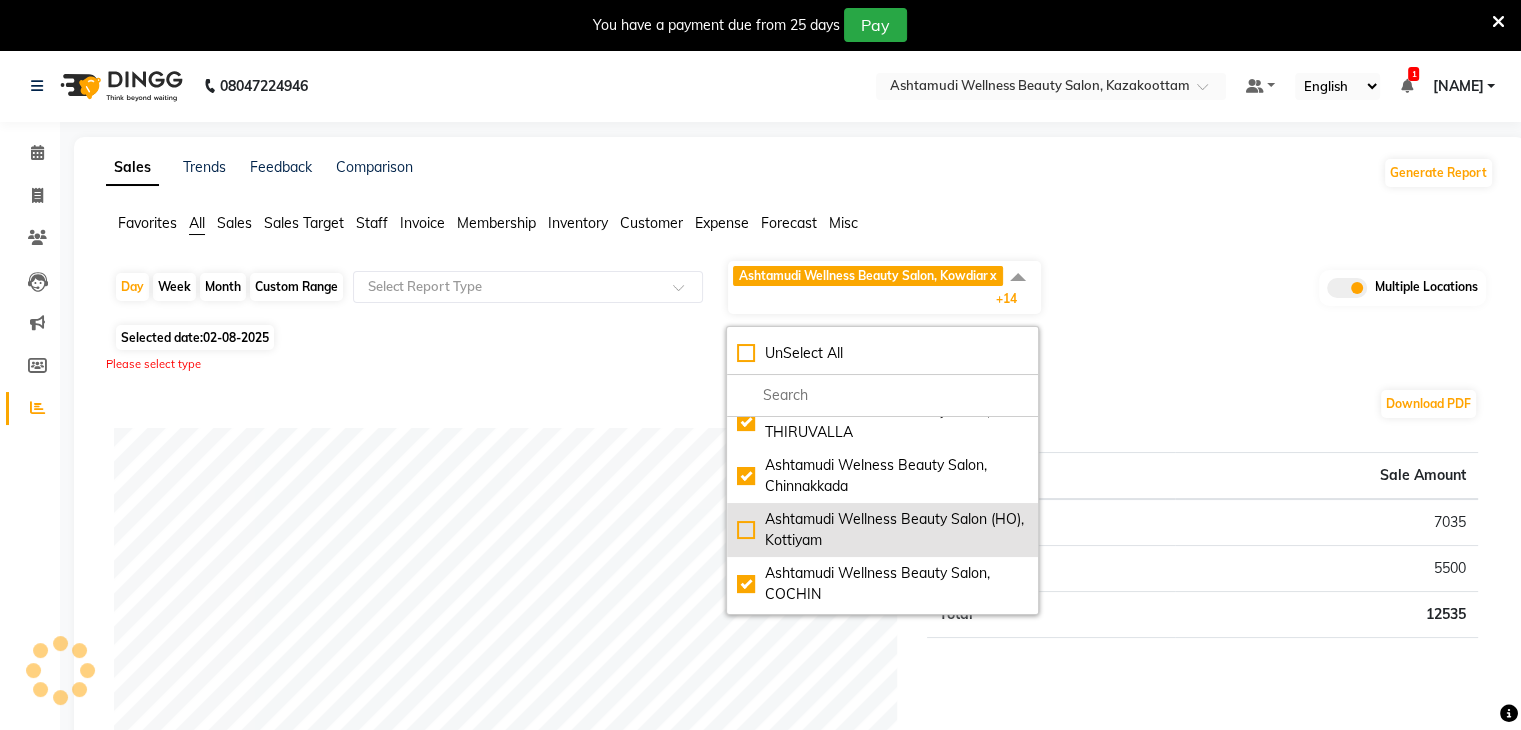 checkbox on "false" 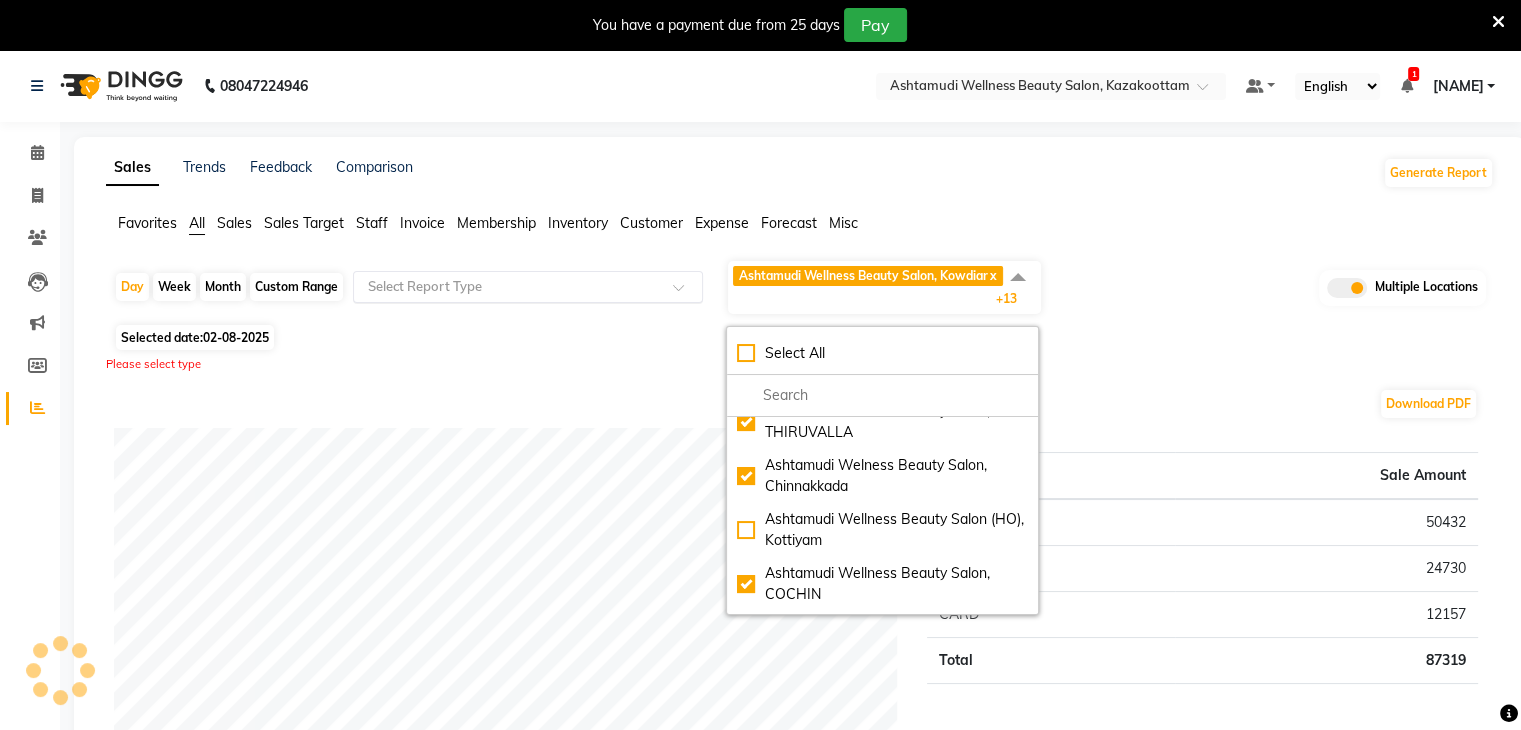click 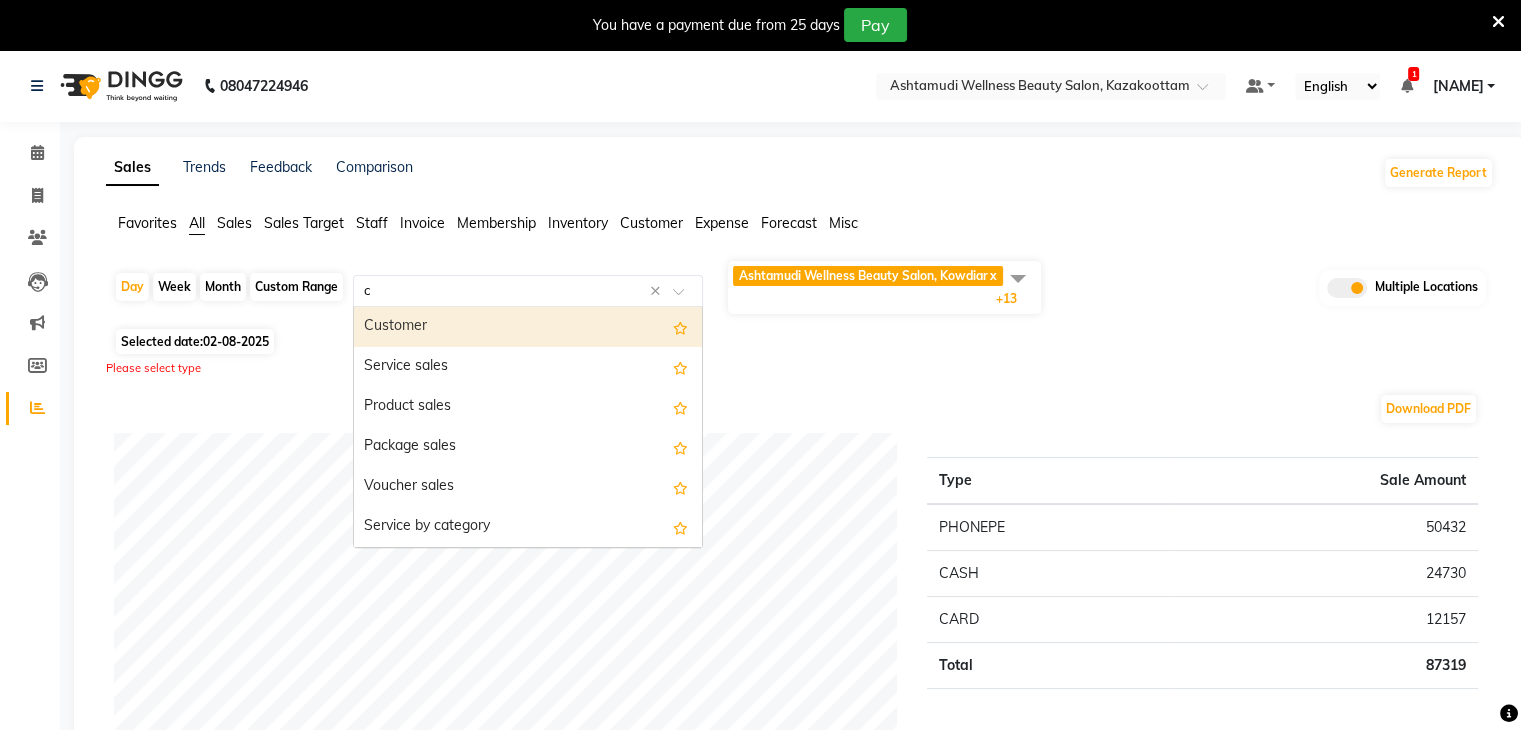 type on "ce" 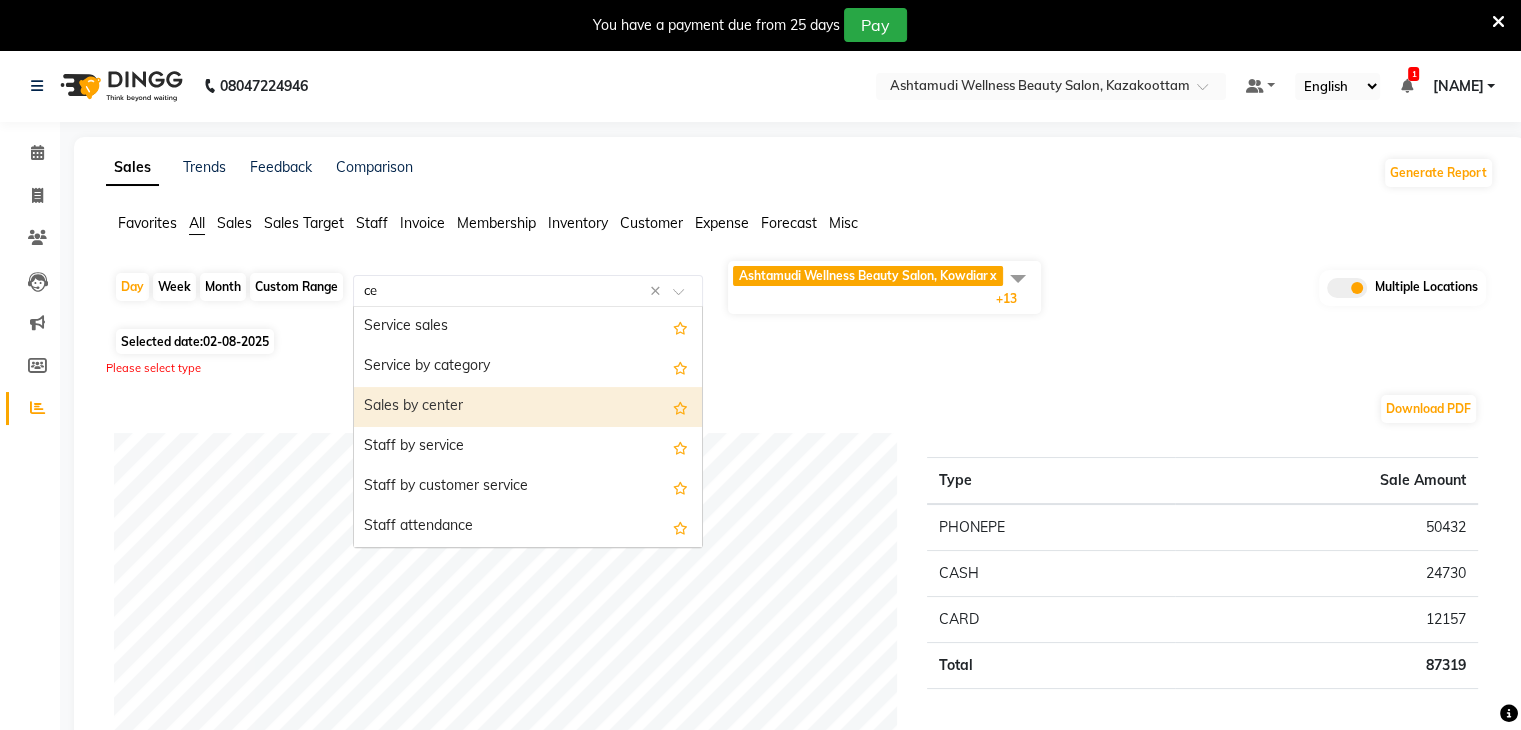 click on "Sales by center" at bounding box center (528, 407) 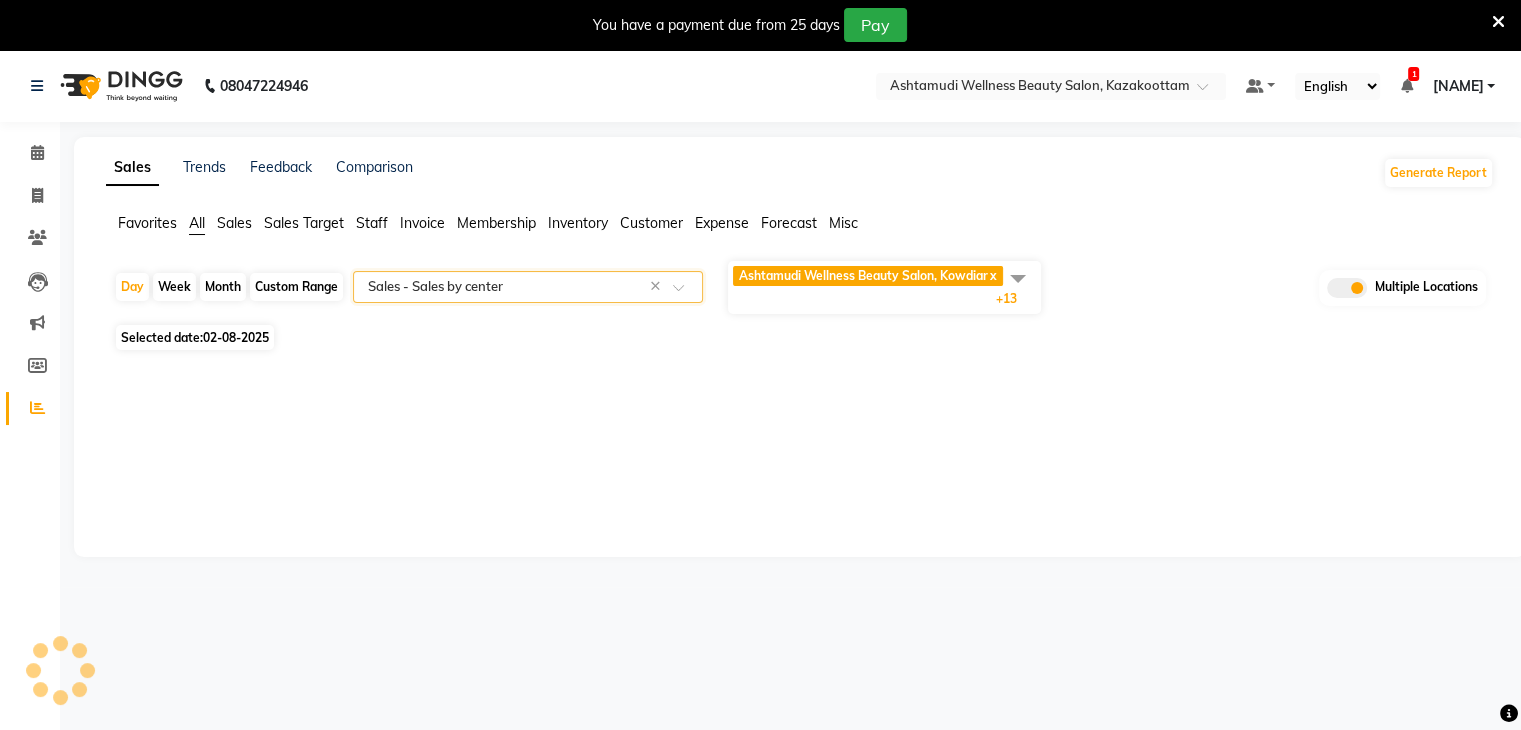select on "full_report" 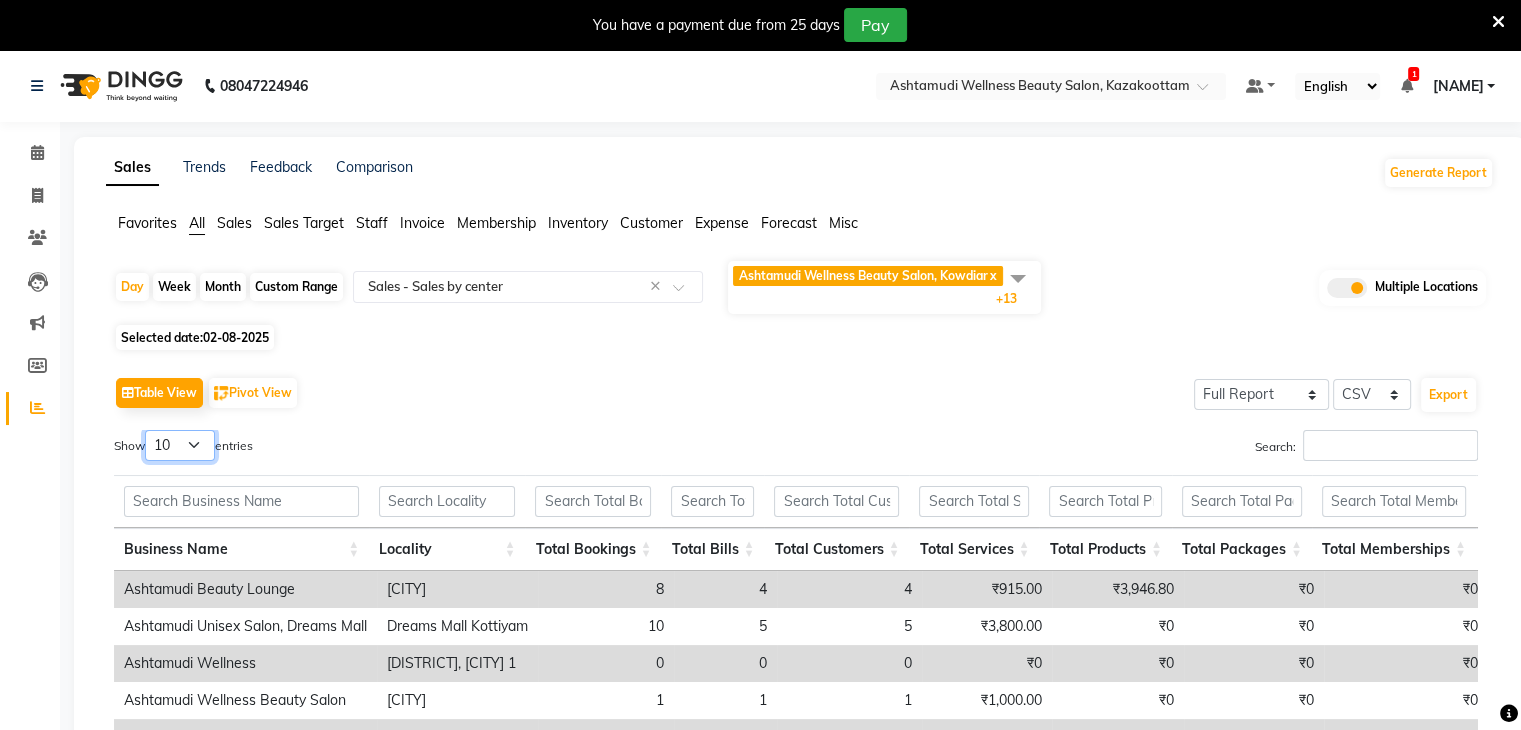 drag, startPoint x: 197, startPoint y: 446, endPoint x: 201, endPoint y: 457, distance: 11.7046995 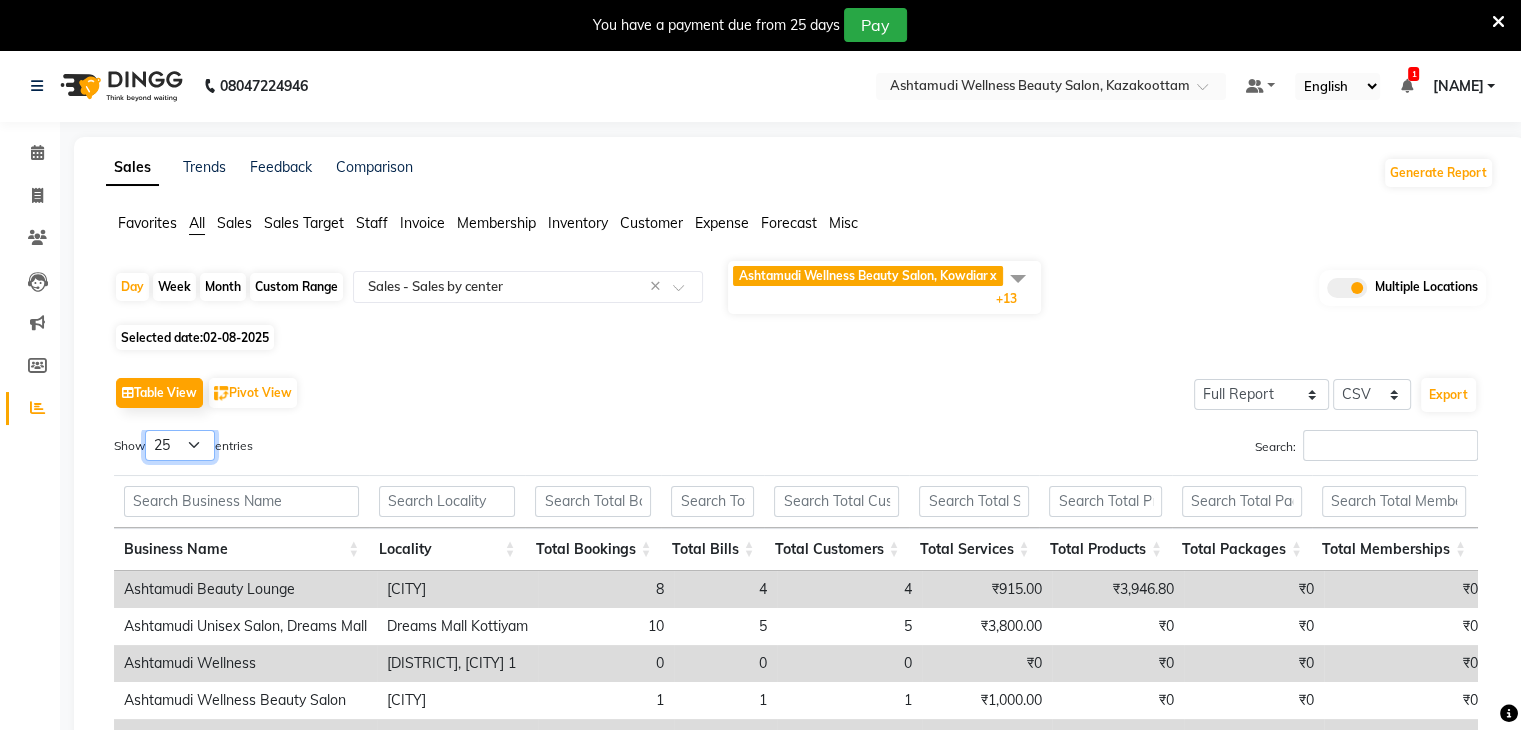 click on "10 25 50 100" at bounding box center [180, 445] 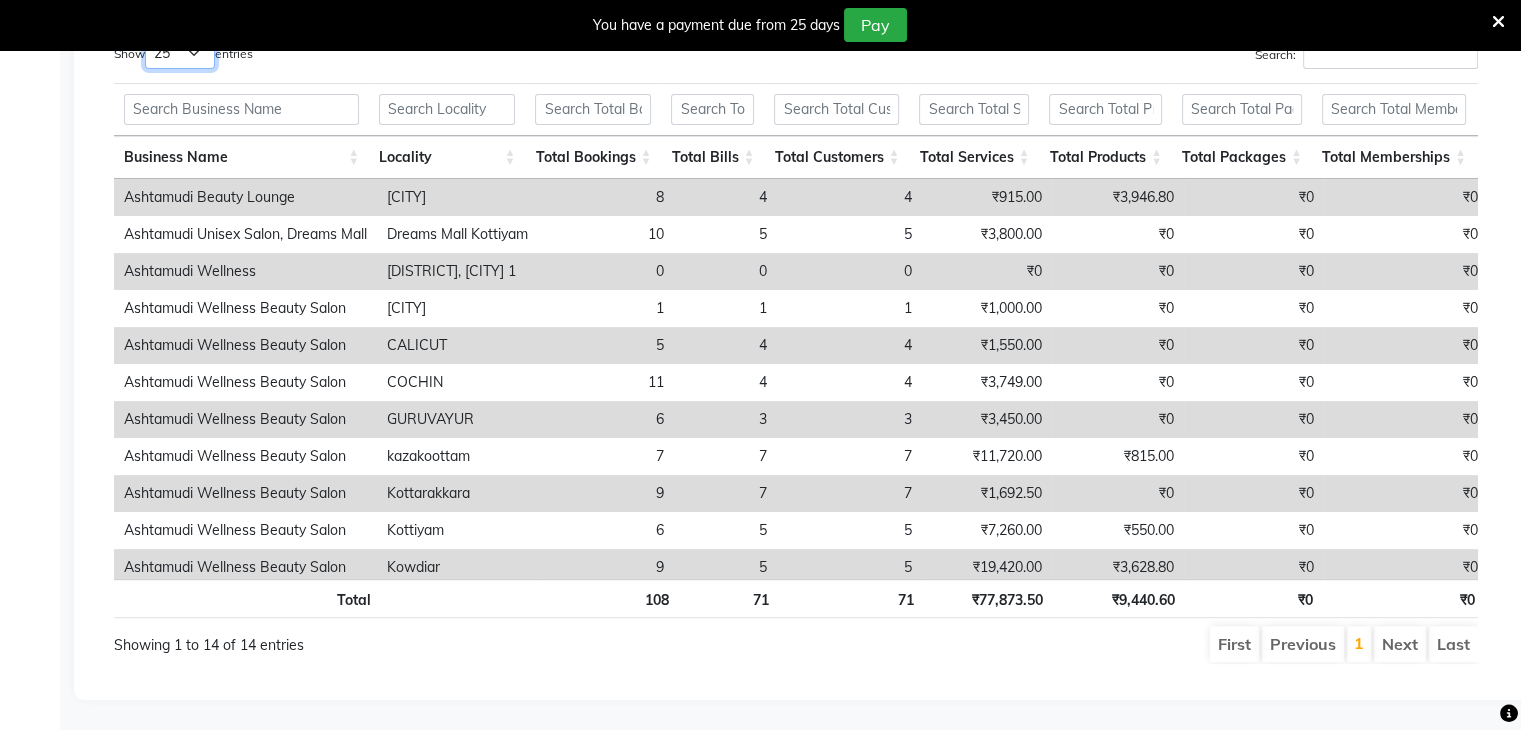 scroll, scrollTop: 404, scrollLeft: 0, axis: vertical 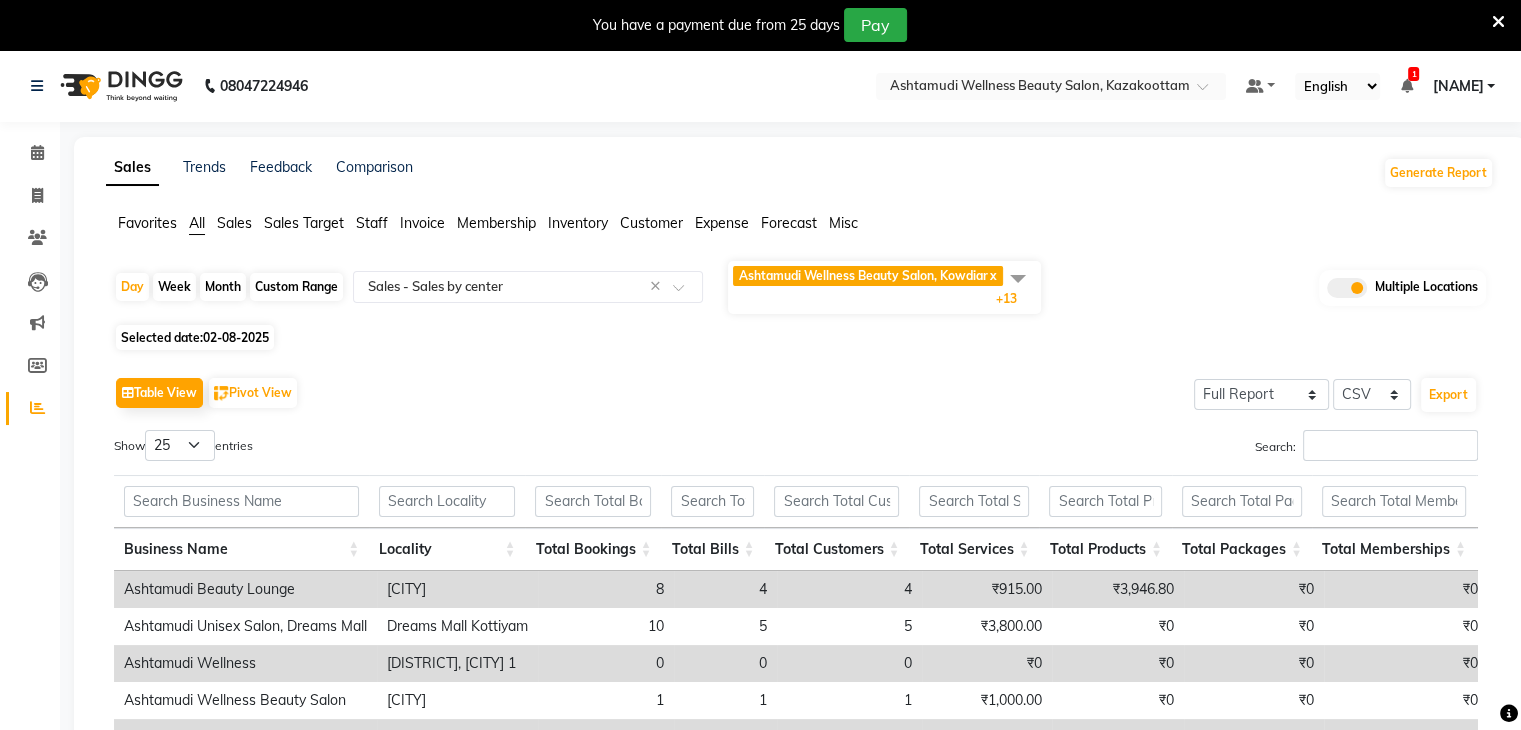 click 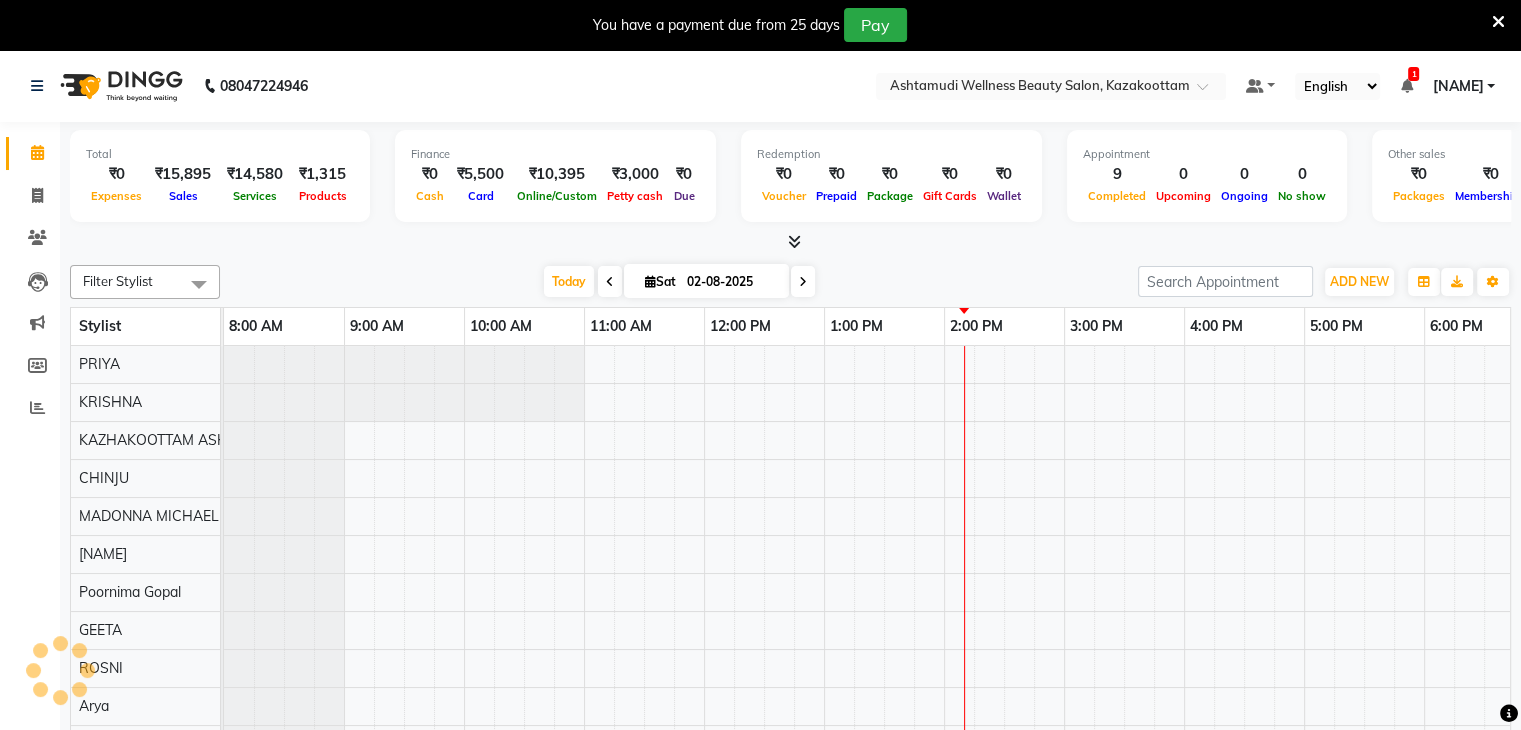 scroll, scrollTop: 0, scrollLeft: 273, axis: horizontal 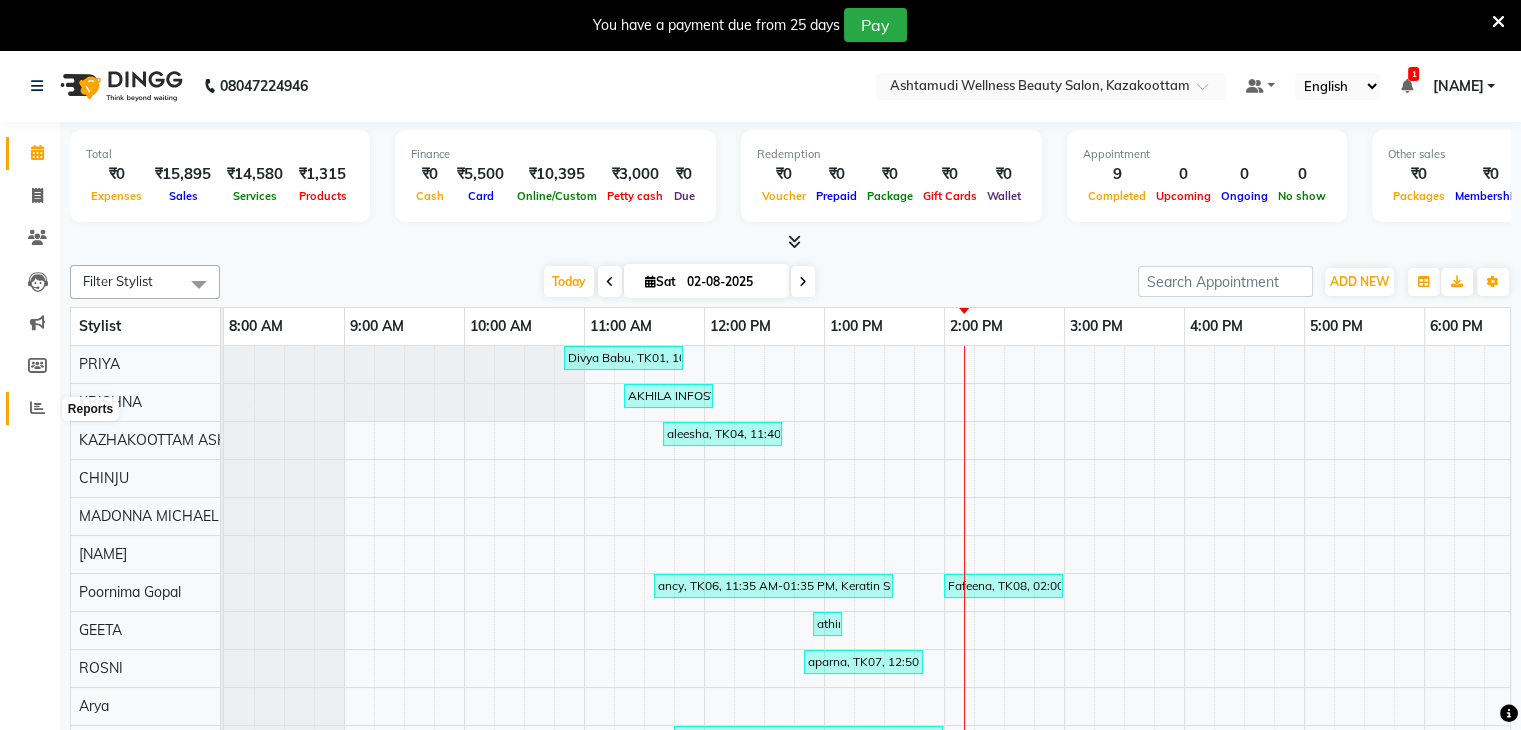 click 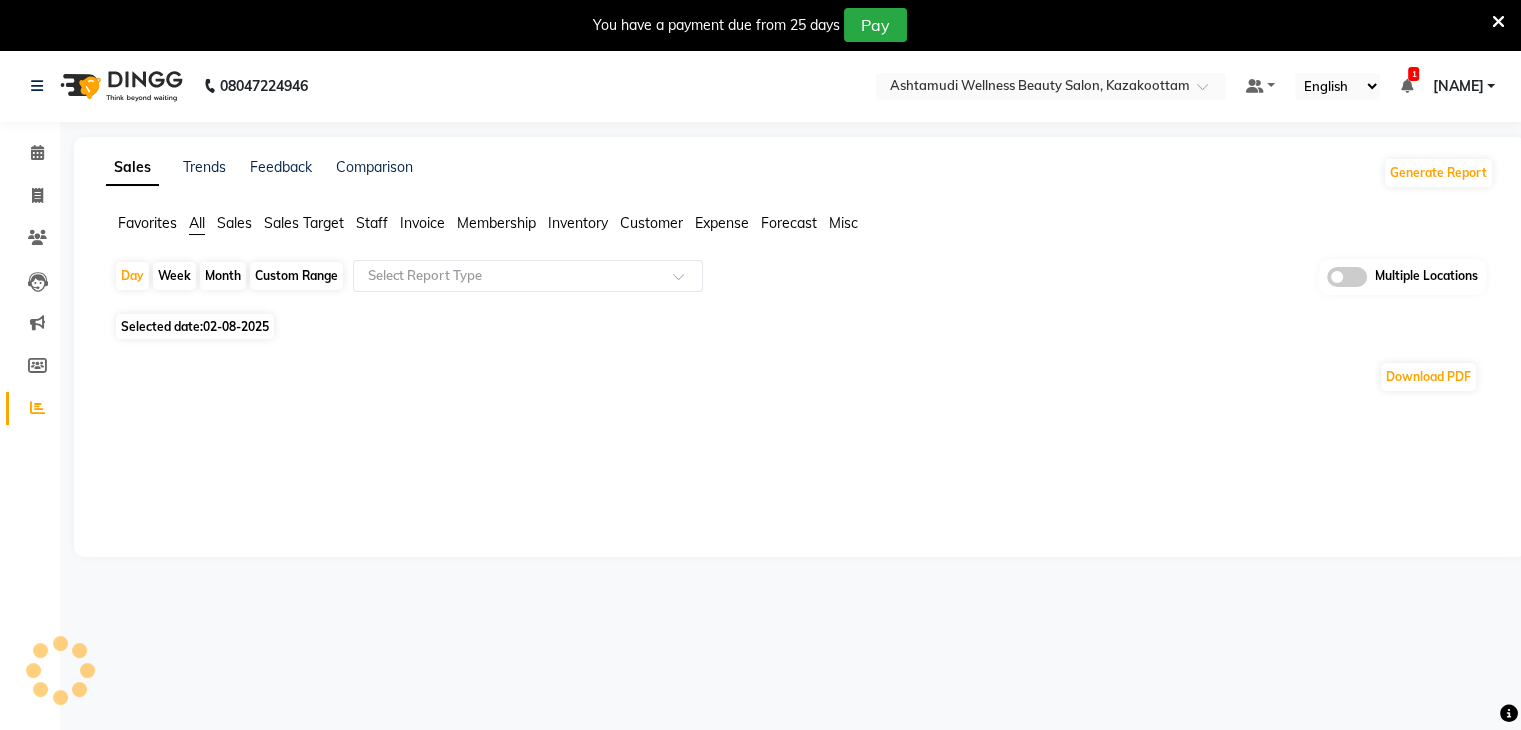 click 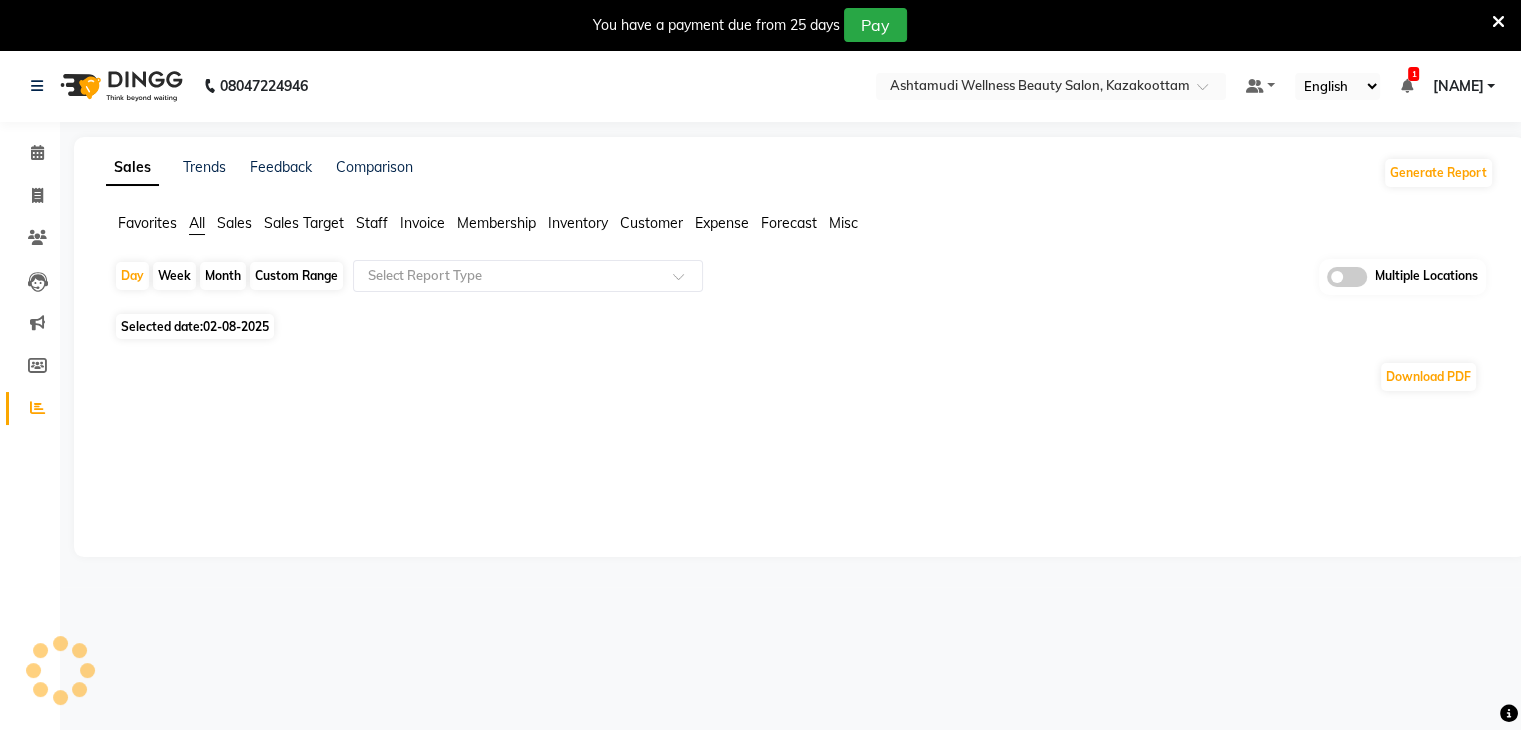 click 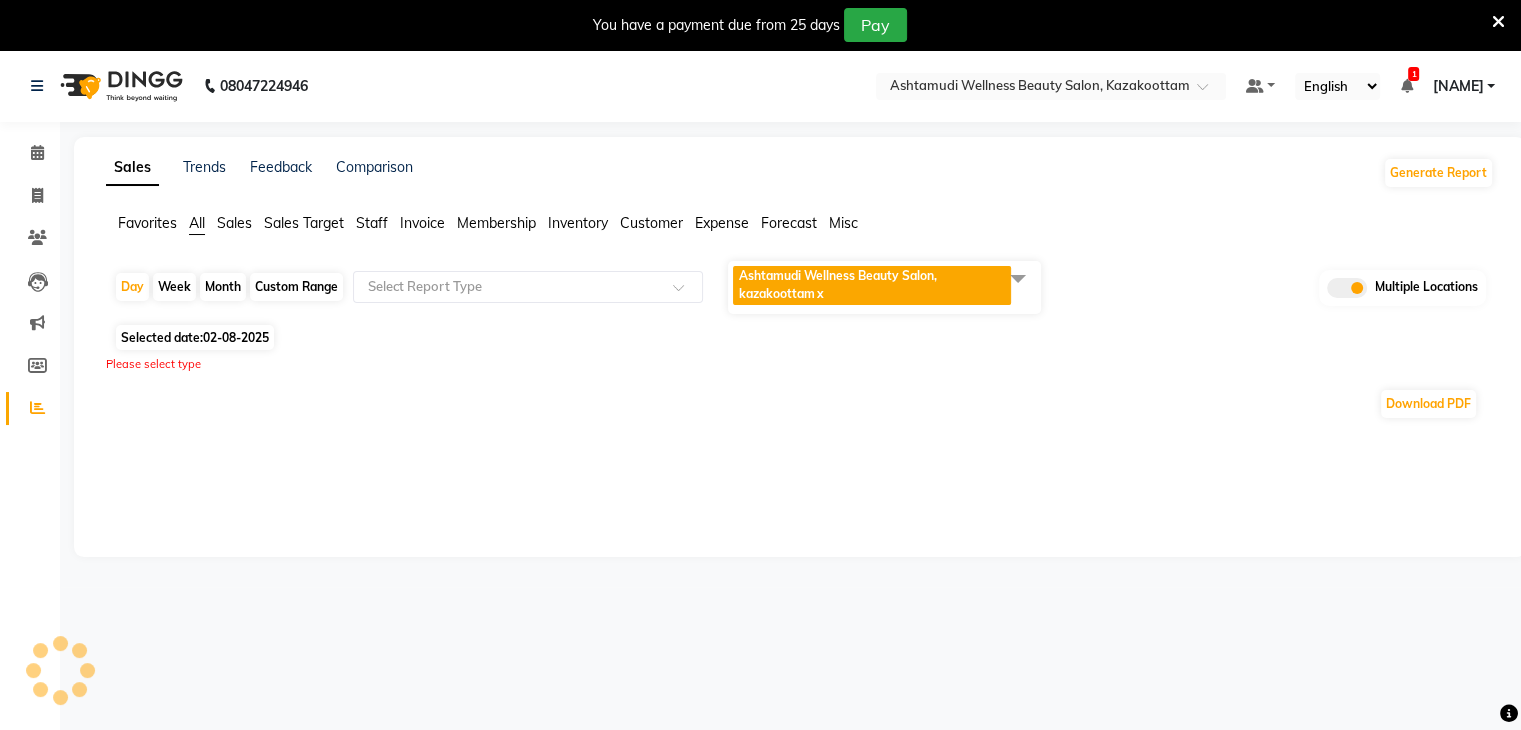 click on "Ashtamudi Wellness Beauty Salon, kazakoottam  x" 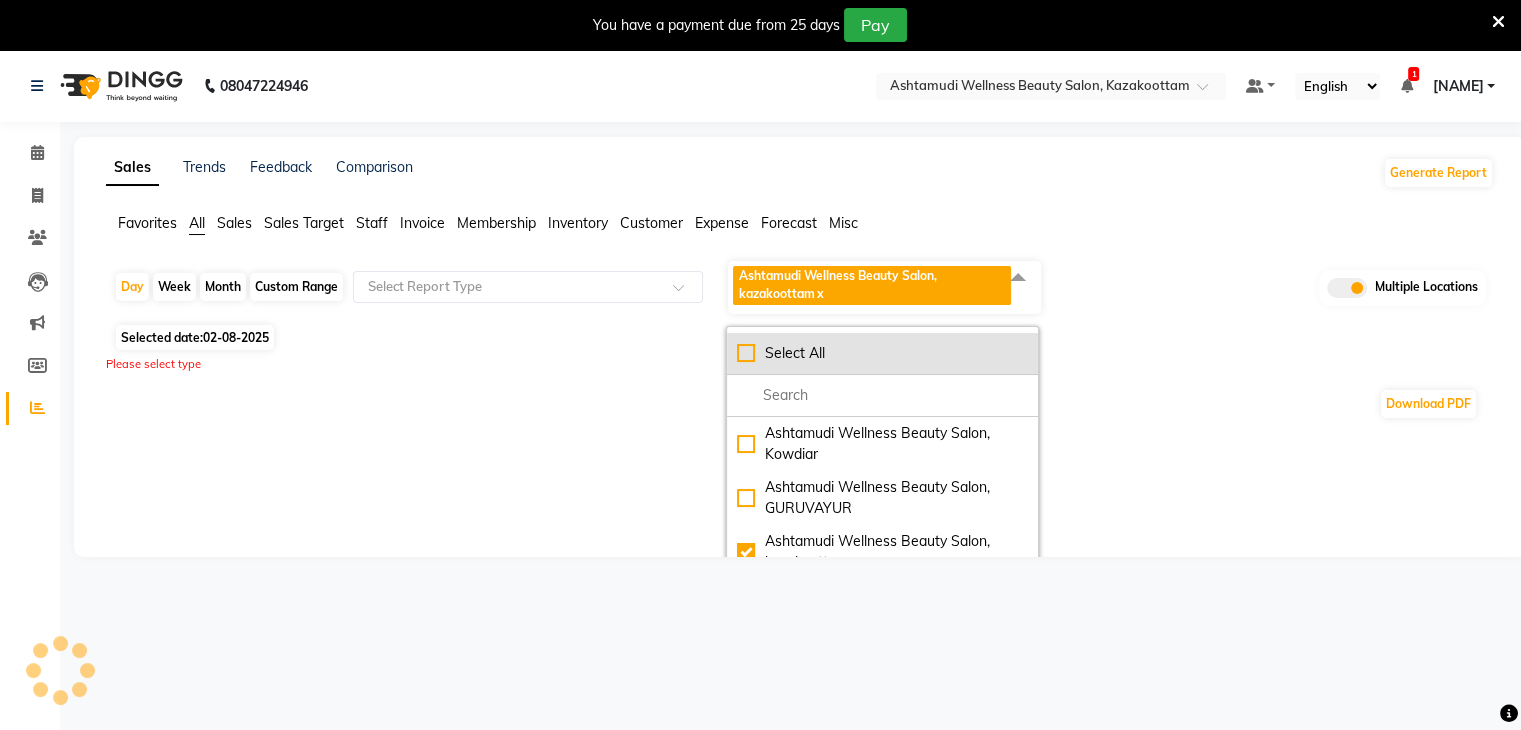 click on "Select All" 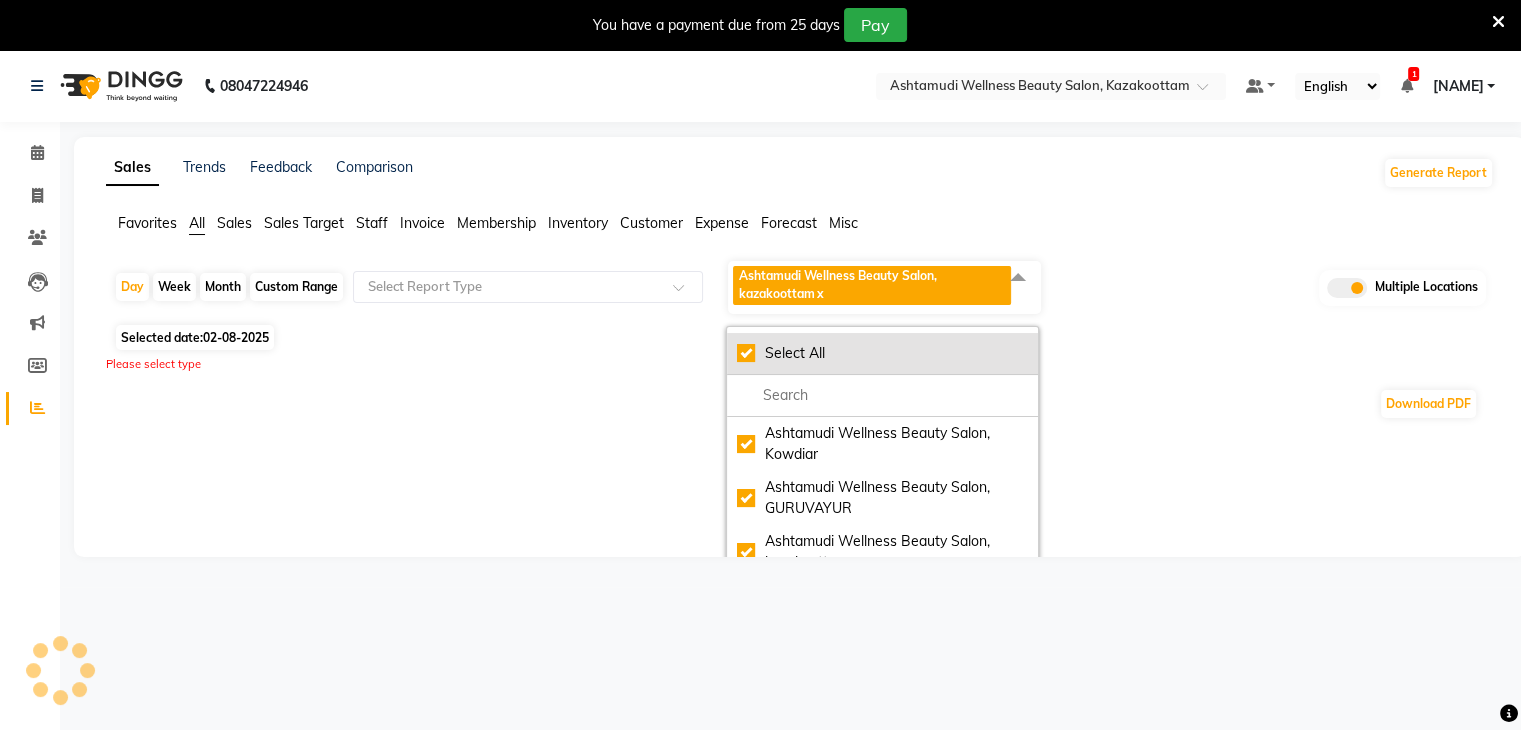 checkbox on "true" 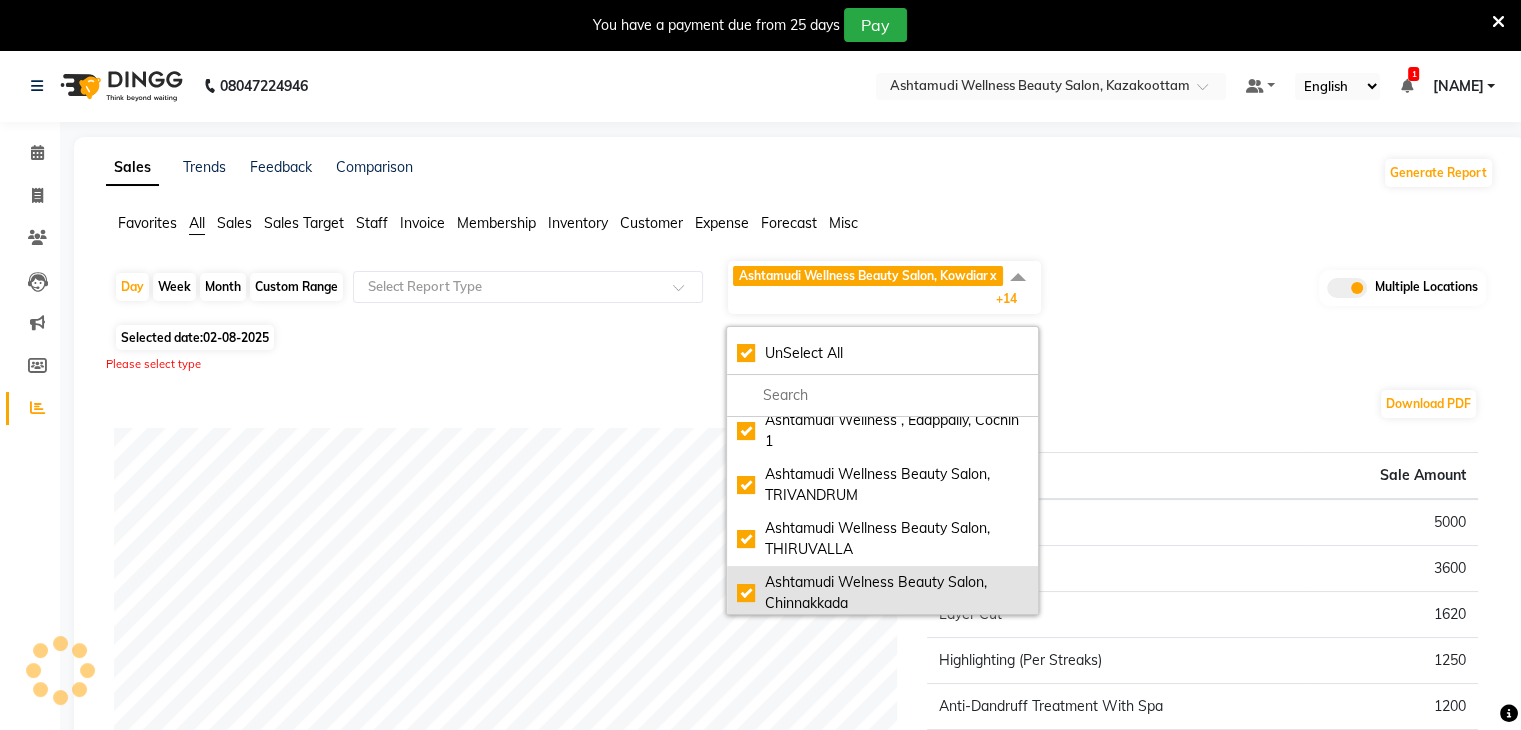 scroll, scrollTop: 400, scrollLeft: 0, axis: vertical 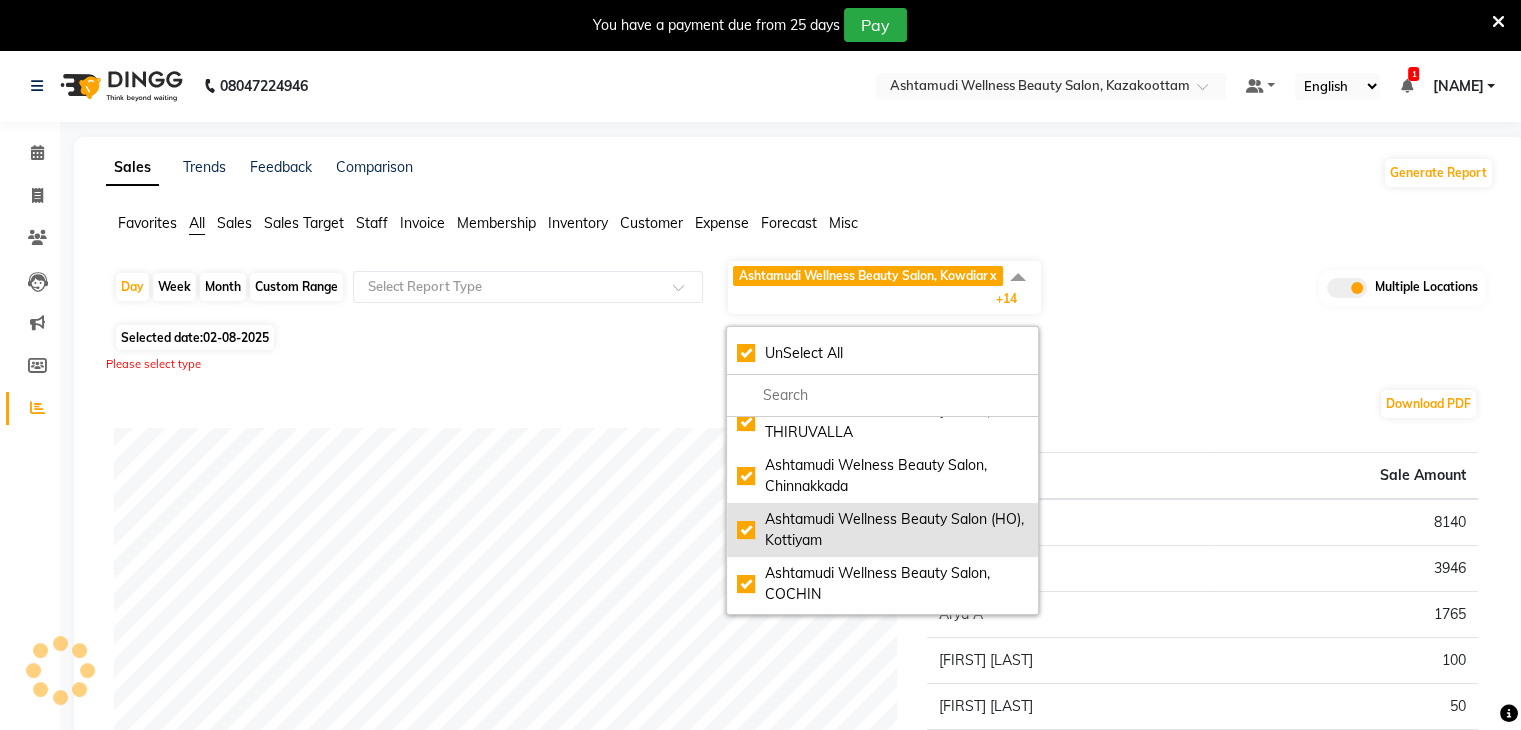 click on "Ashtamudi Wellness Beauty Salon (HO), Kottiyam" 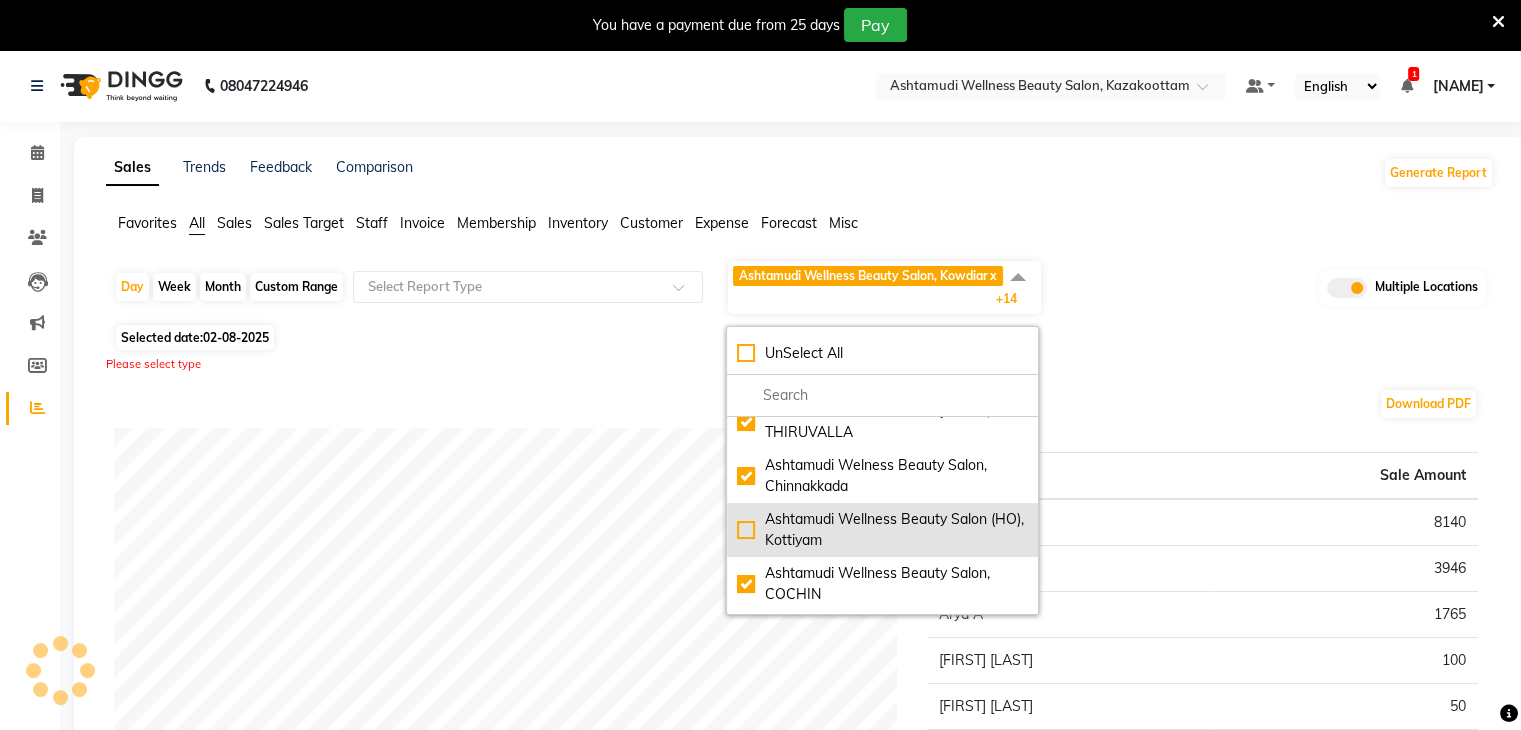 checkbox on "false" 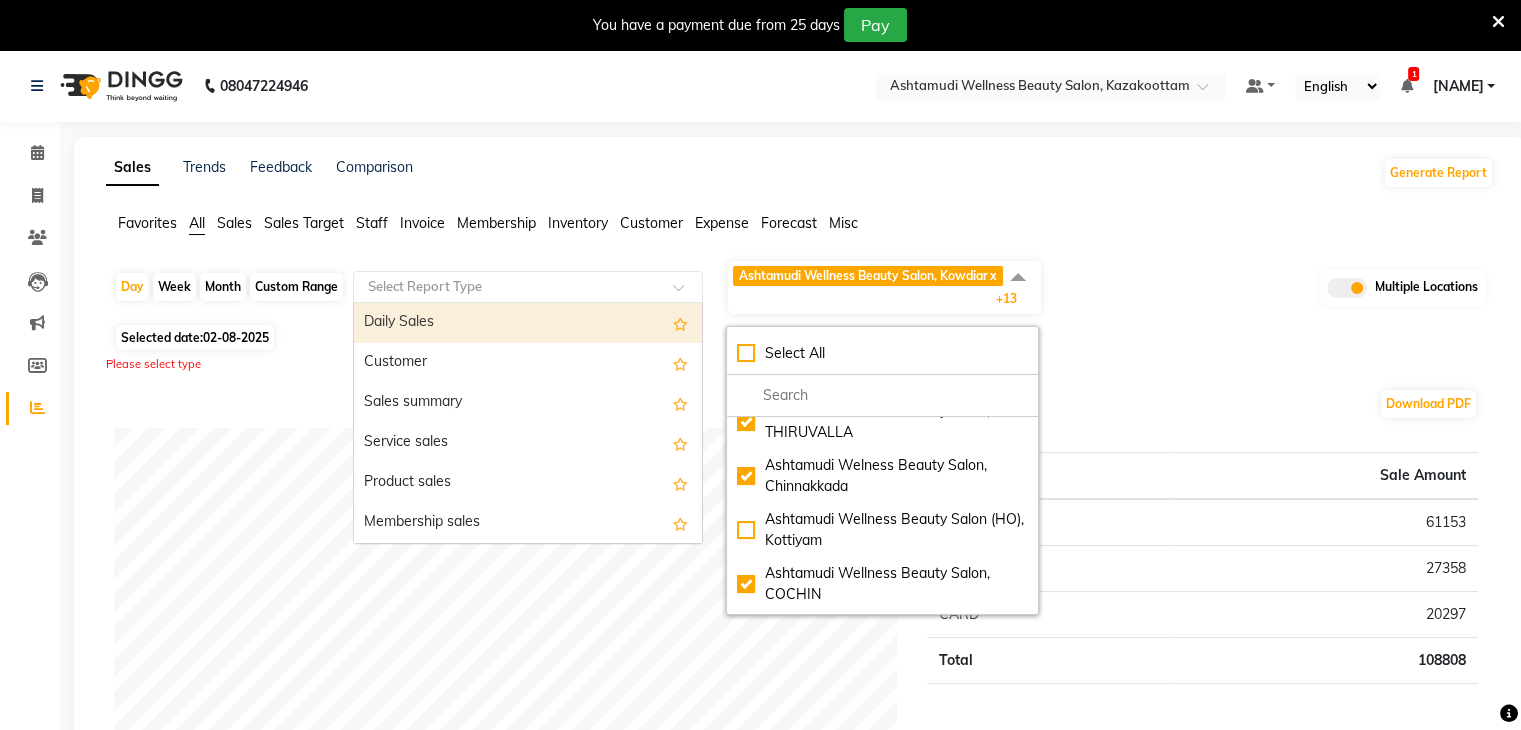 click 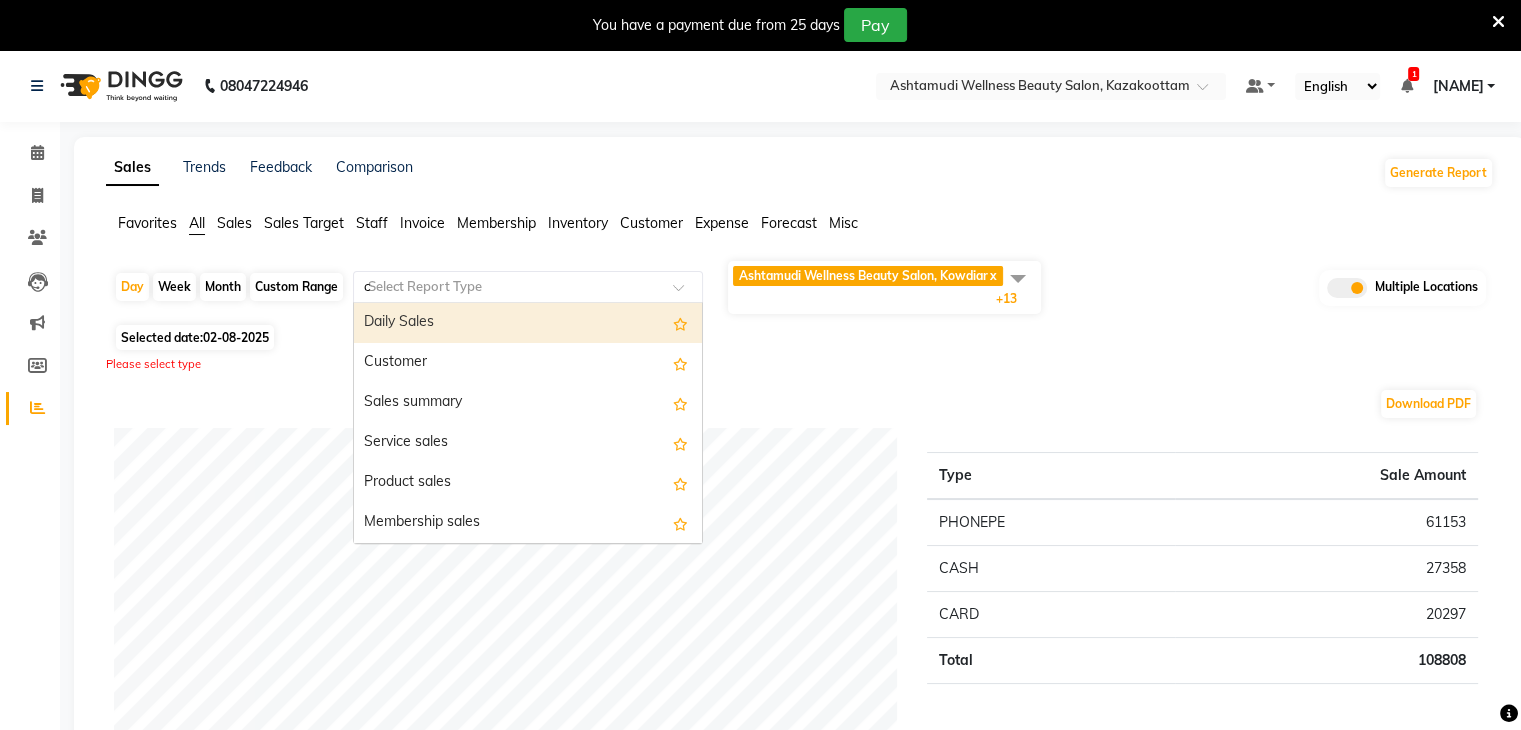 type on "ce" 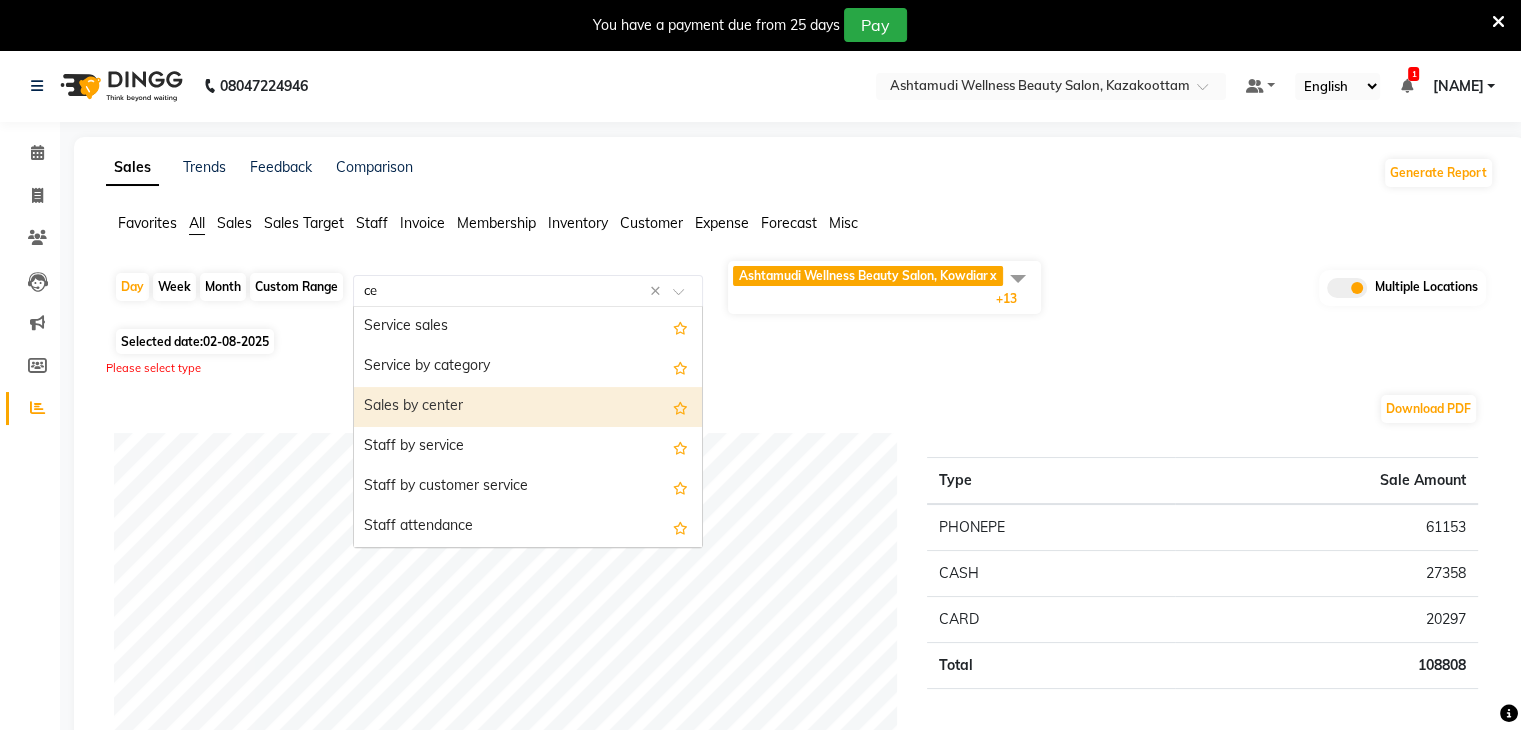 click on "Sales by center" at bounding box center (528, 407) 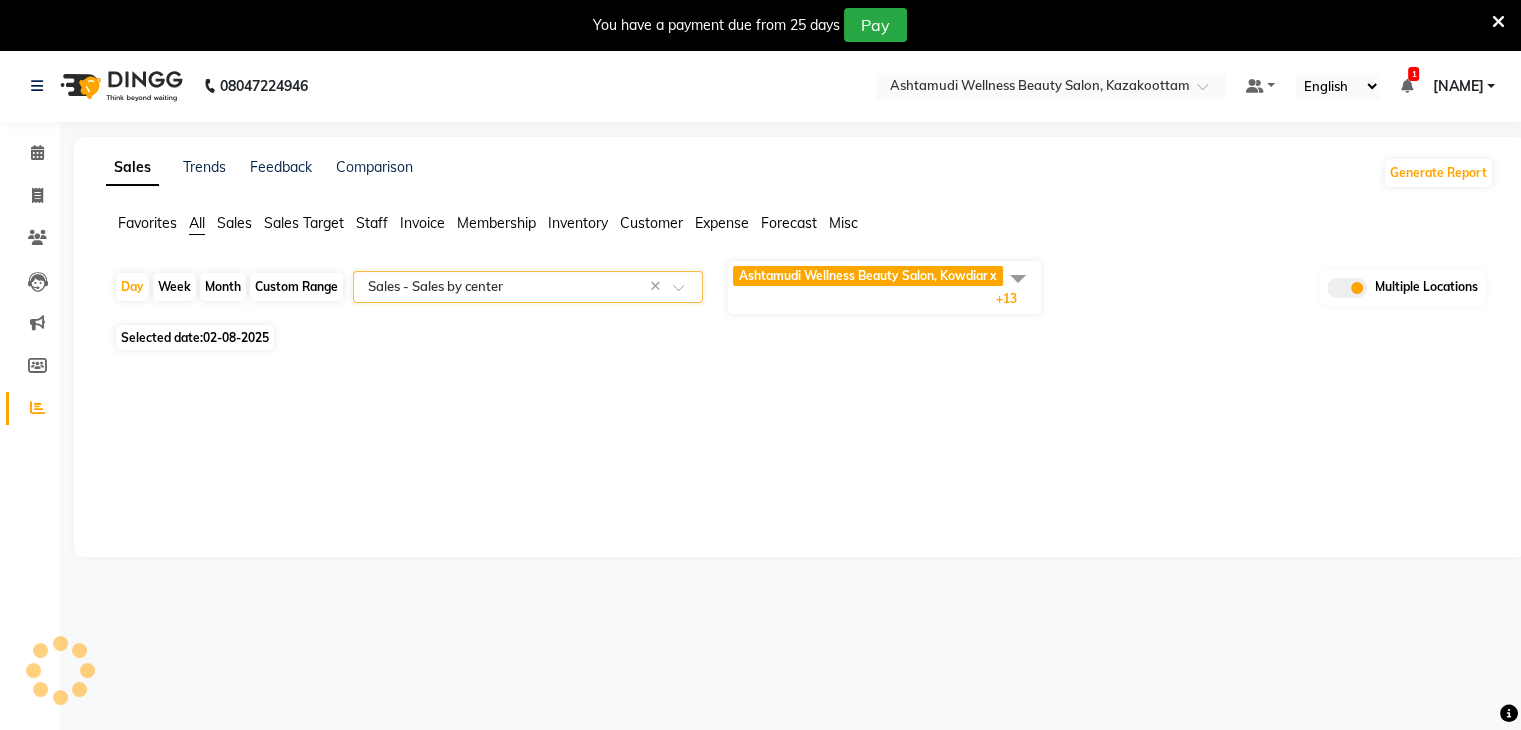 select on "full_report" 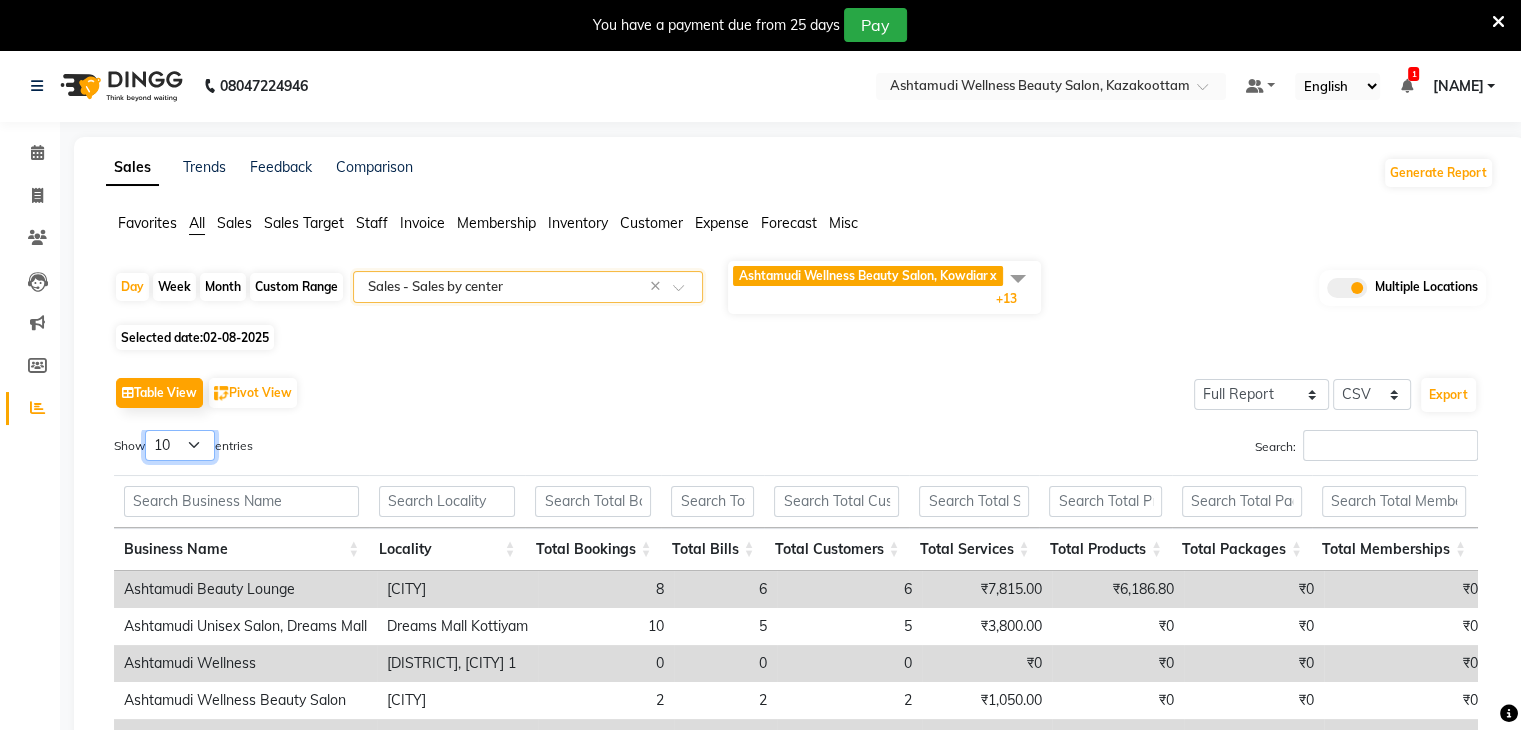 click on "10 25 50 100" at bounding box center [180, 445] 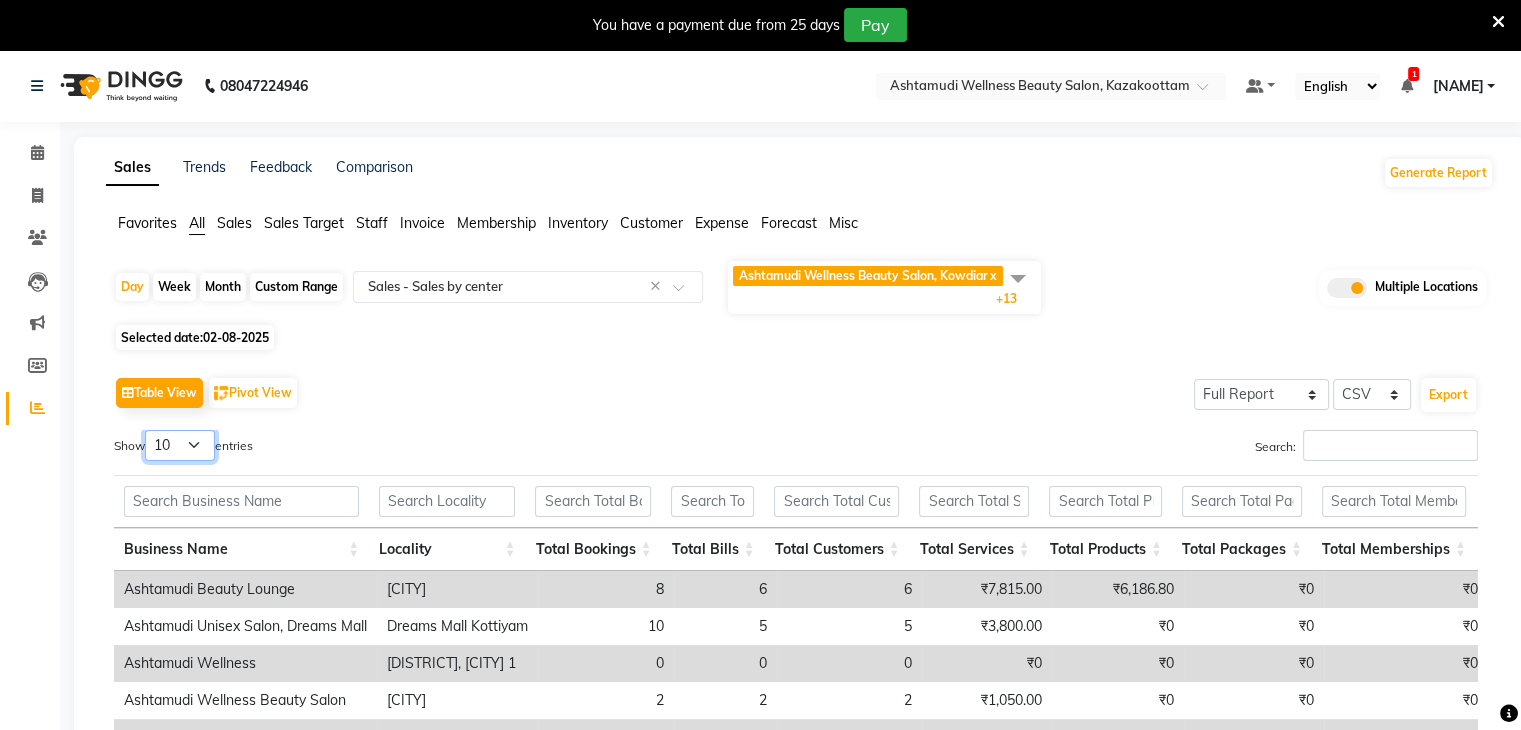 select on "25" 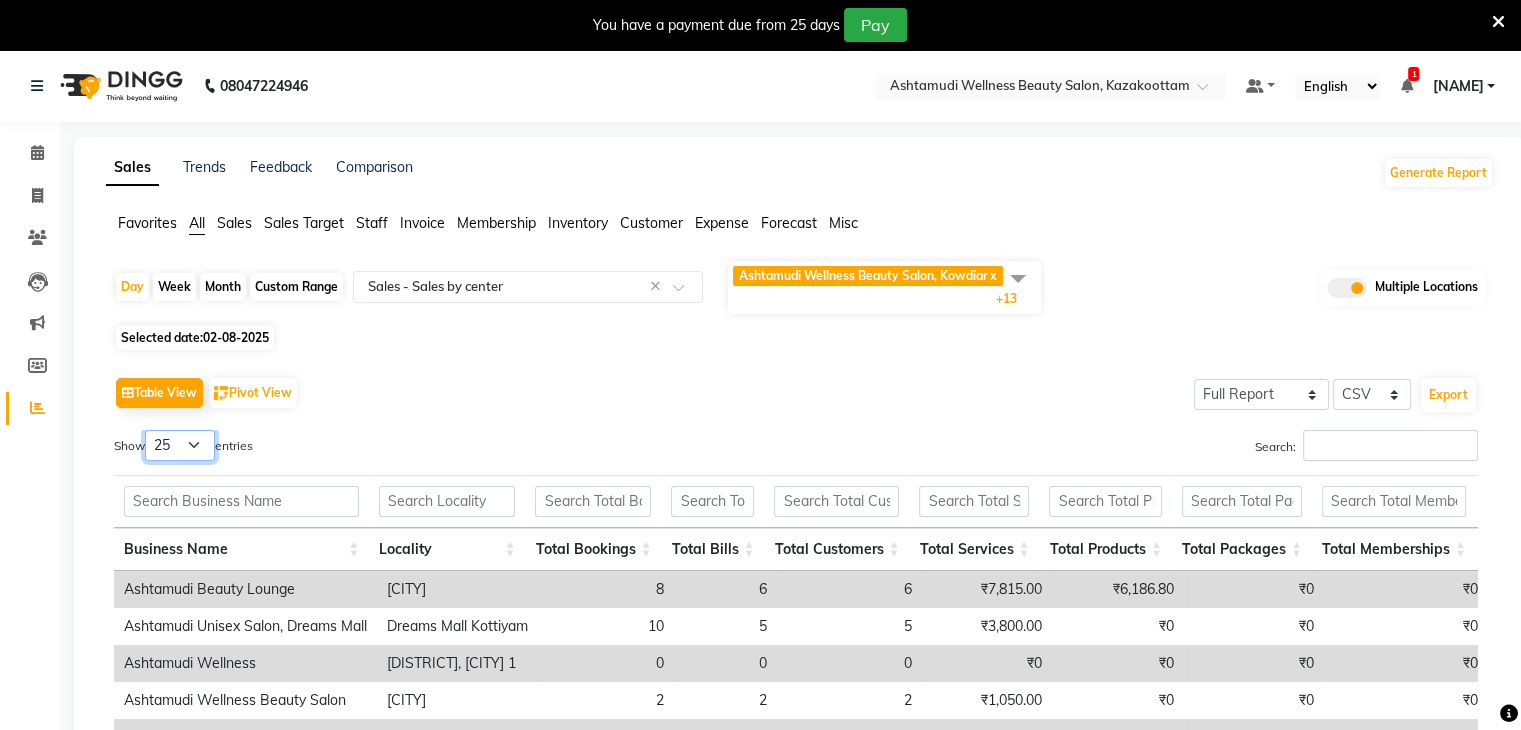 click on "10 25 50 100" at bounding box center [180, 445] 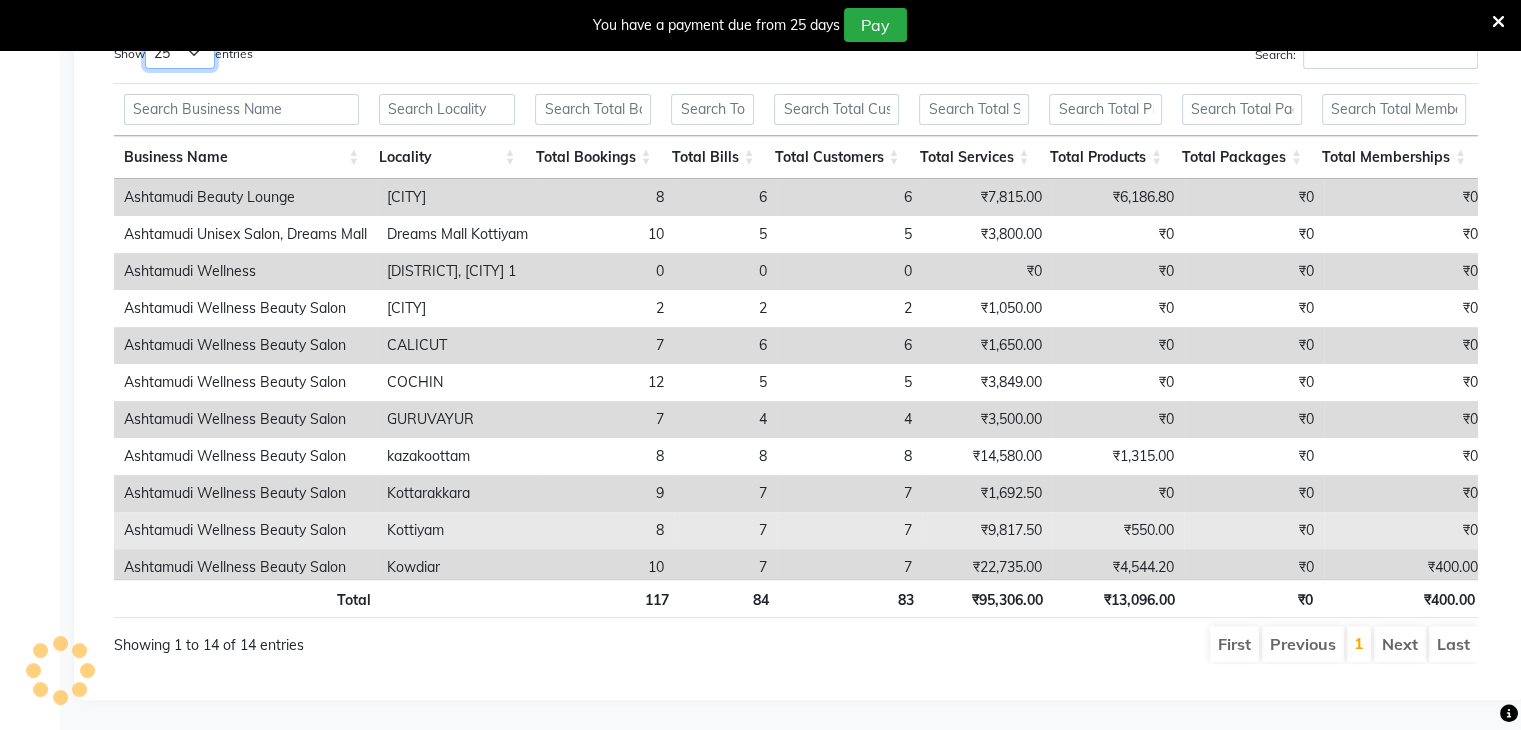 scroll, scrollTop: 404, scrollLeft: 0, axis: vertical 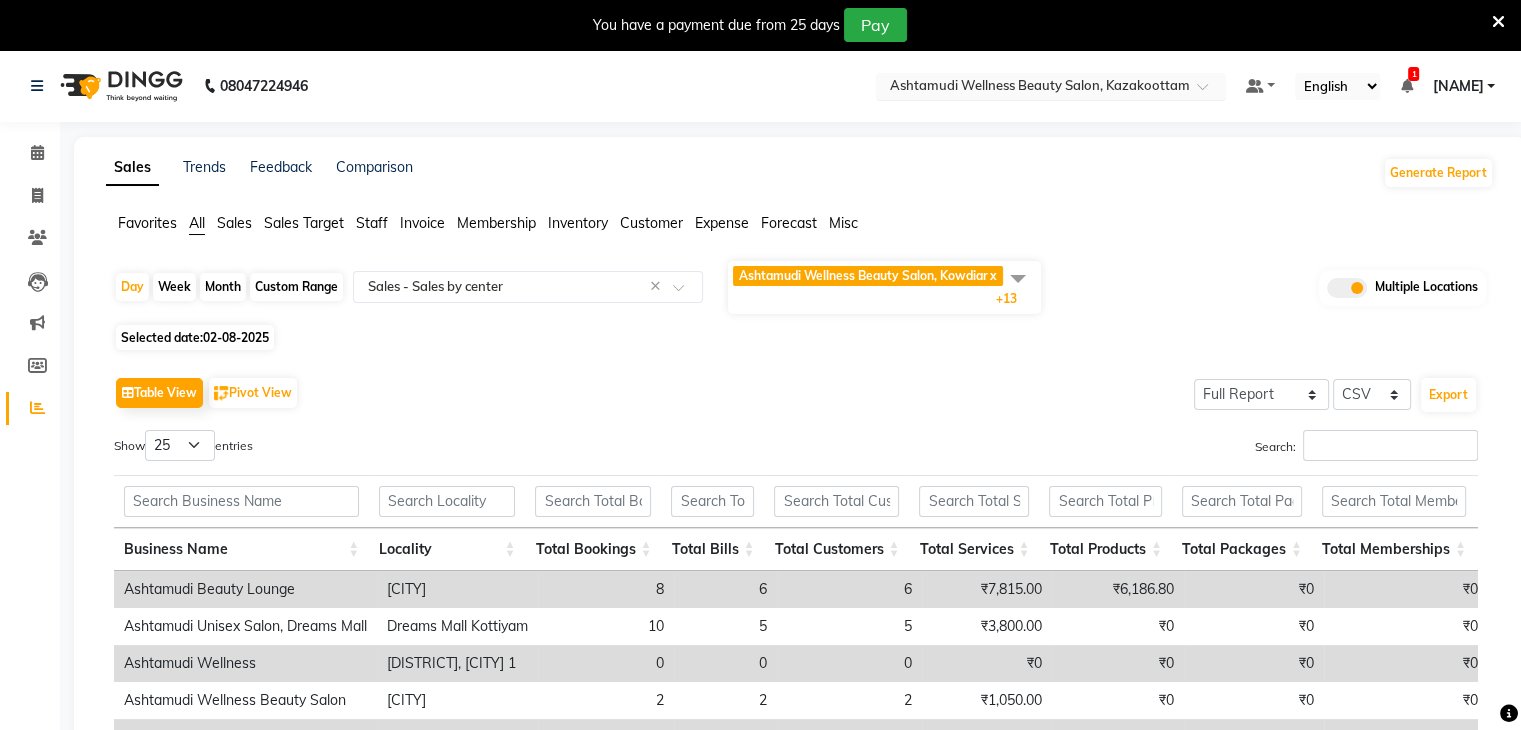 click at bounding box center [1031, 88] 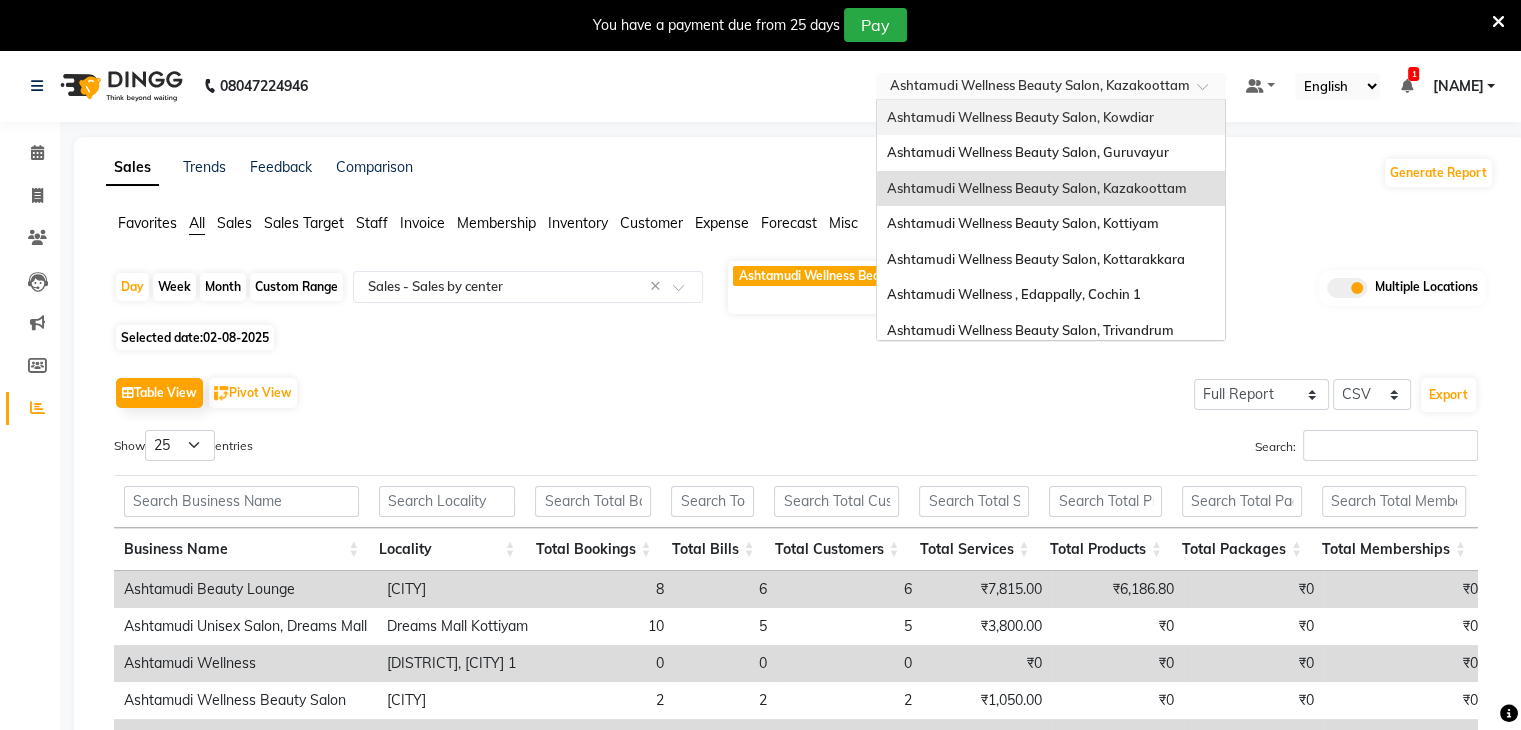 click on "Ashtamudi Wellness Beauty Salon, Kowdiar" at bounding box center [1020, 117] 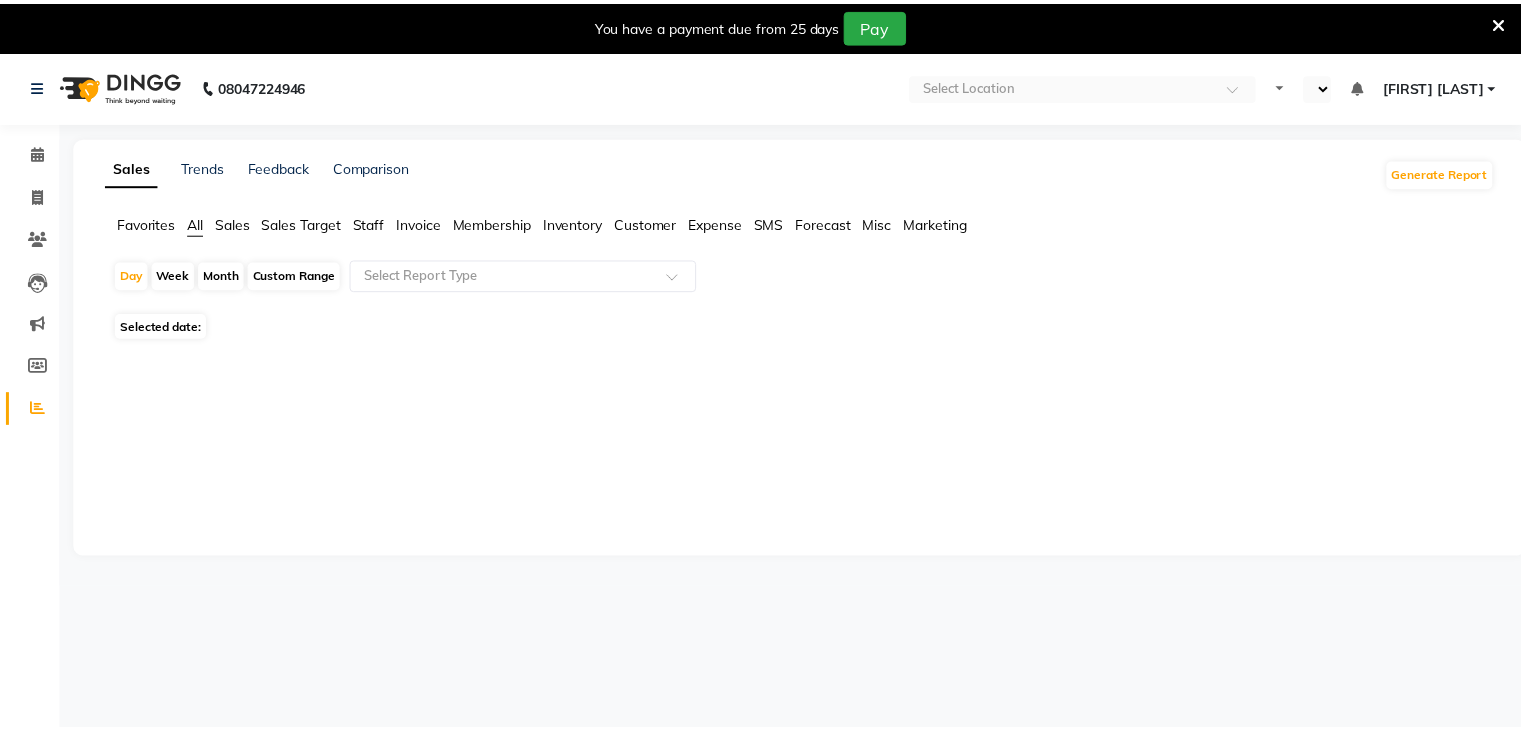 scroll, scrollTop: 0, scrollLeft: 0, axis: both 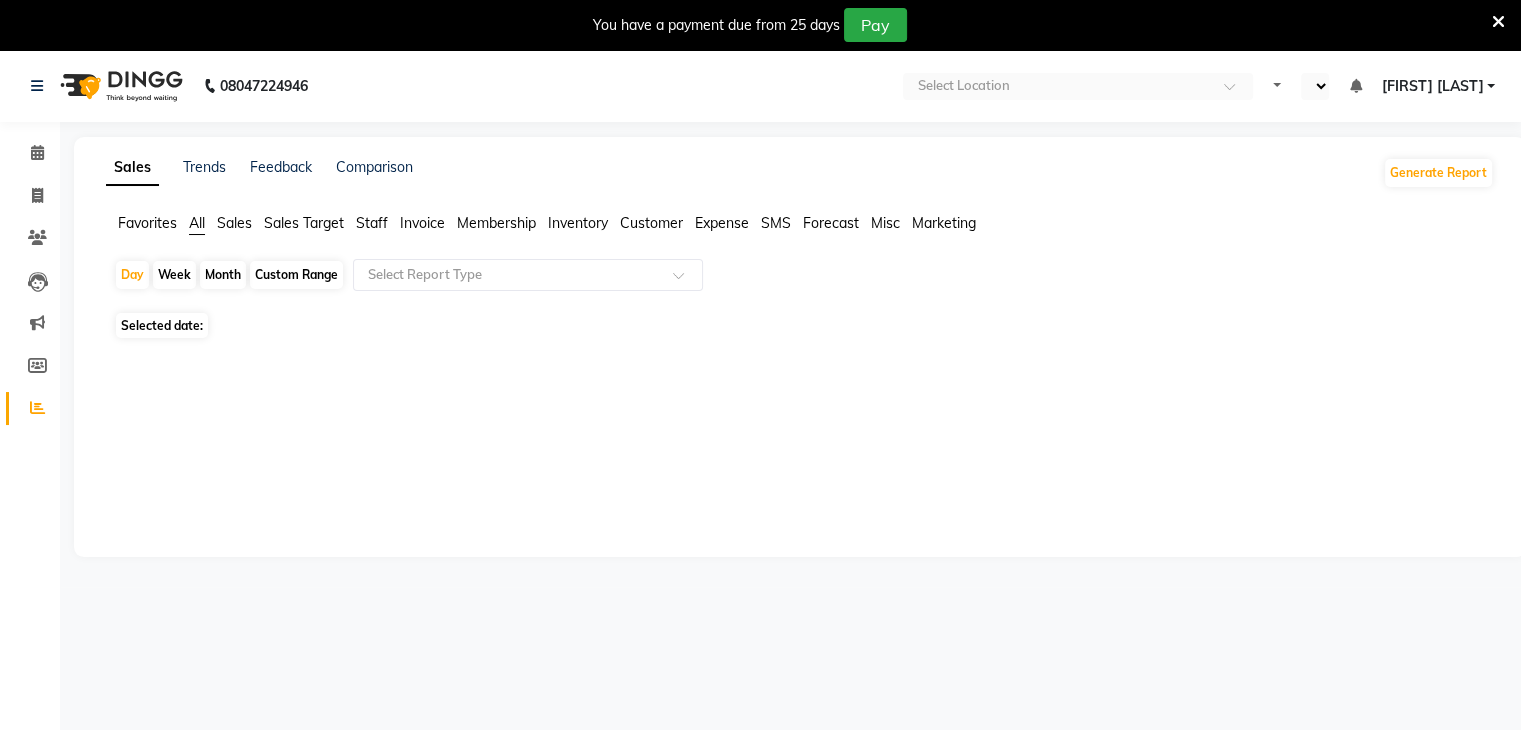 select on "en" 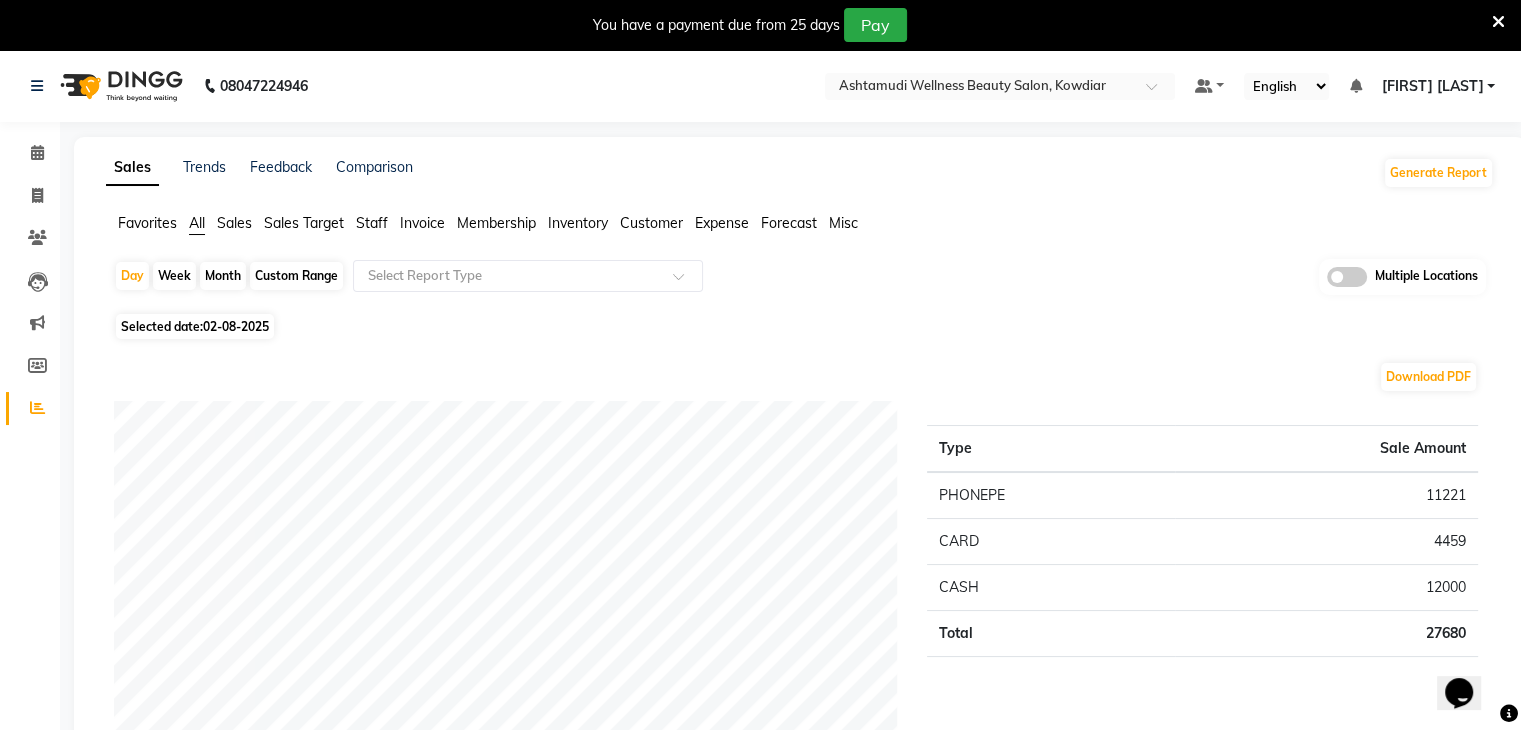 scroll, scrollTop: 0, scrollLeft: 0, axis: both 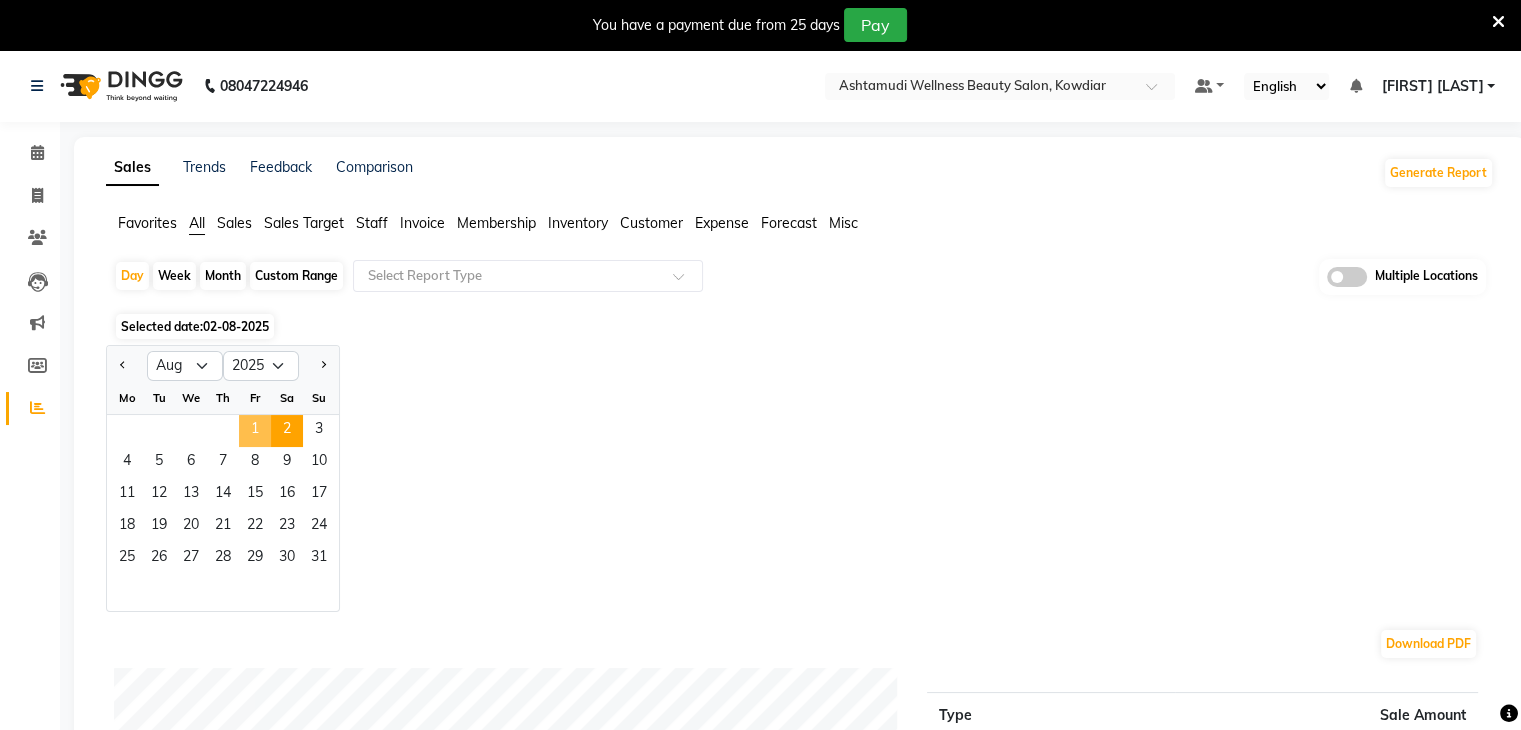 click on "1" 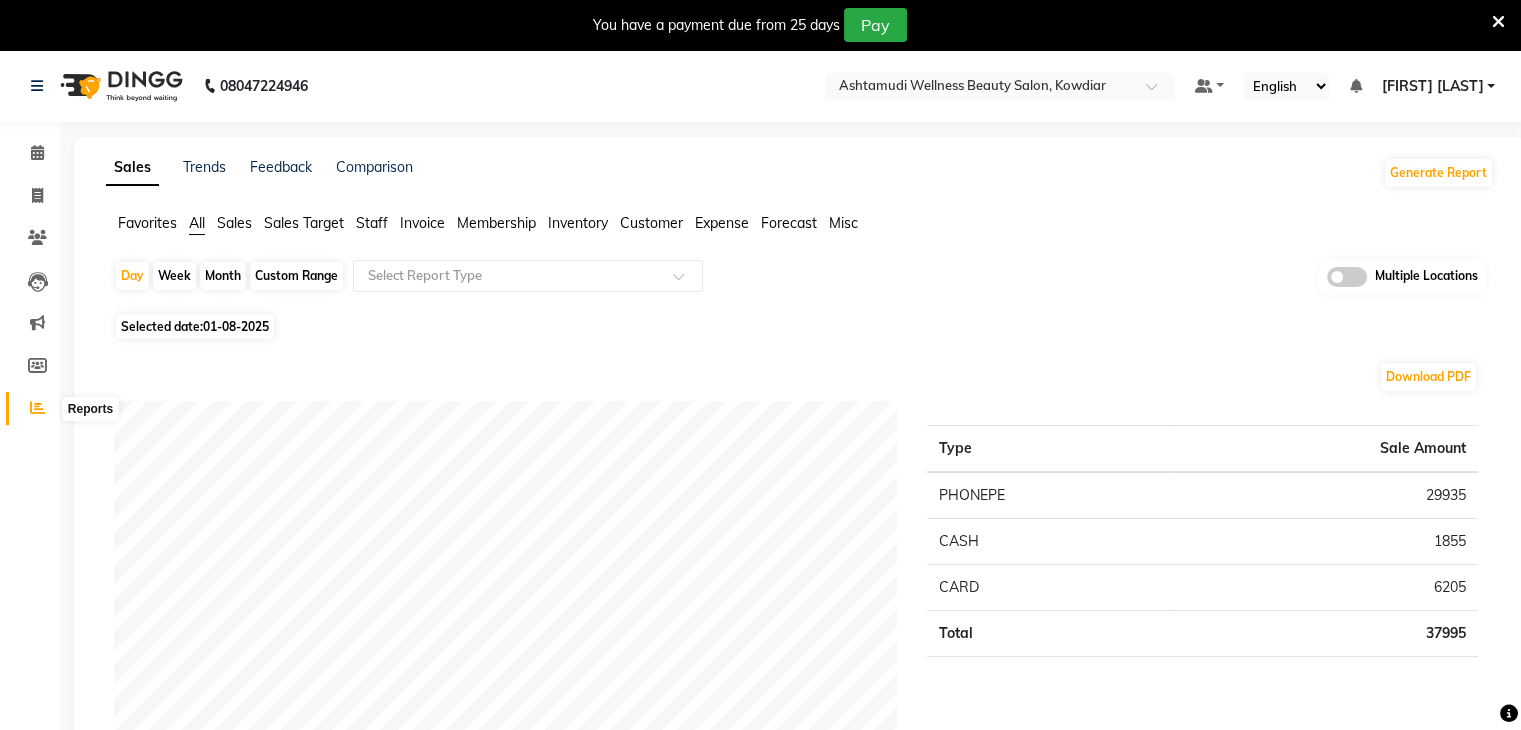 click 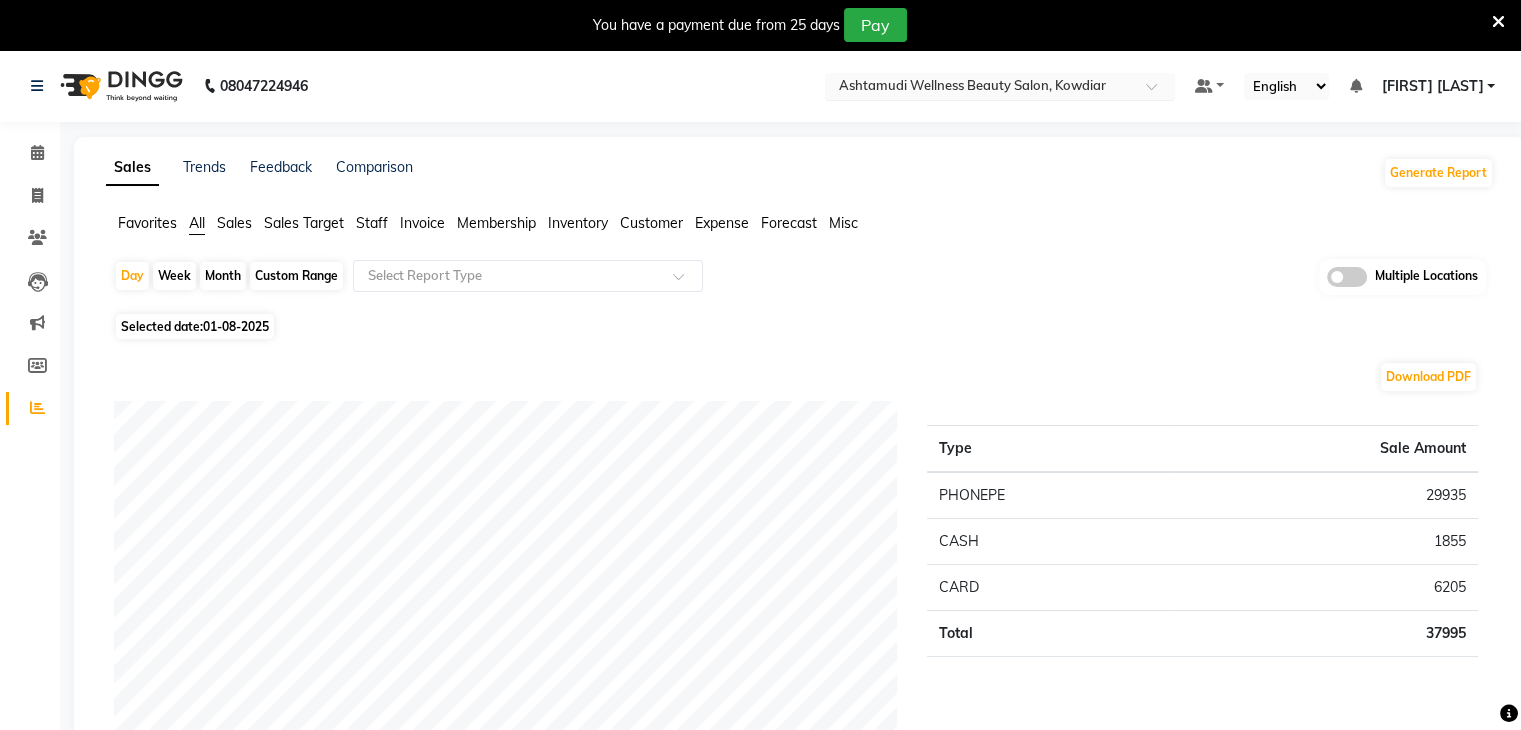 click at bounding box center [980, 88] 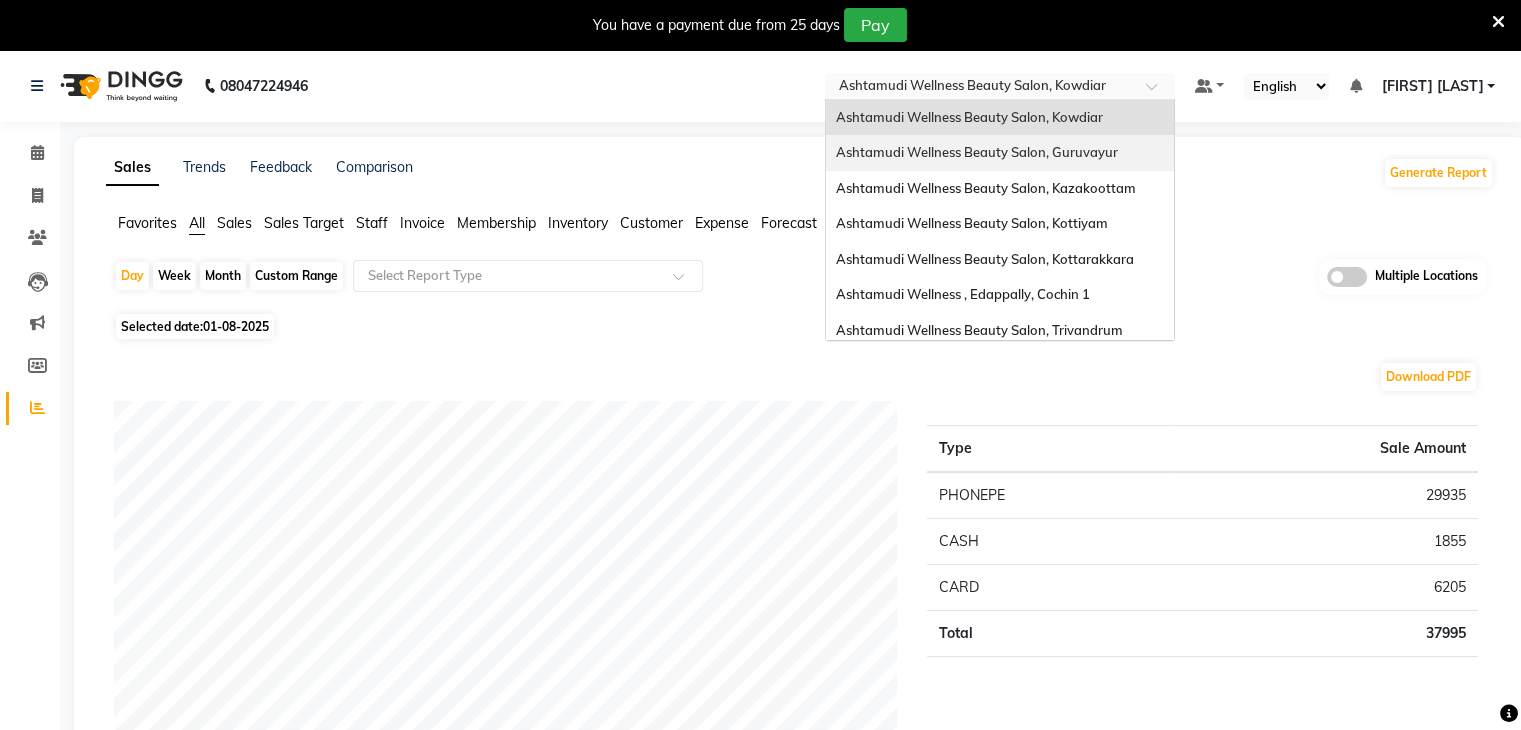 click on "Ashtamudi Wellness Beauty Salon, Guruvayur" at bounding box center (977, 152) 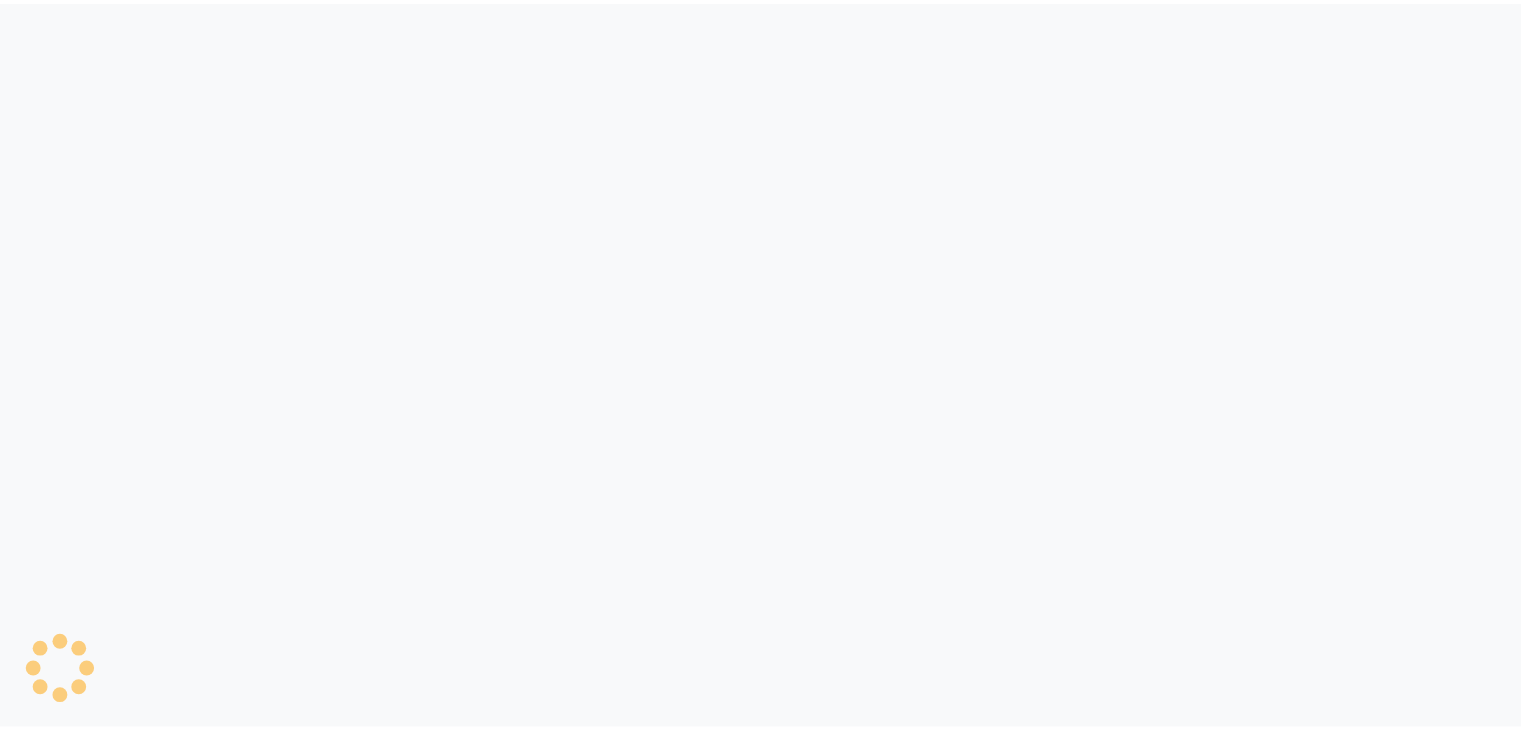 scroll, scrollTop: 0, scrollLeft: 0, axis: both 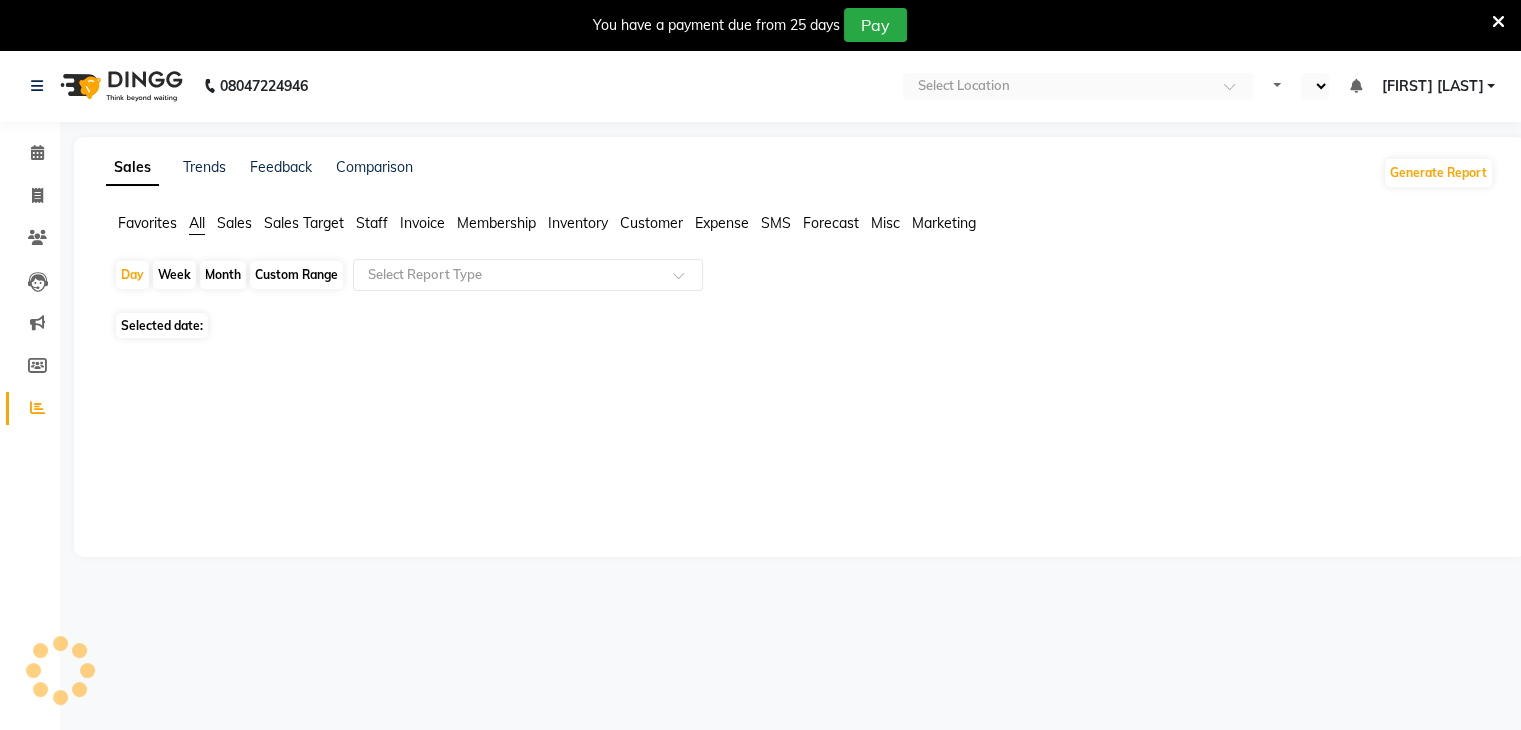 select on "en" 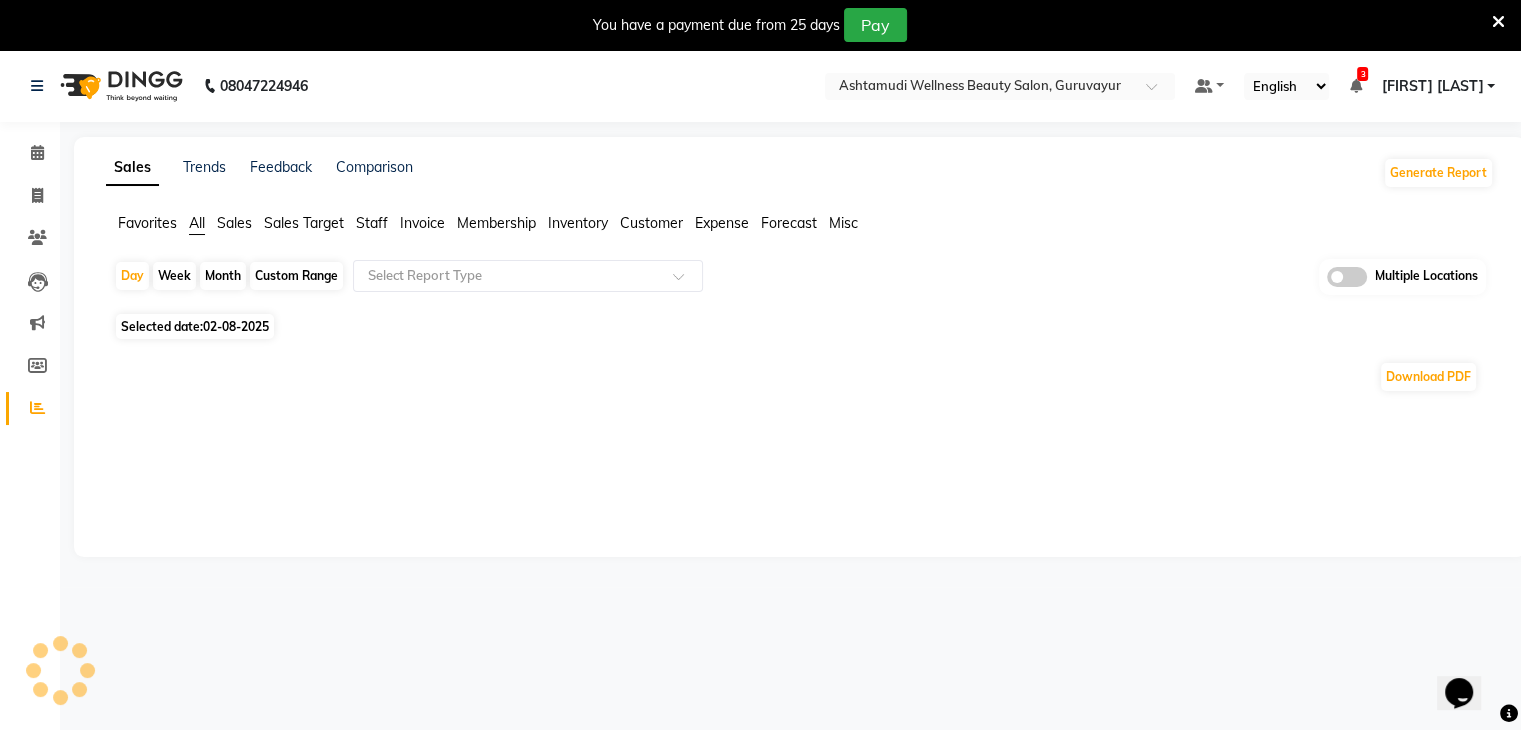 scroll, scrollTop: 0, scrollLeft: 0, axis: both 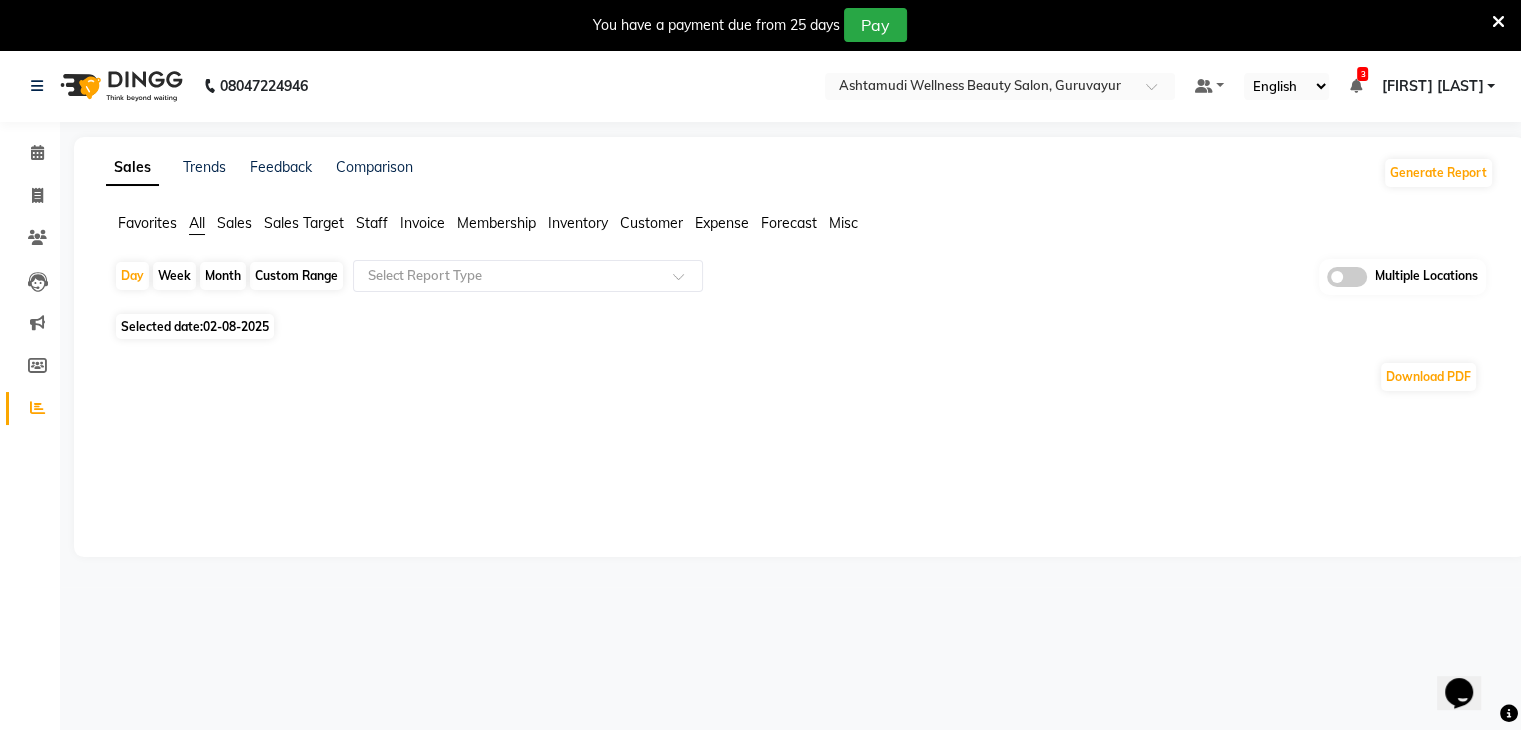click on "Selected date:  02-08-2025" 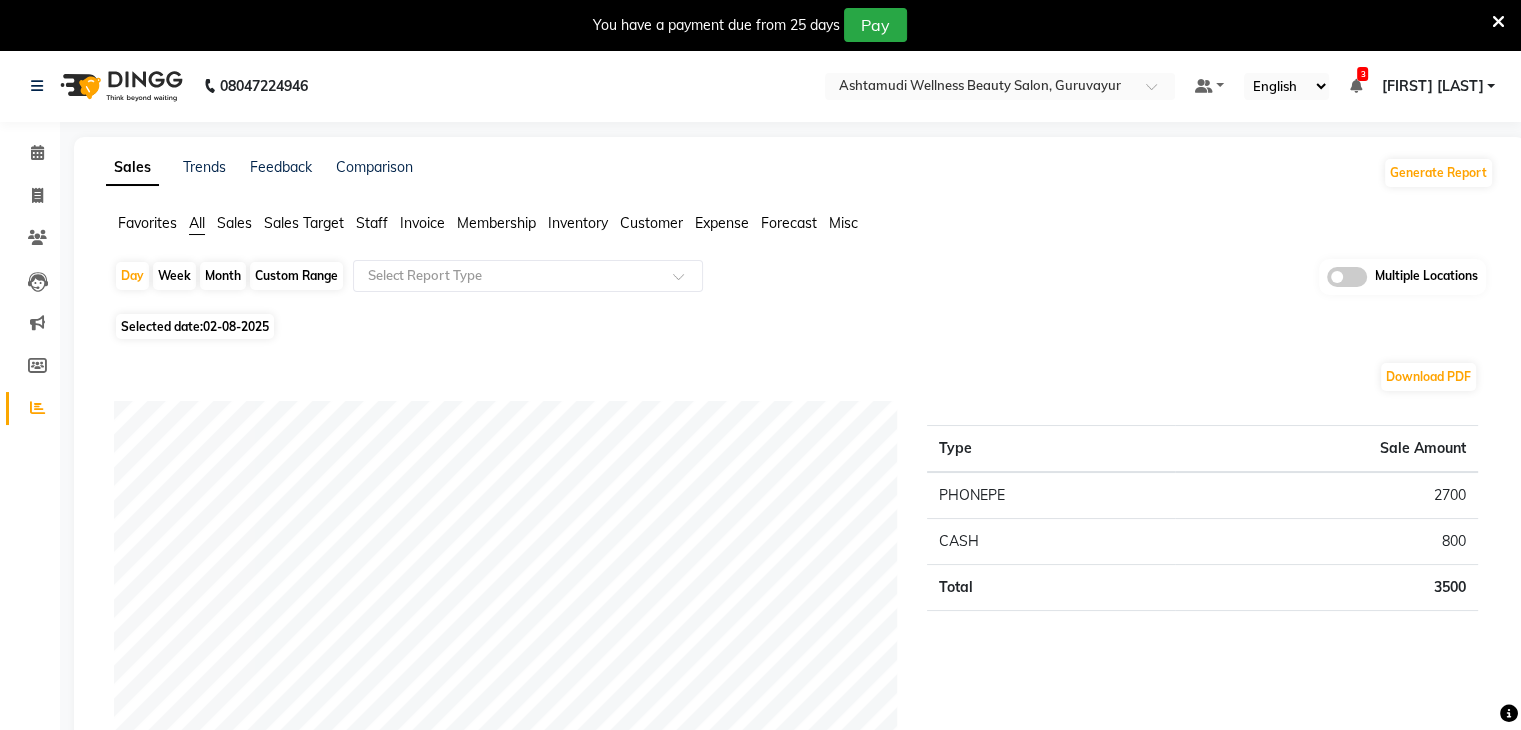 click on "02-08-2025" 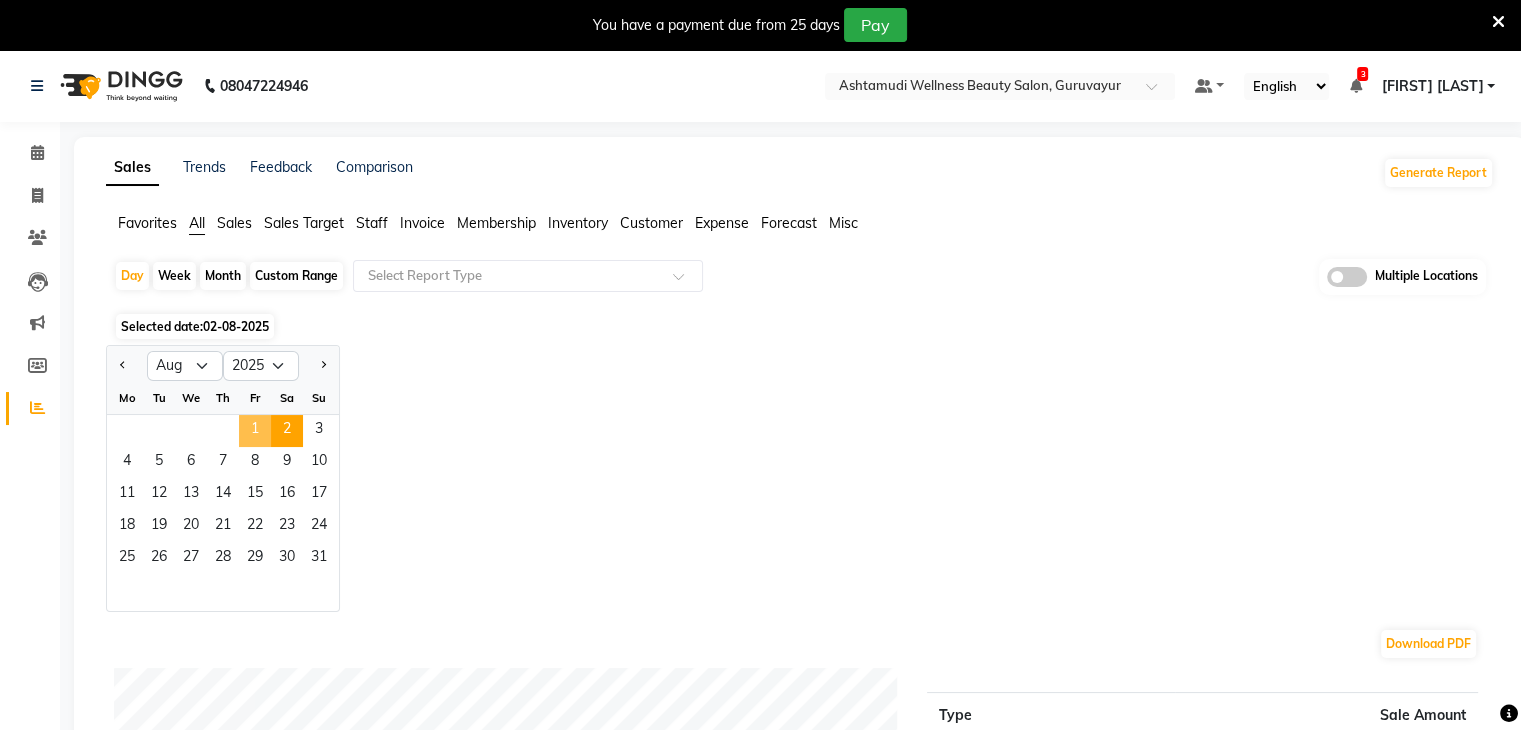 click on "1" 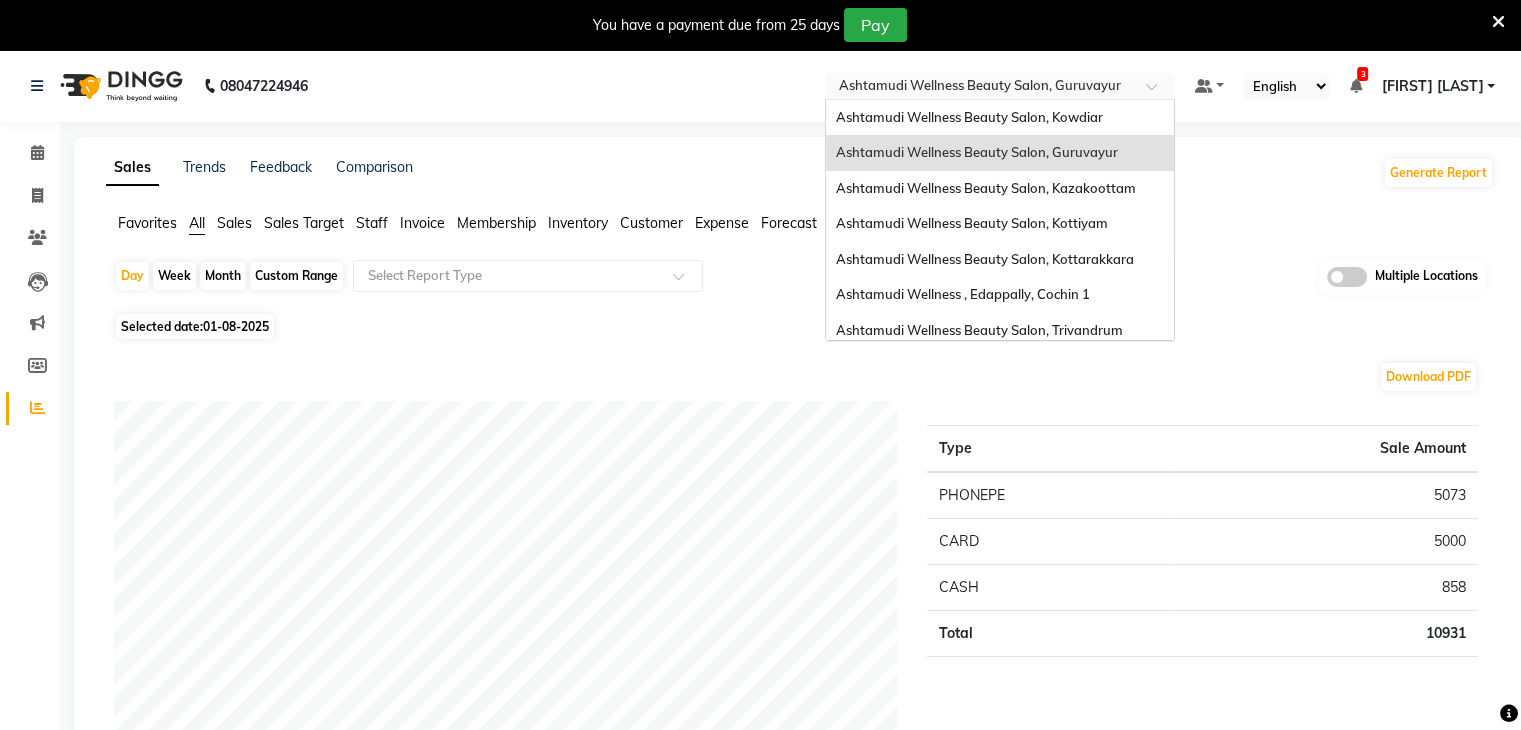 click on "× Ashtamudi Wellness Beauty Salon, Guruvayur" at bounding box center [980, 86] 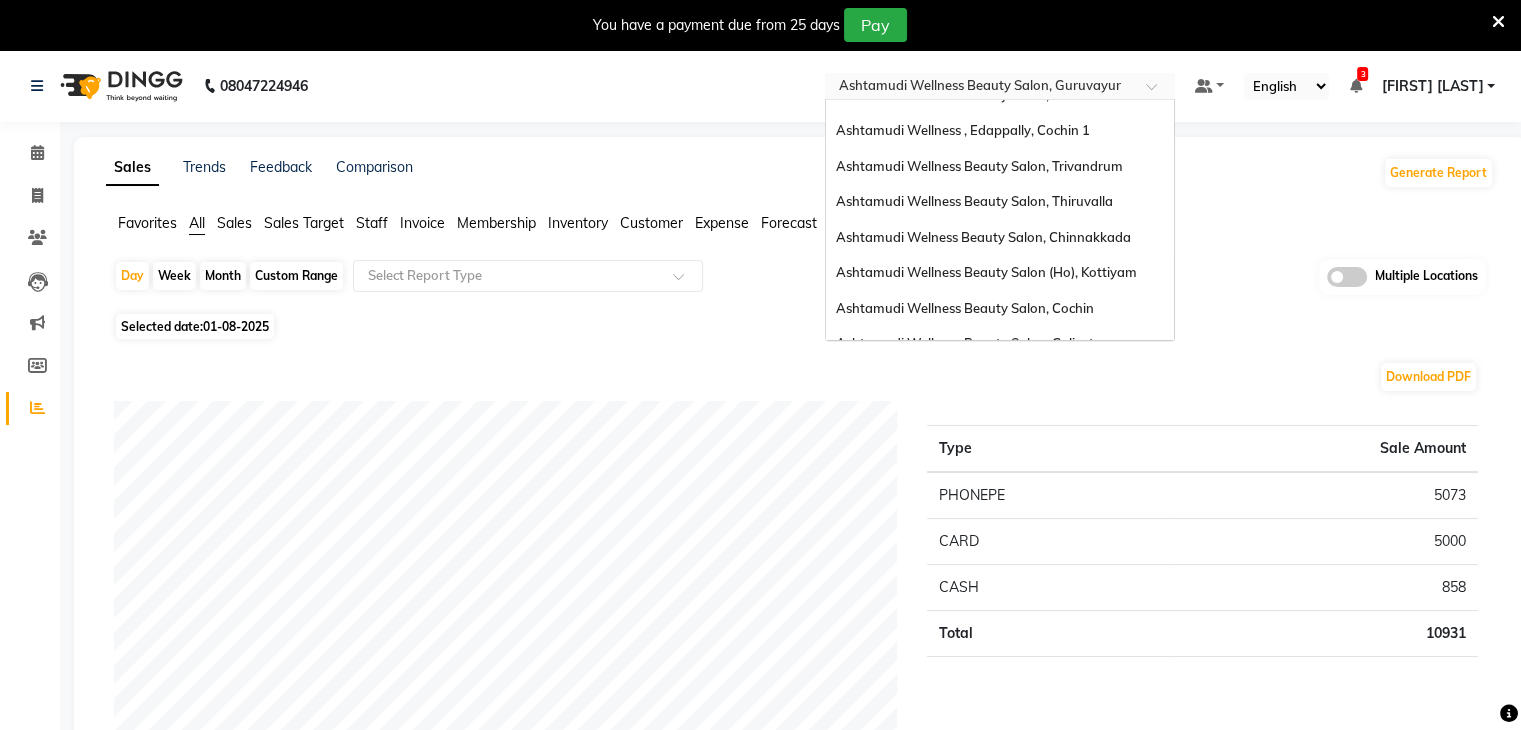 scroll, scrollTop: 312, scrollLeft: 0, axis: vertical 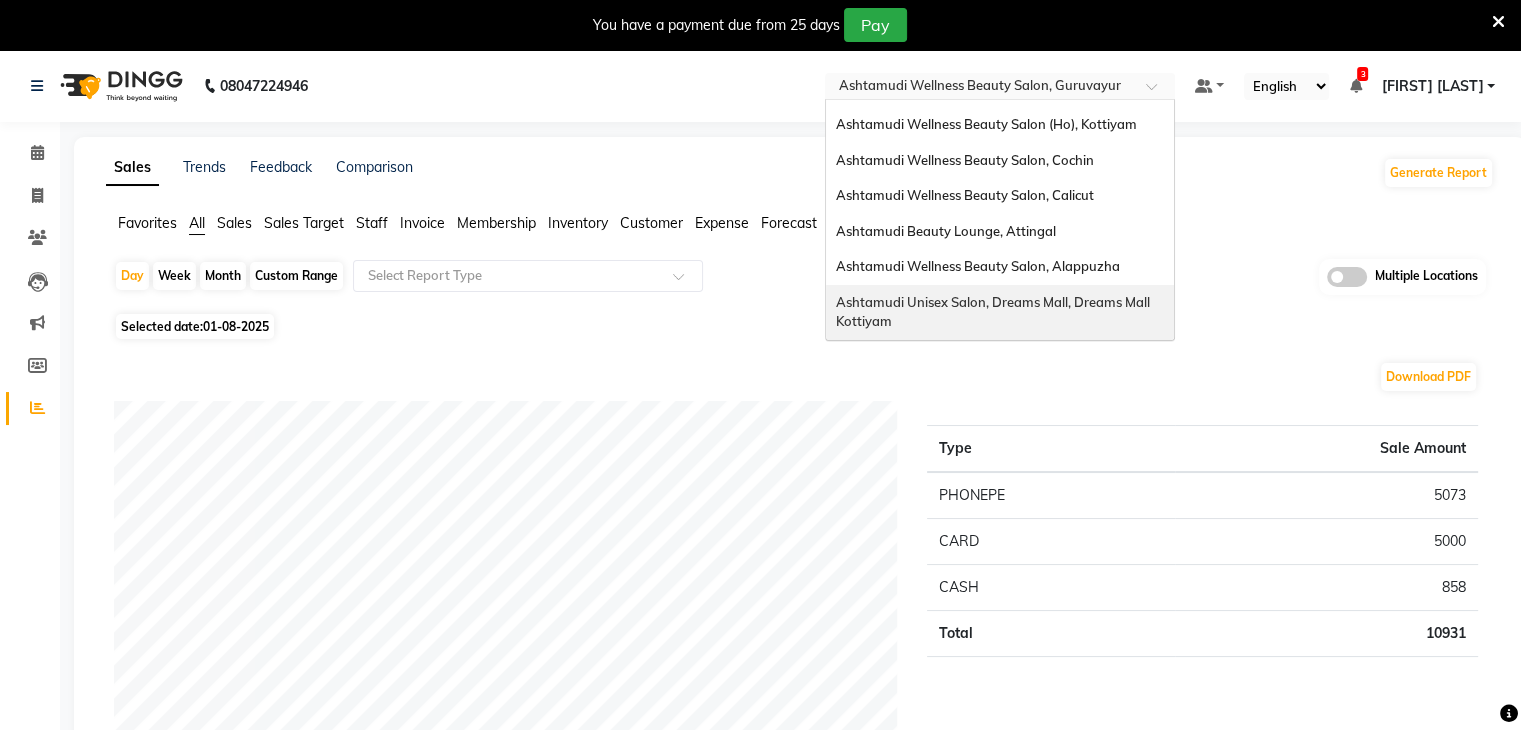drag, startPoint x: 1056, startPoint y: 307, endPoint x: 1043, endPoint y: 309, distance: 13.152946 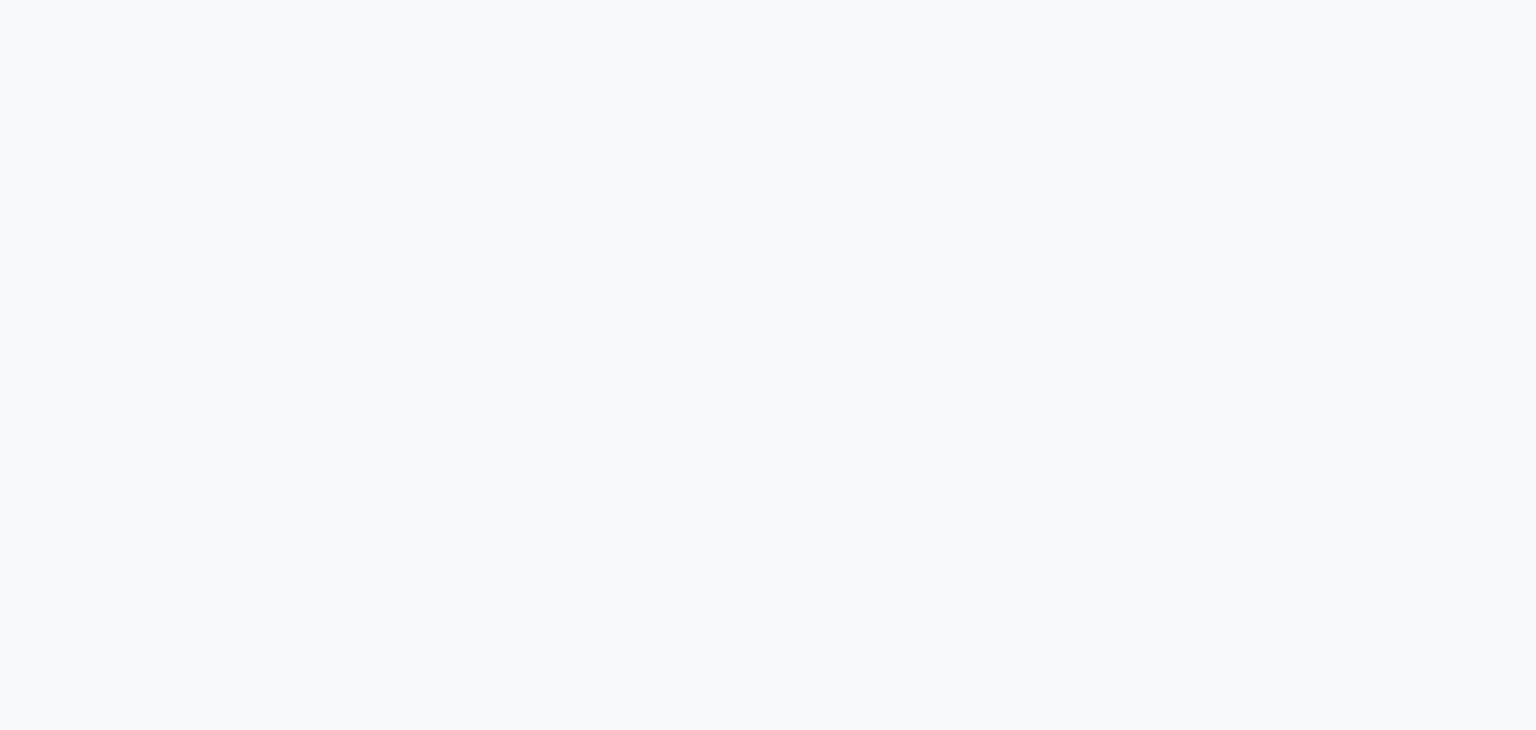scroll, scrollTop: 0, scrollLeft: 0, axis: both 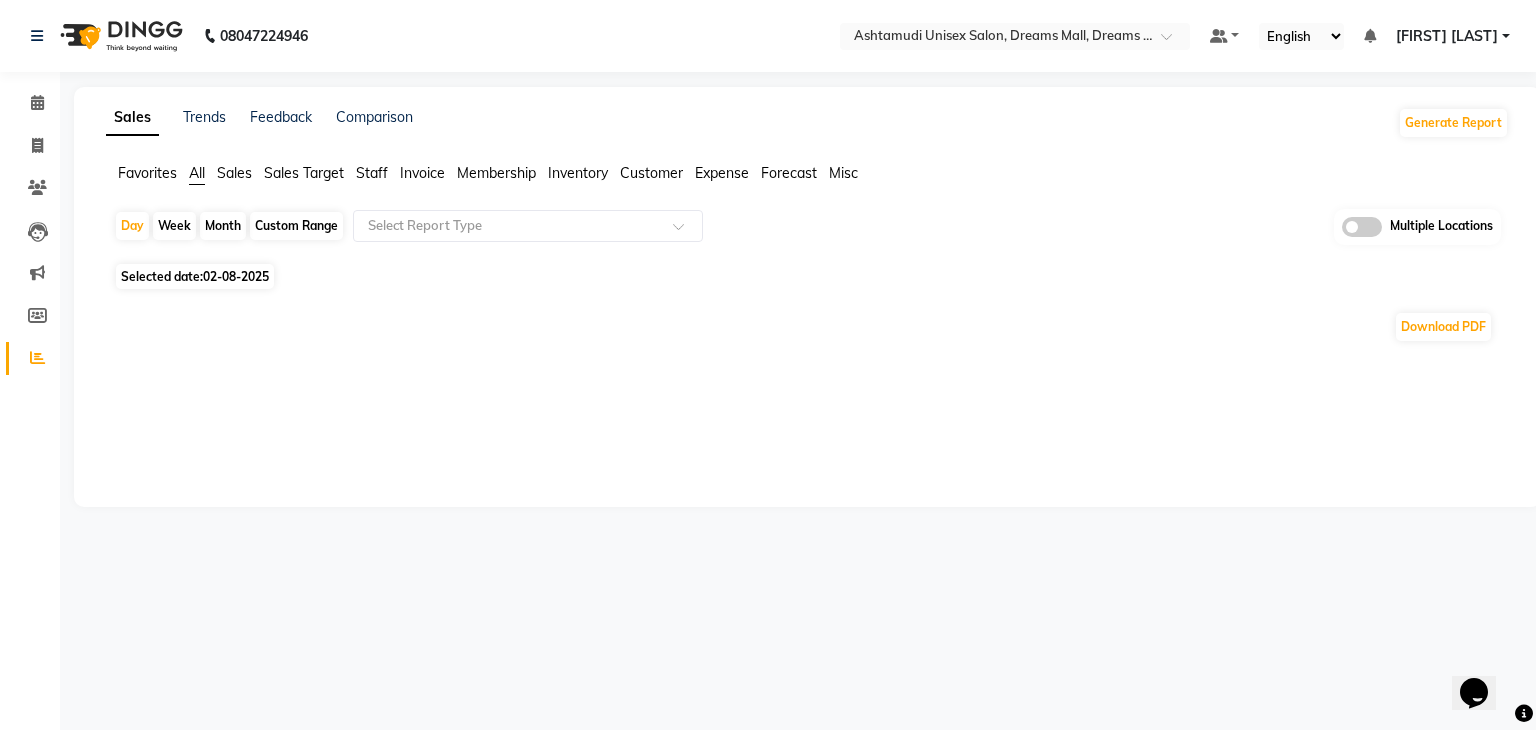 click on "02-08-2025" 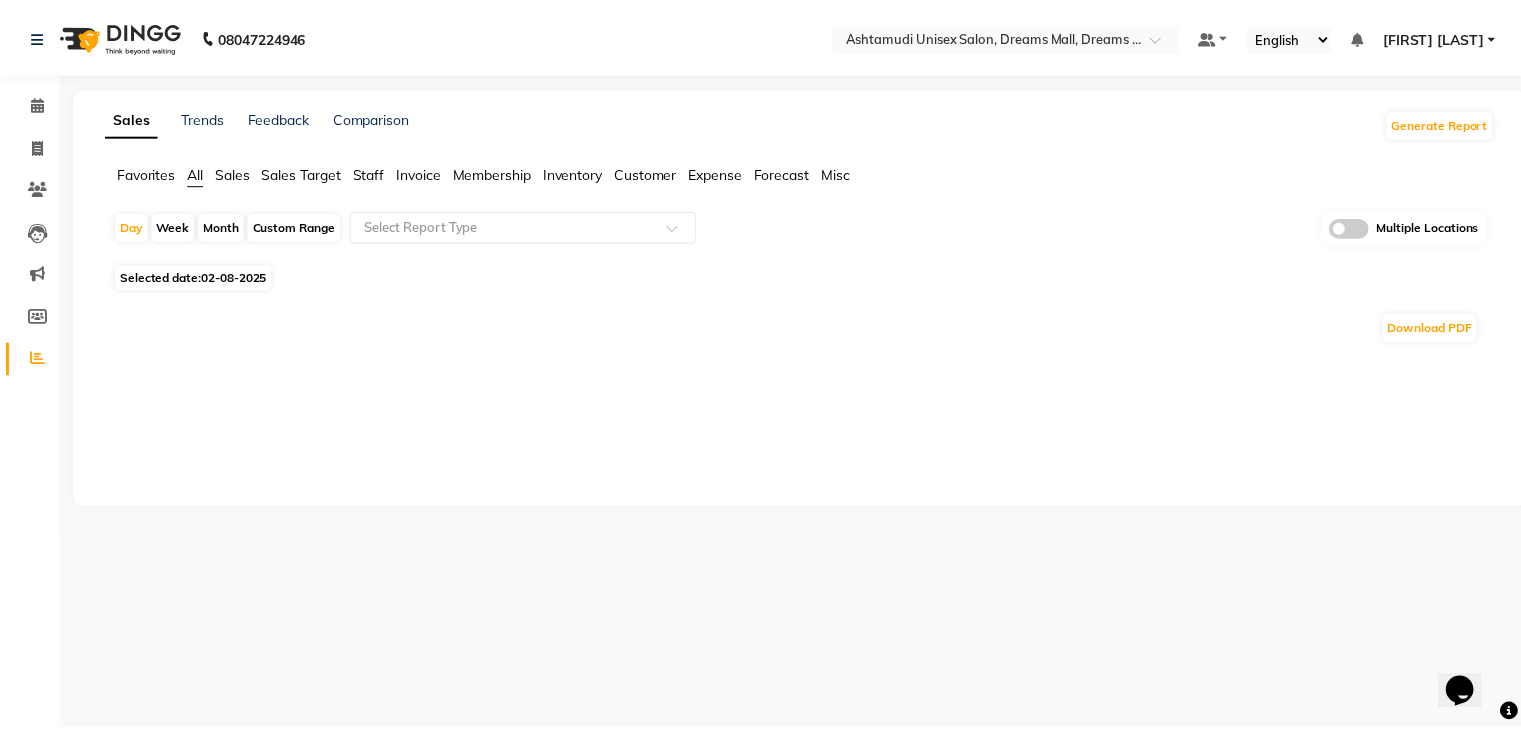 scroll, scrollTop: 0, scrollLeft: 0, axis: both 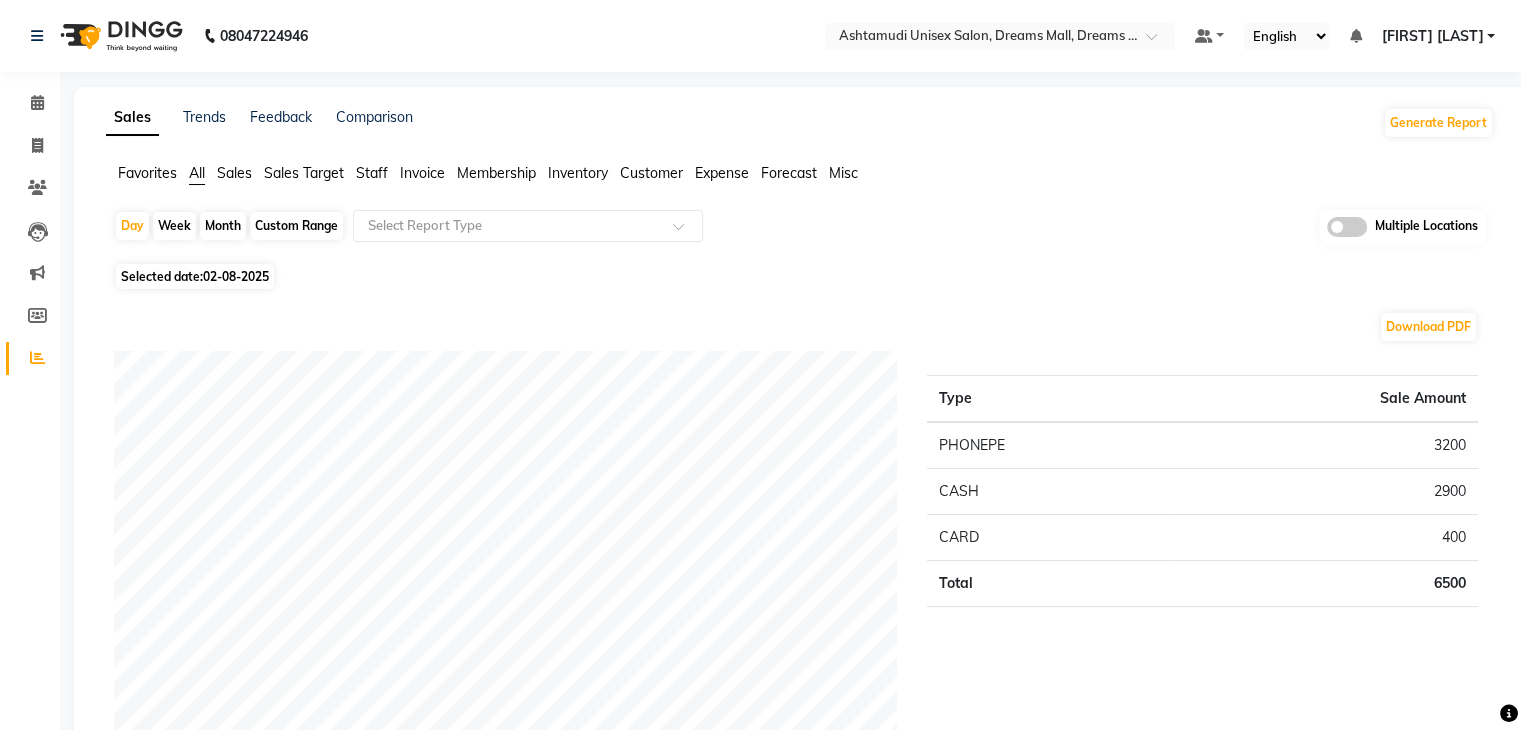 click on "02-08-2025" 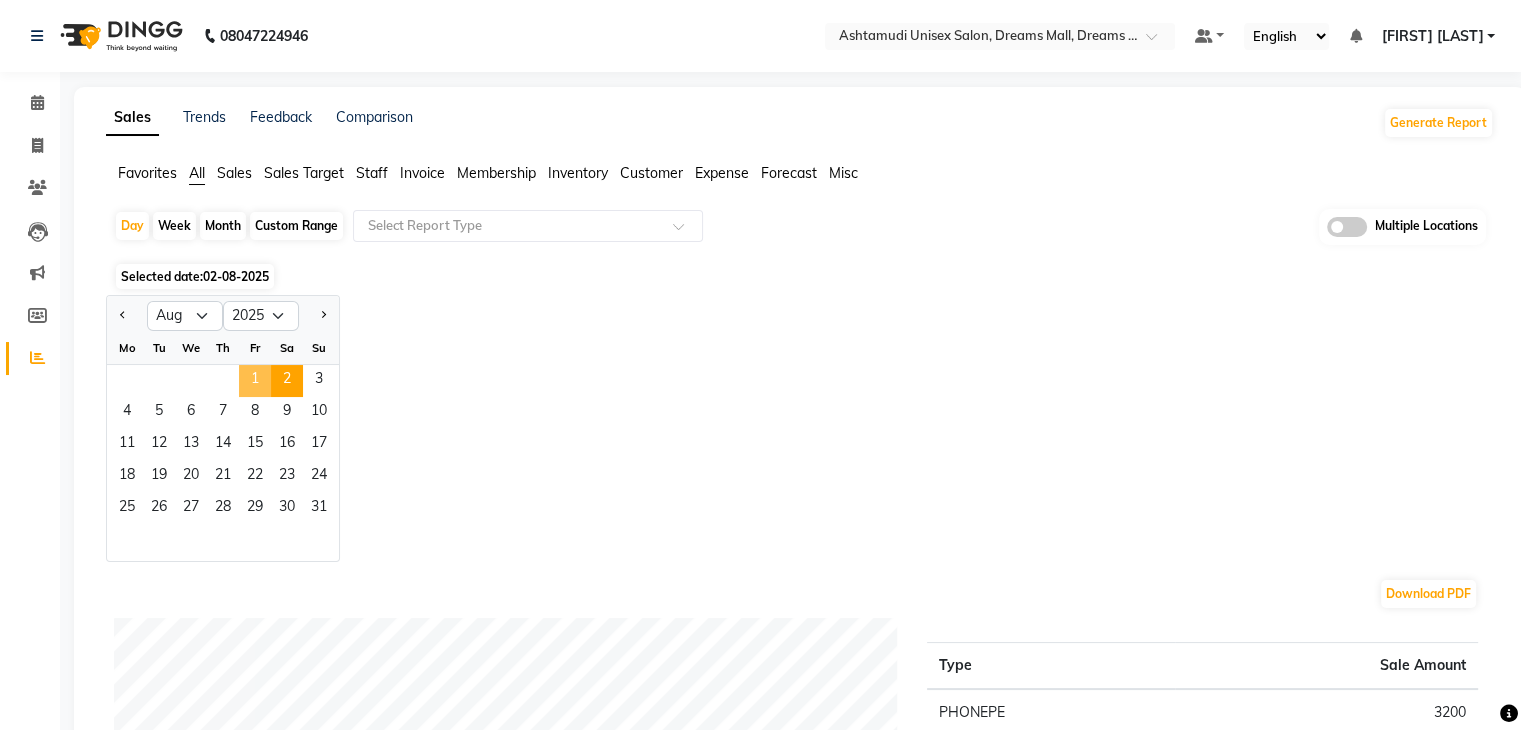 click on "1" 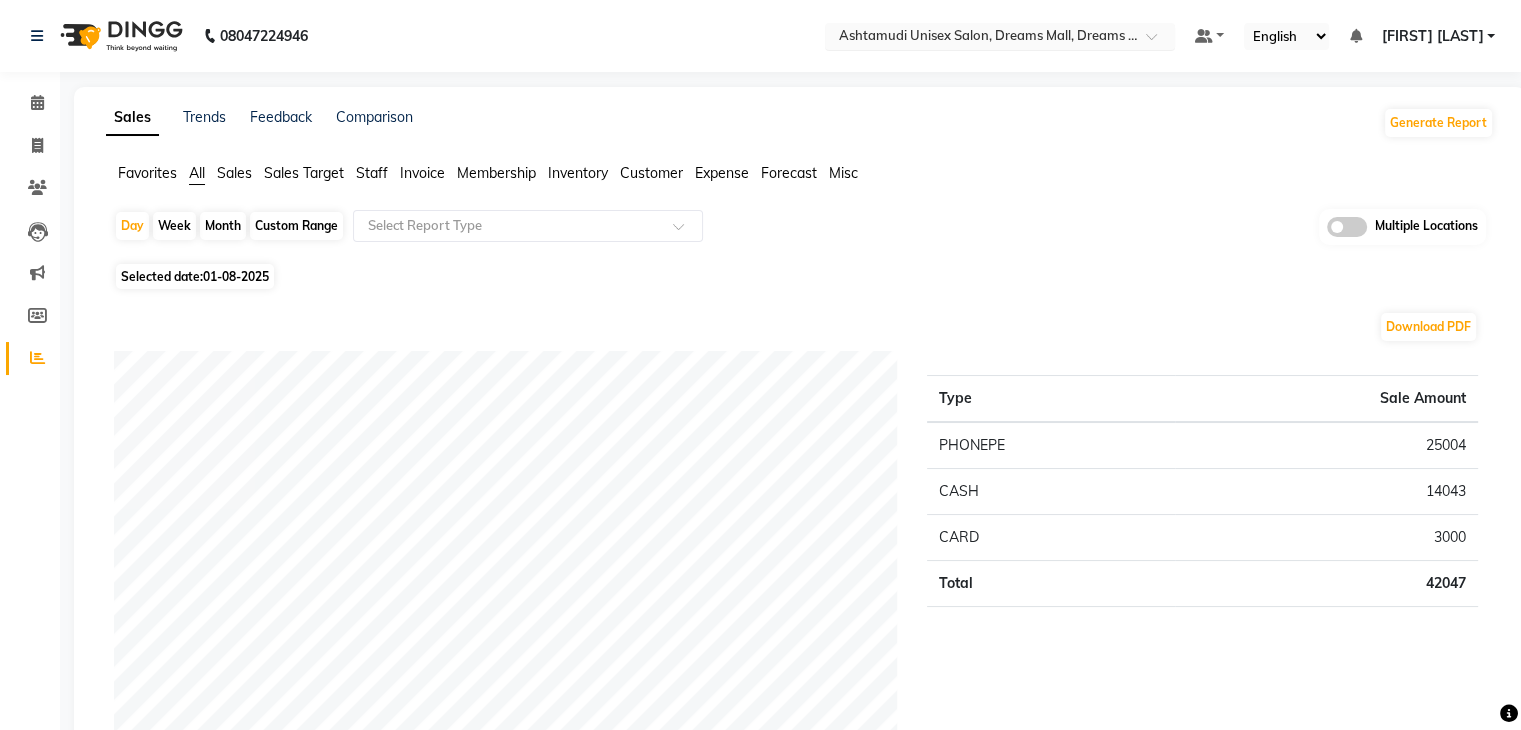 click at bounding box center (980, 38) 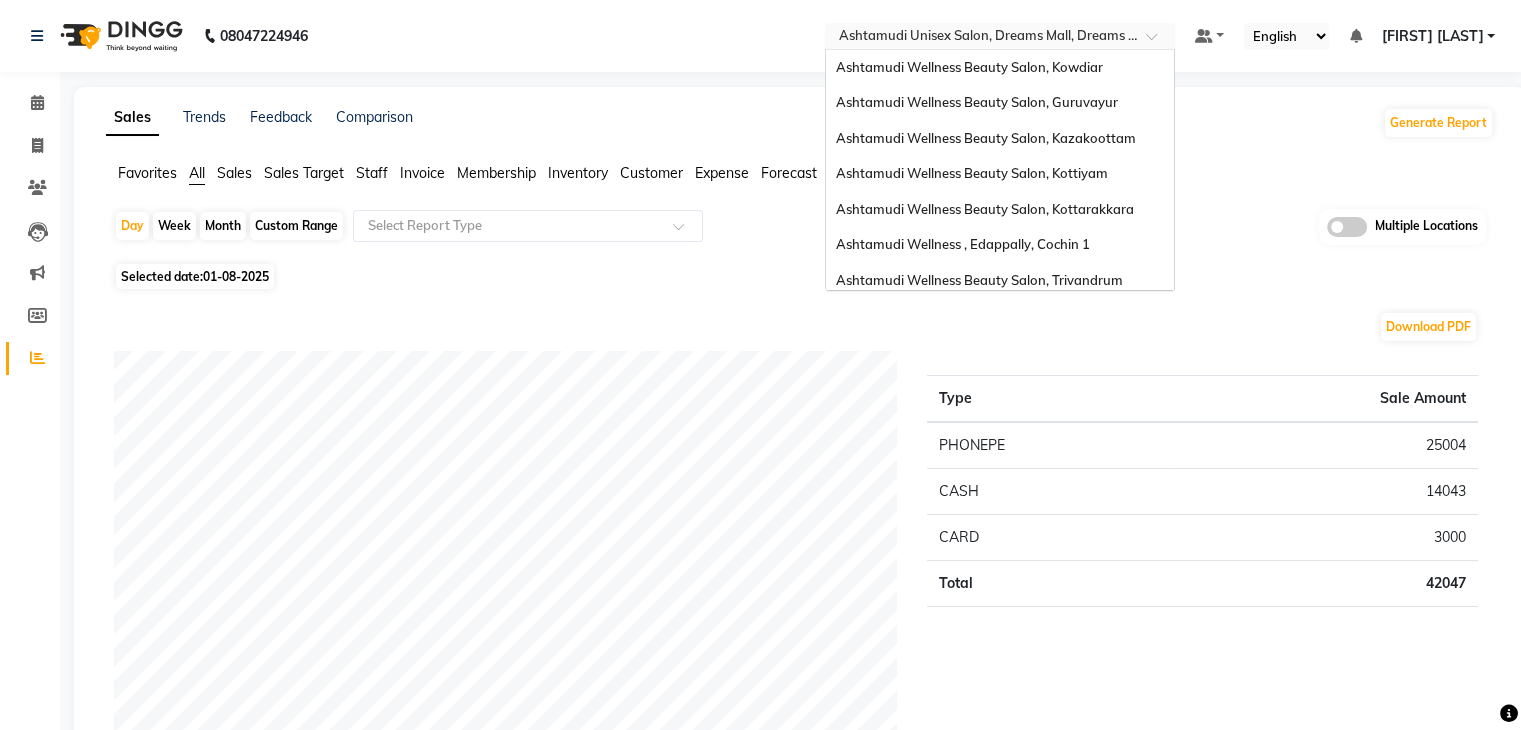 scroll, scrollTop: 312, scrollLeft: 0, axis: vertical 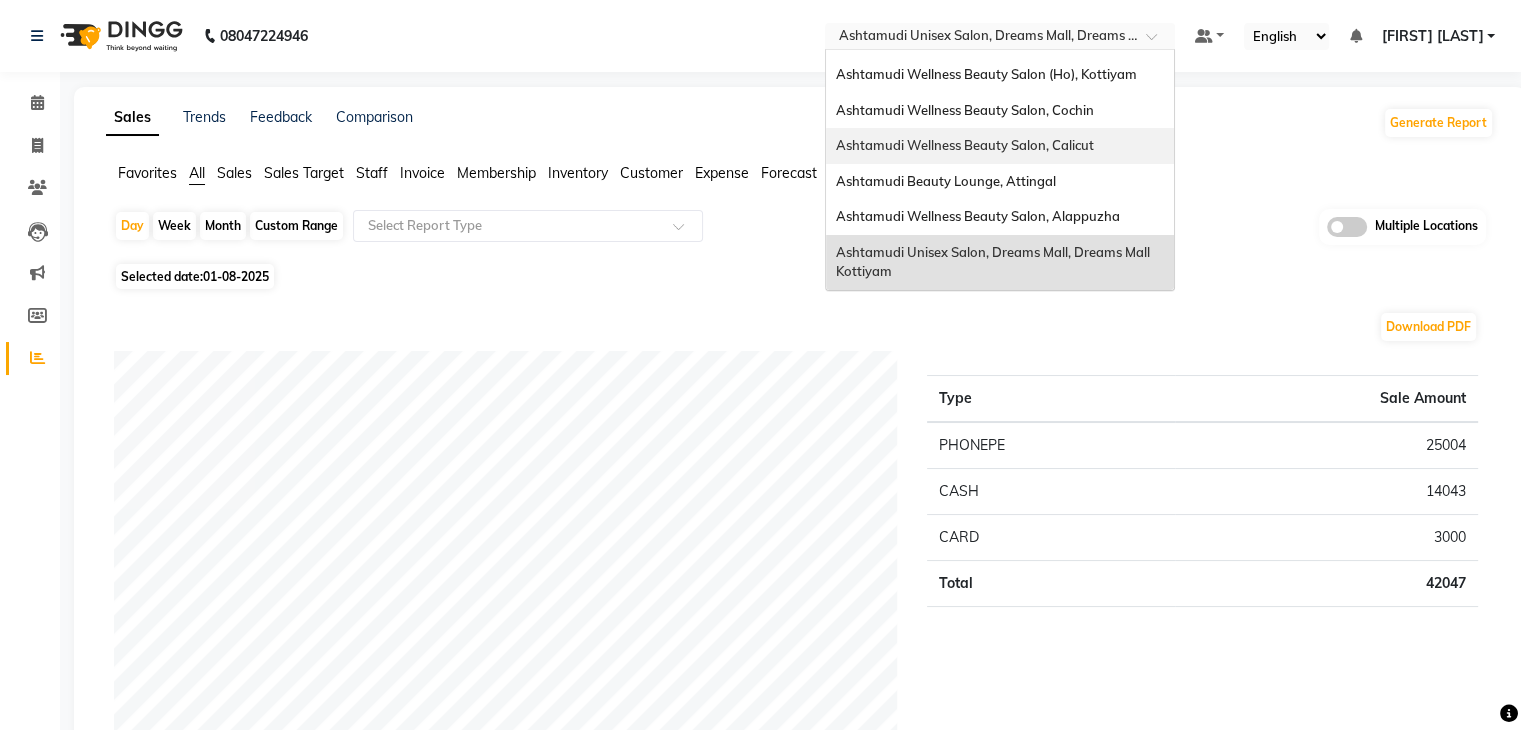 click on "Ashtamudi Wellness Beauty Salon, Calicut" at bounding box center [1000, 146] 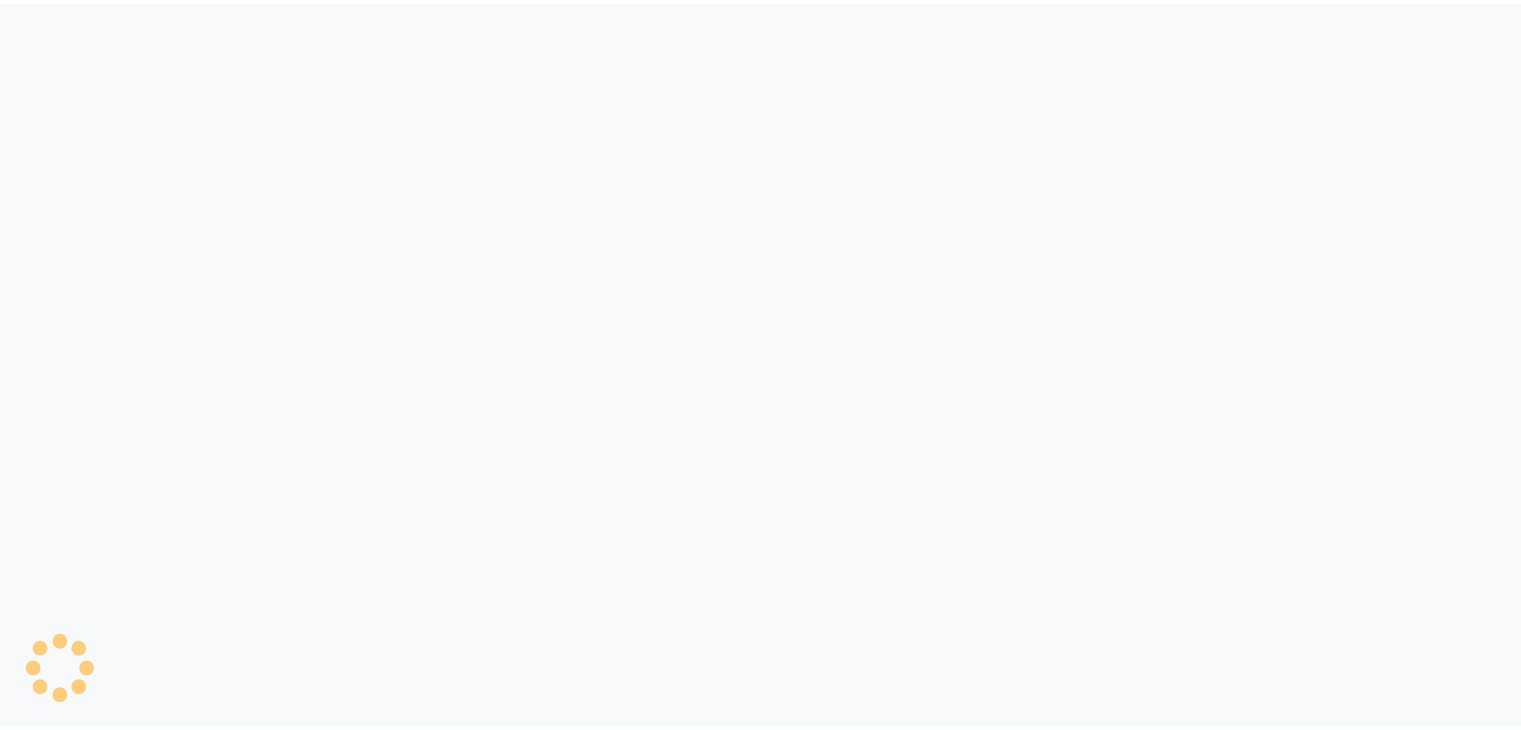 scroll, scrollTop: 0, scrollLeft: 0, axis: both 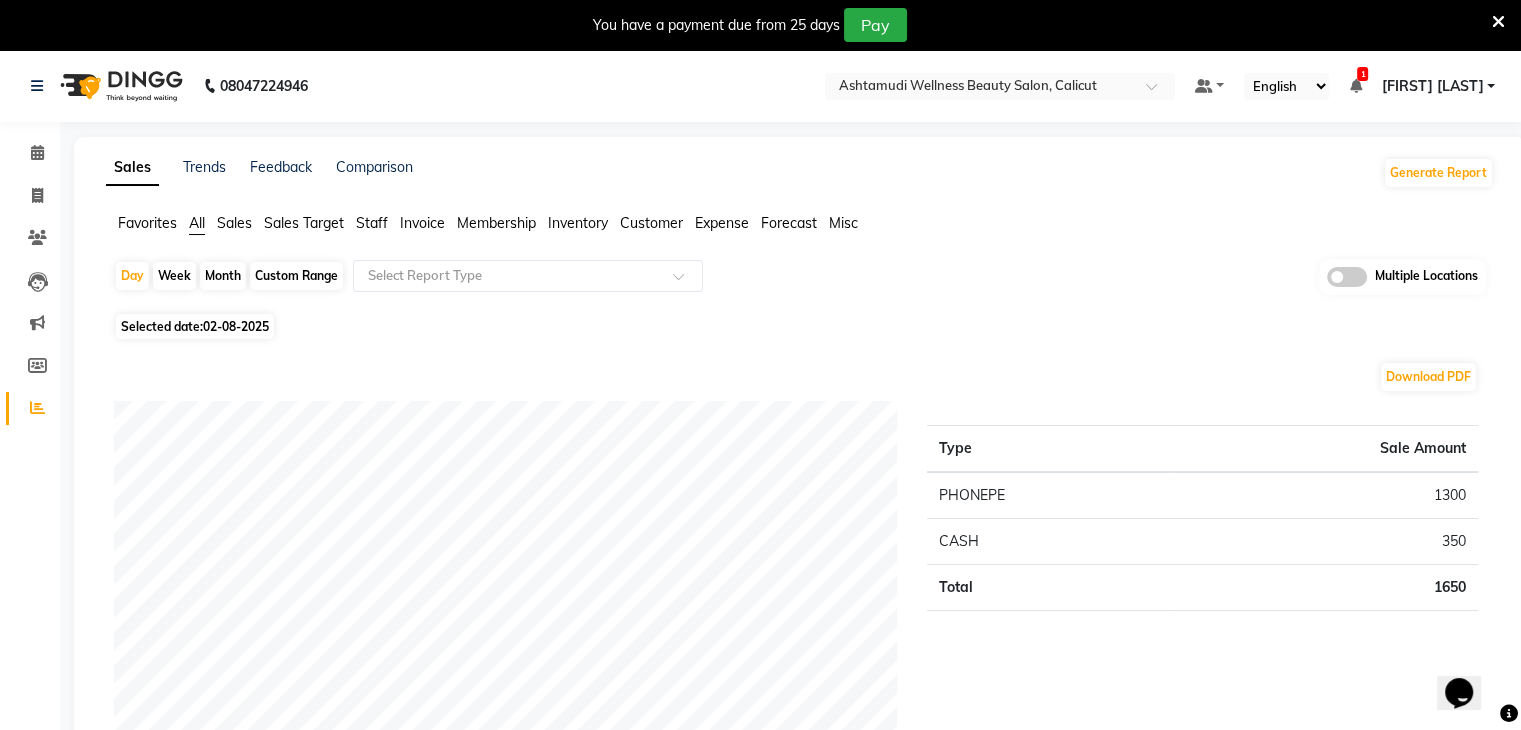 click on "02-08-2025" 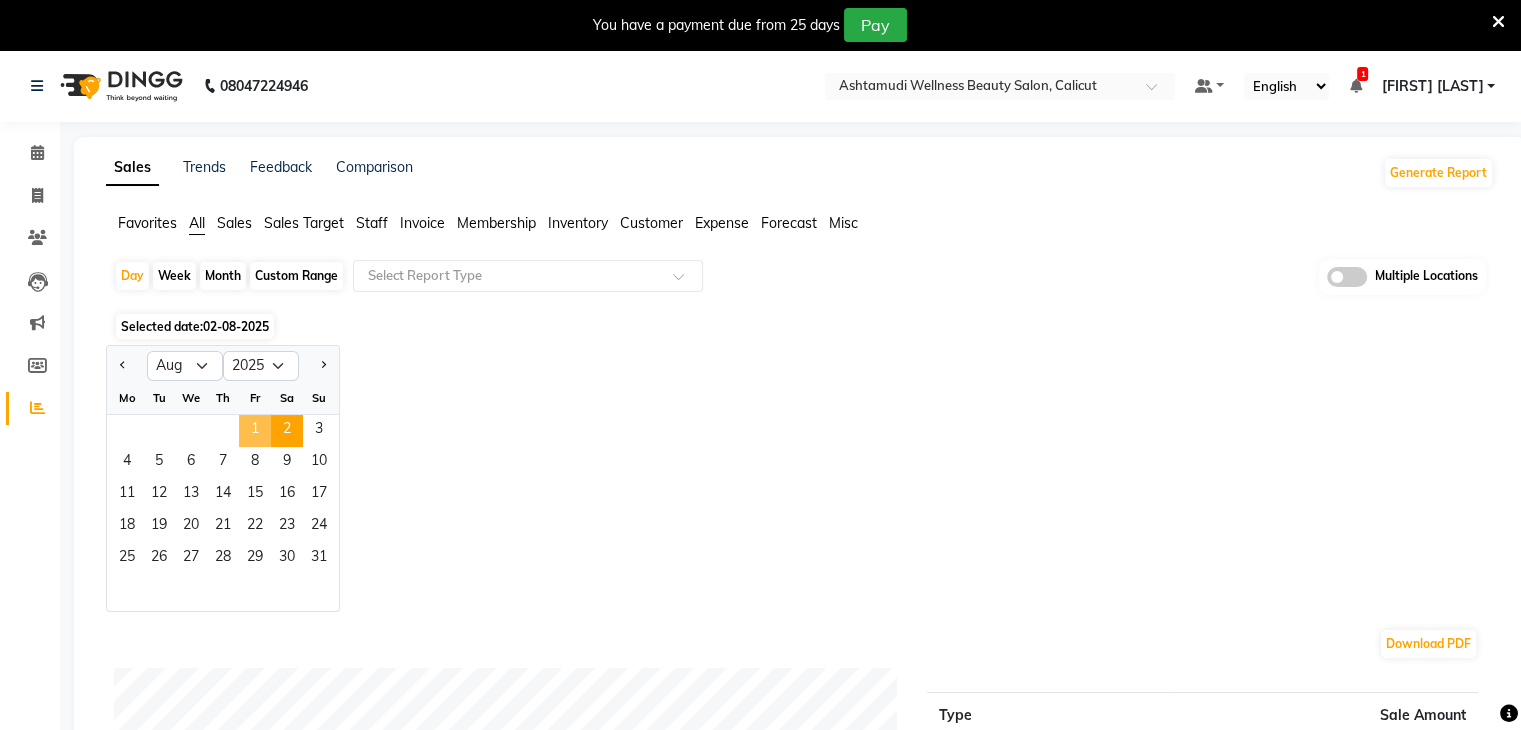 click on "1" 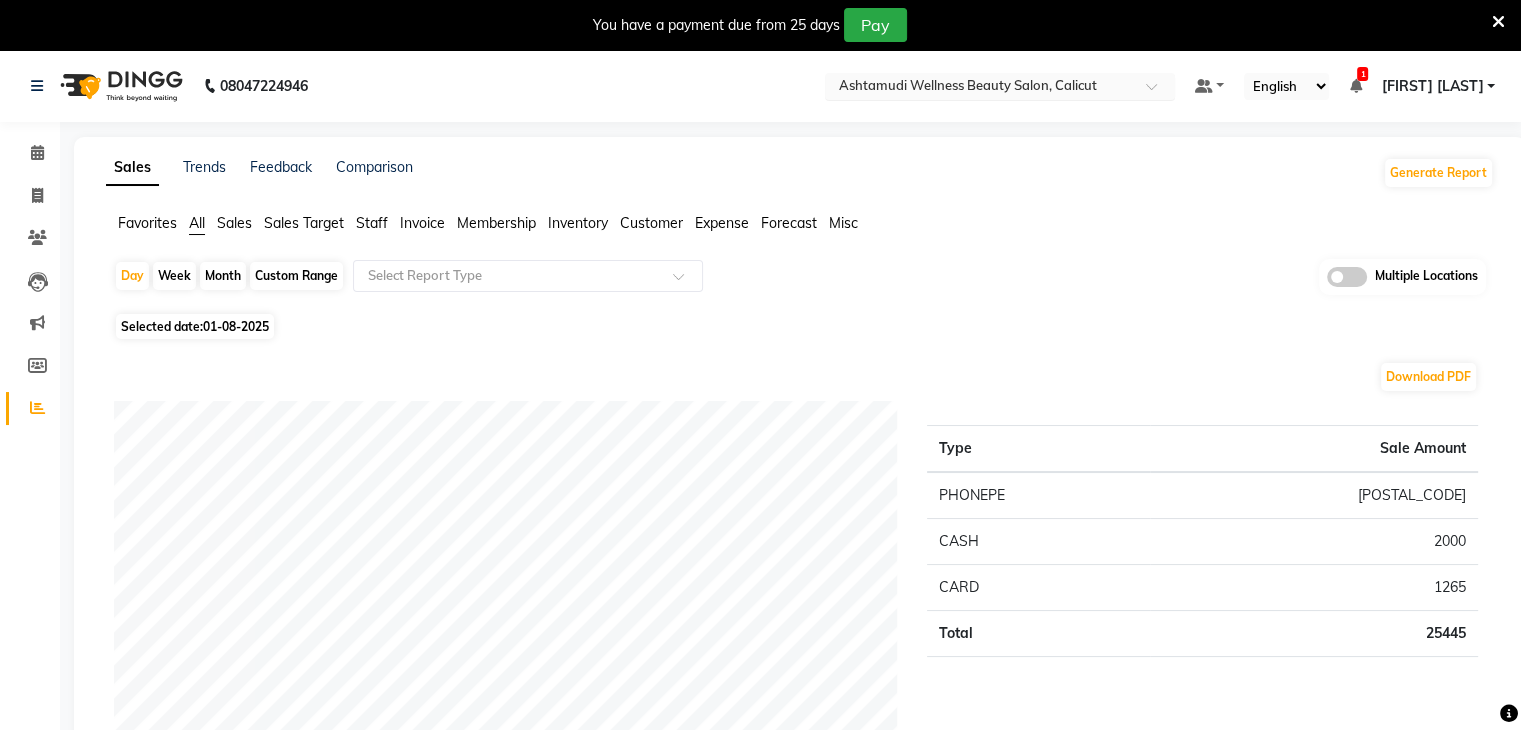click at bounding box center [980, 88] 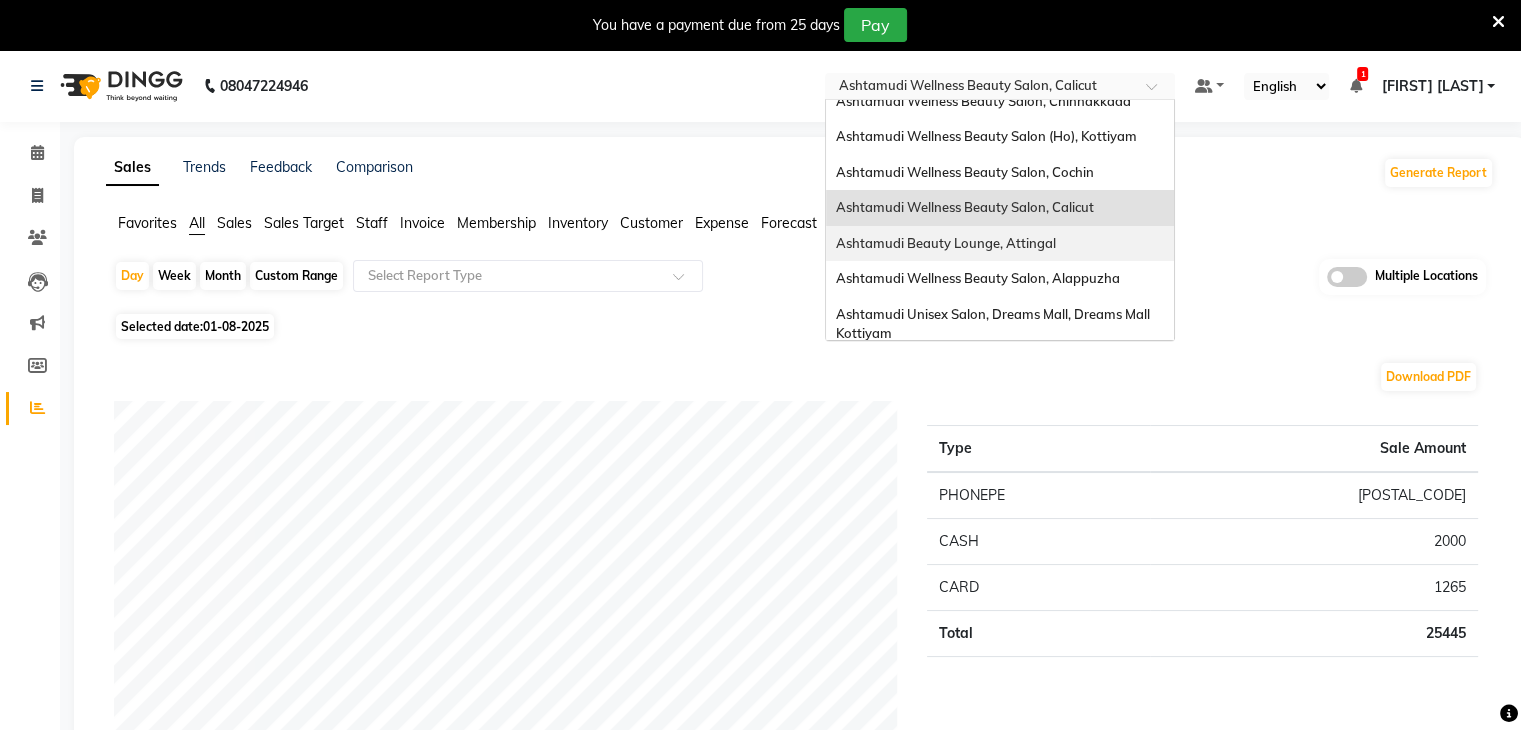 scroll, scrollTop: 312, scrollLeft: 0, axis: vertical 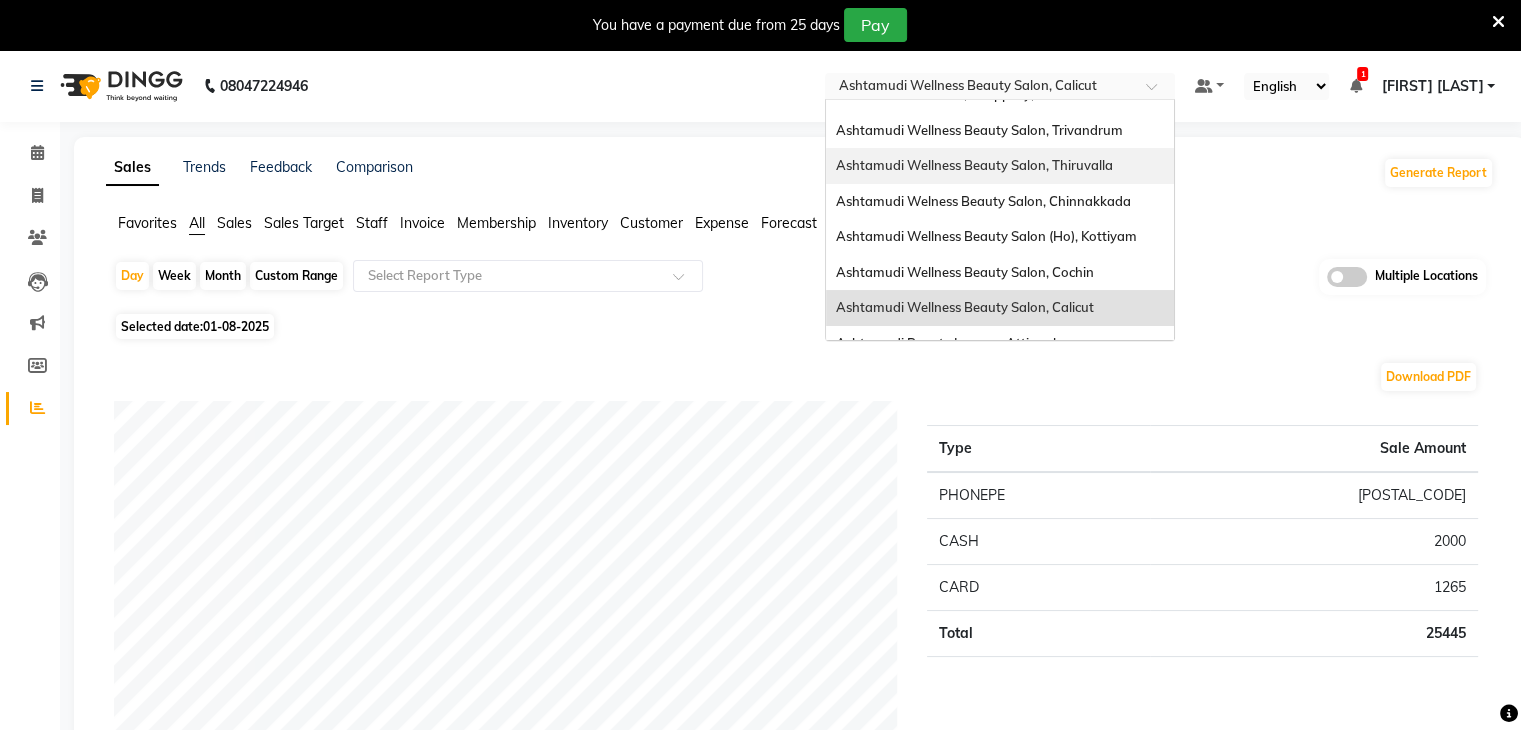 click on "Ashtamudi Wellness Beauty Salon, Thiruvalla" at bounding box center [974, 165] 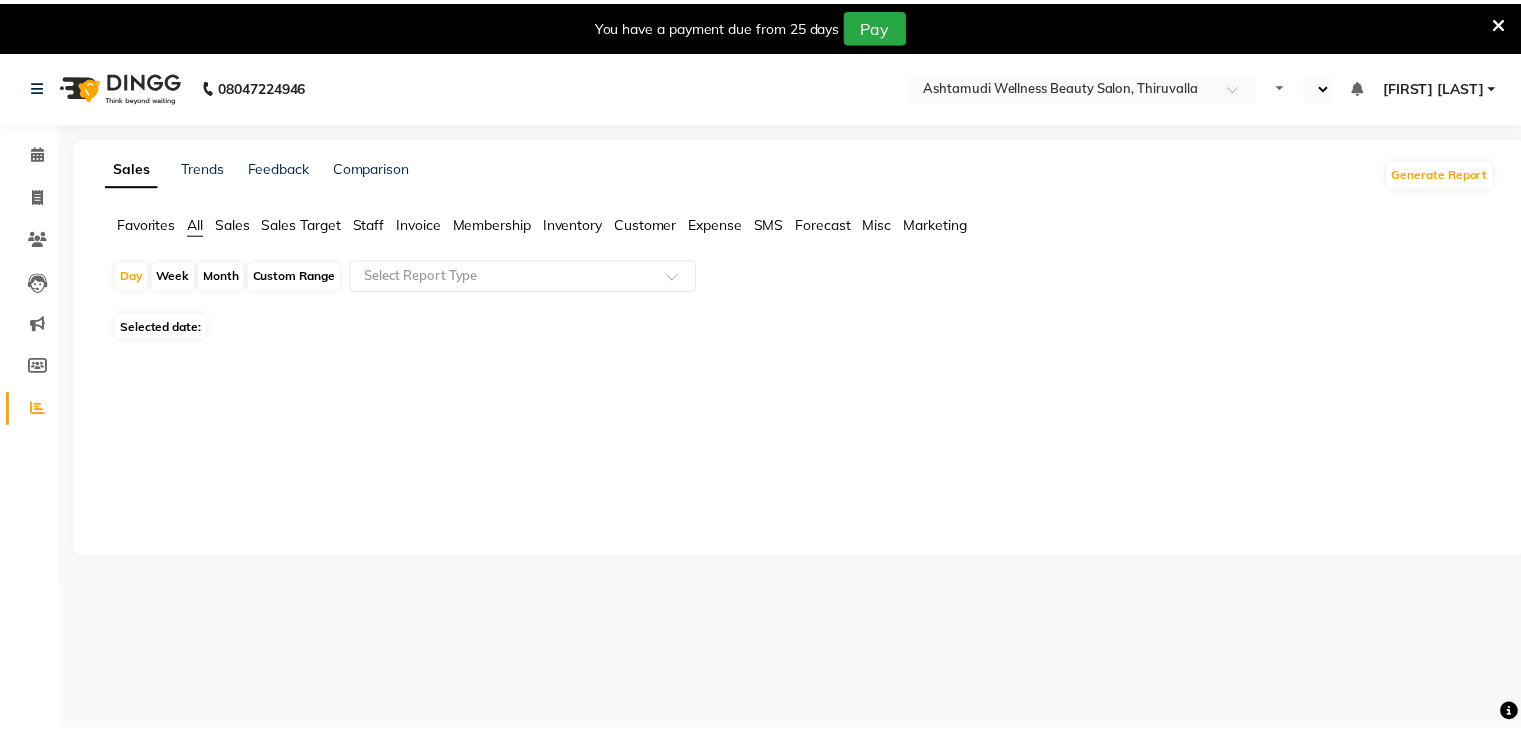 scroll, scrollTop: 0, scrollLeft: 0, axis: both 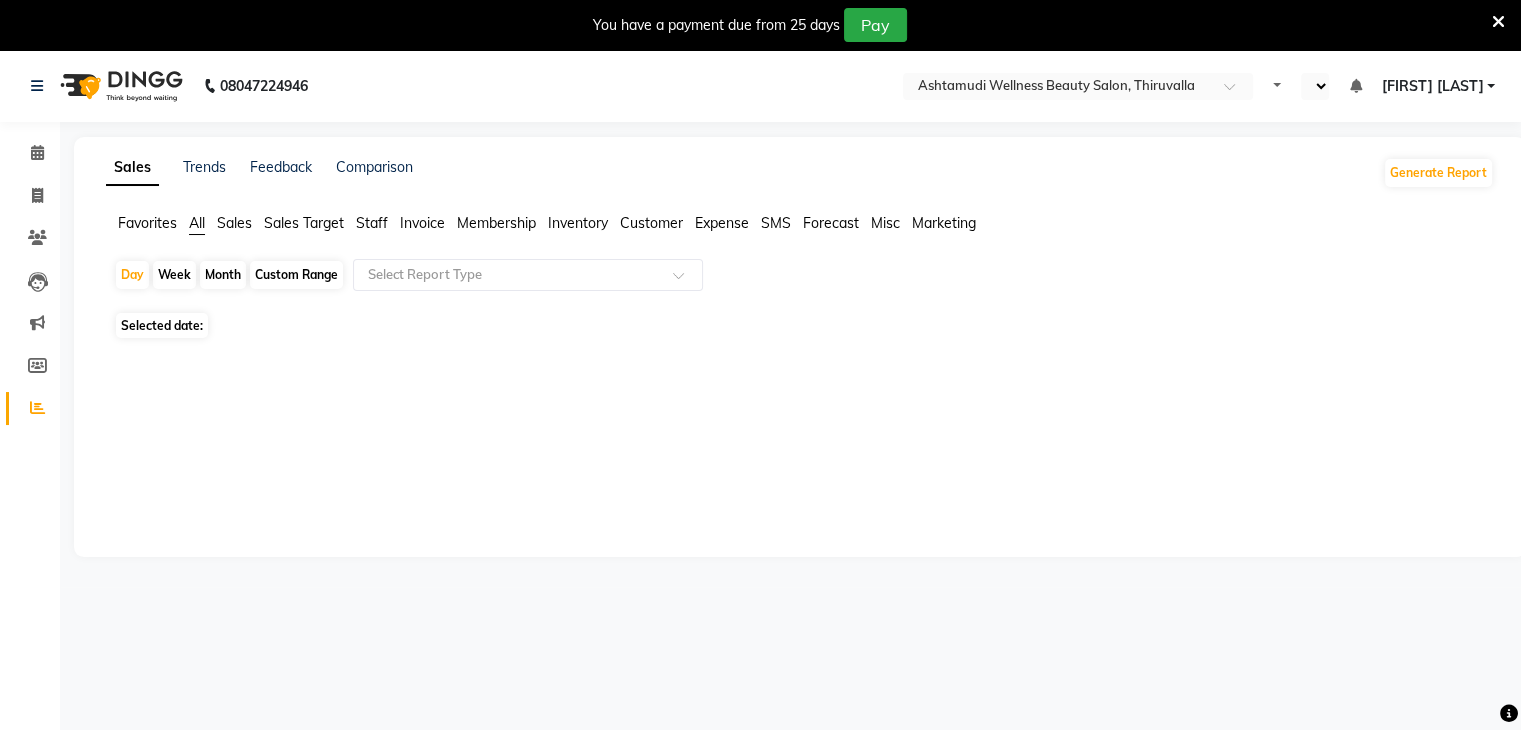 select on "en" 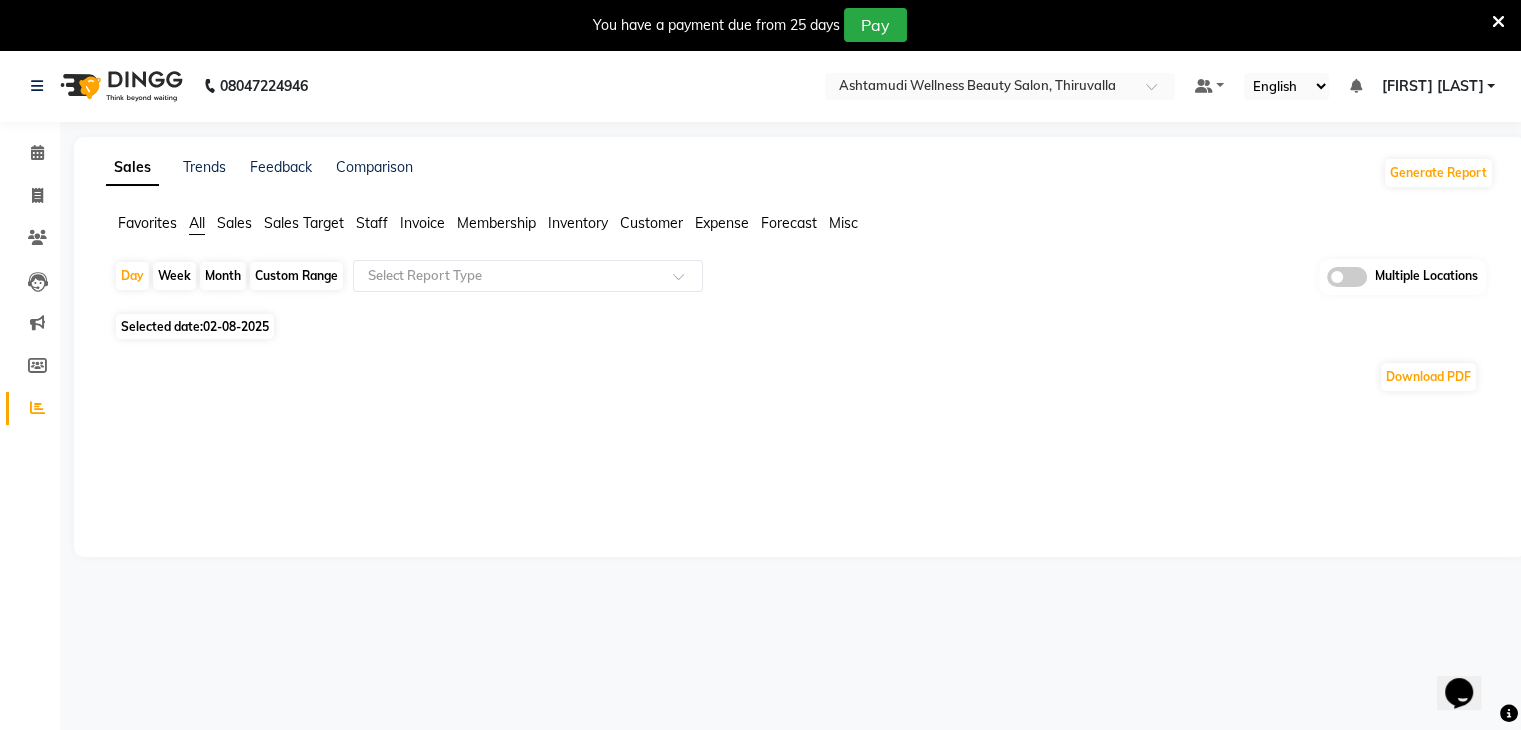 scroll, scrollTop: 0, scrollLeft: 0, axis: both 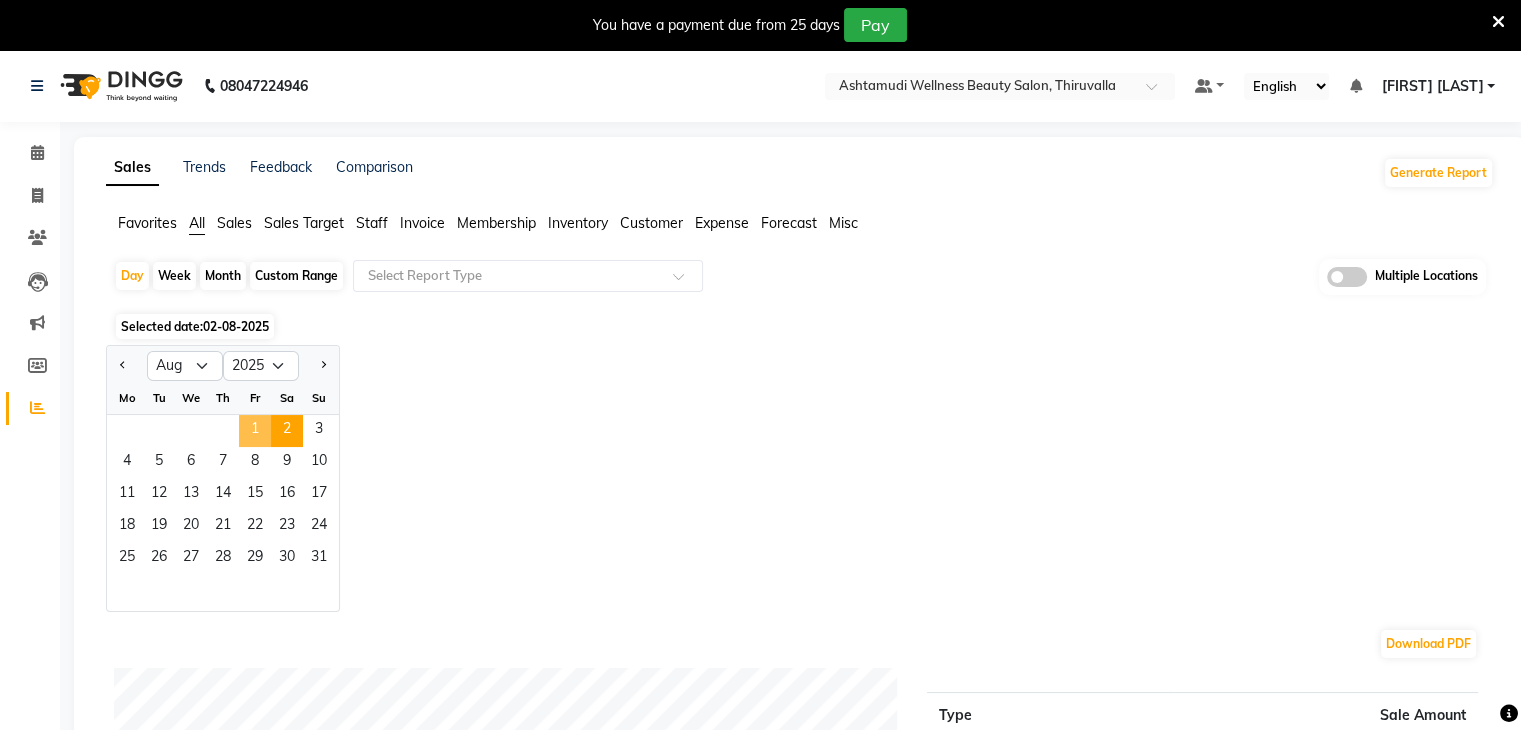 click on "1" 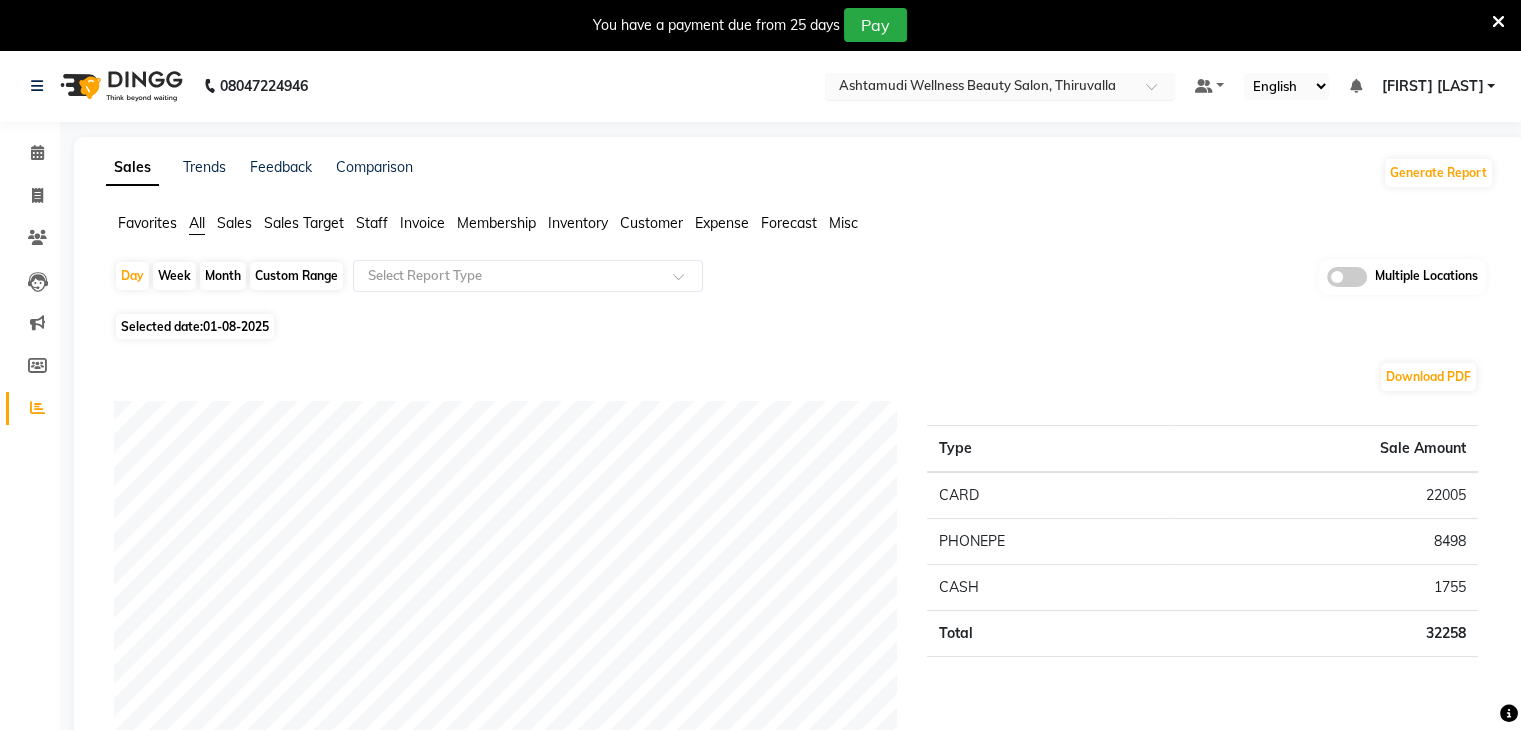 click at bounding box center [980, 88] 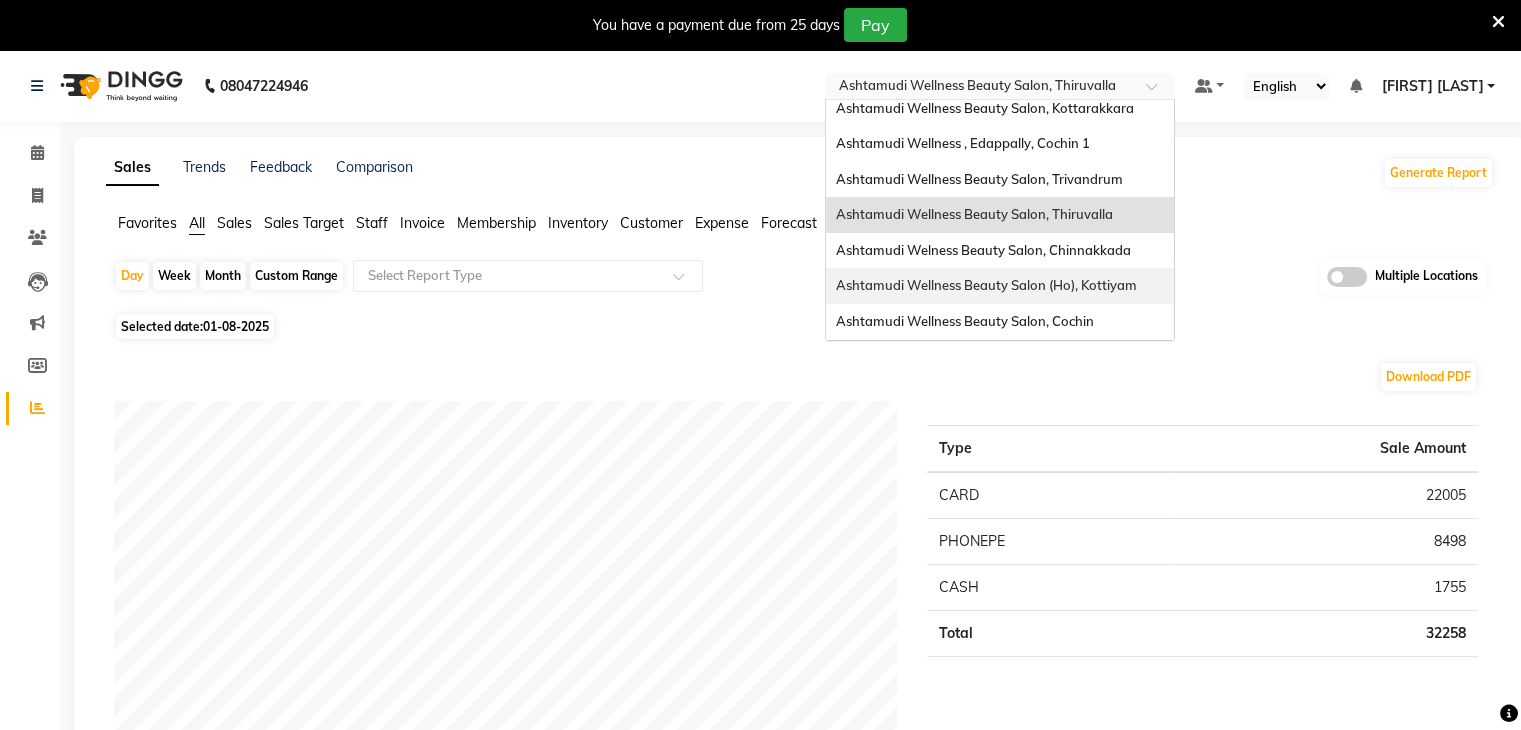 scroll, scrollTop: 112, scrollLeft: 0, axis: vertical 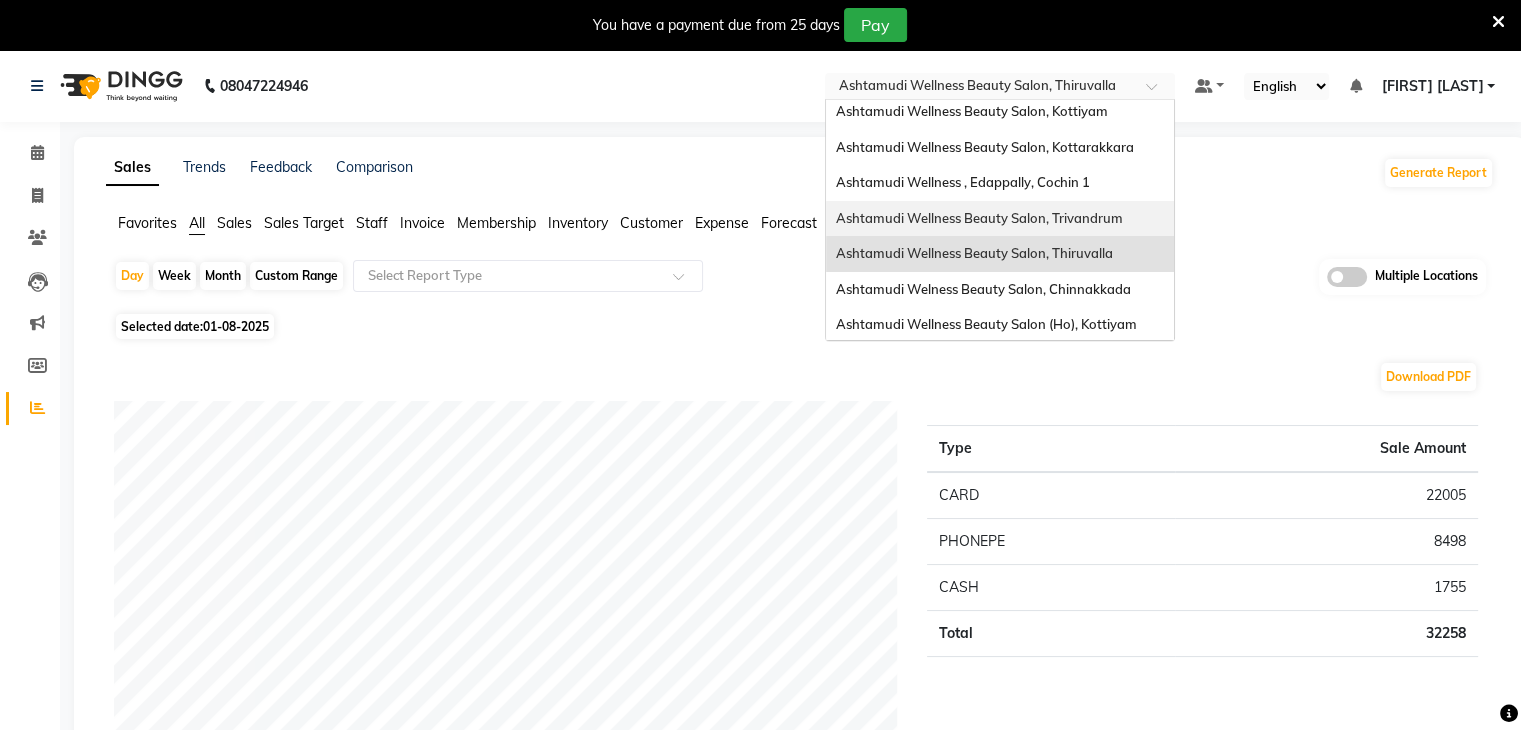 click on "Ashtamudi Wellness Beauty Salon, Trivandrum" at bounding box center (979, 218) 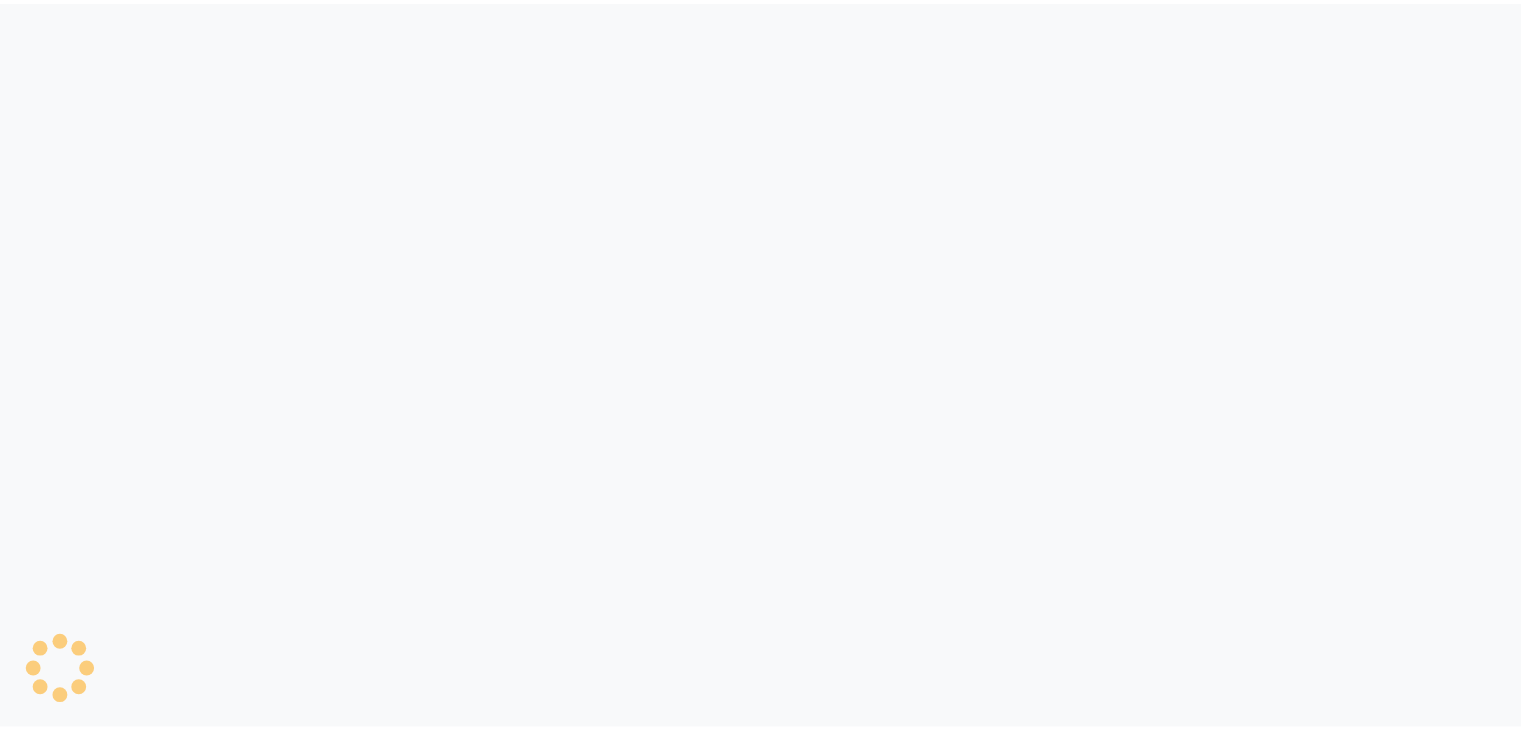 scroll, scrollTop: 0, scrollLeft: 0, axis: both 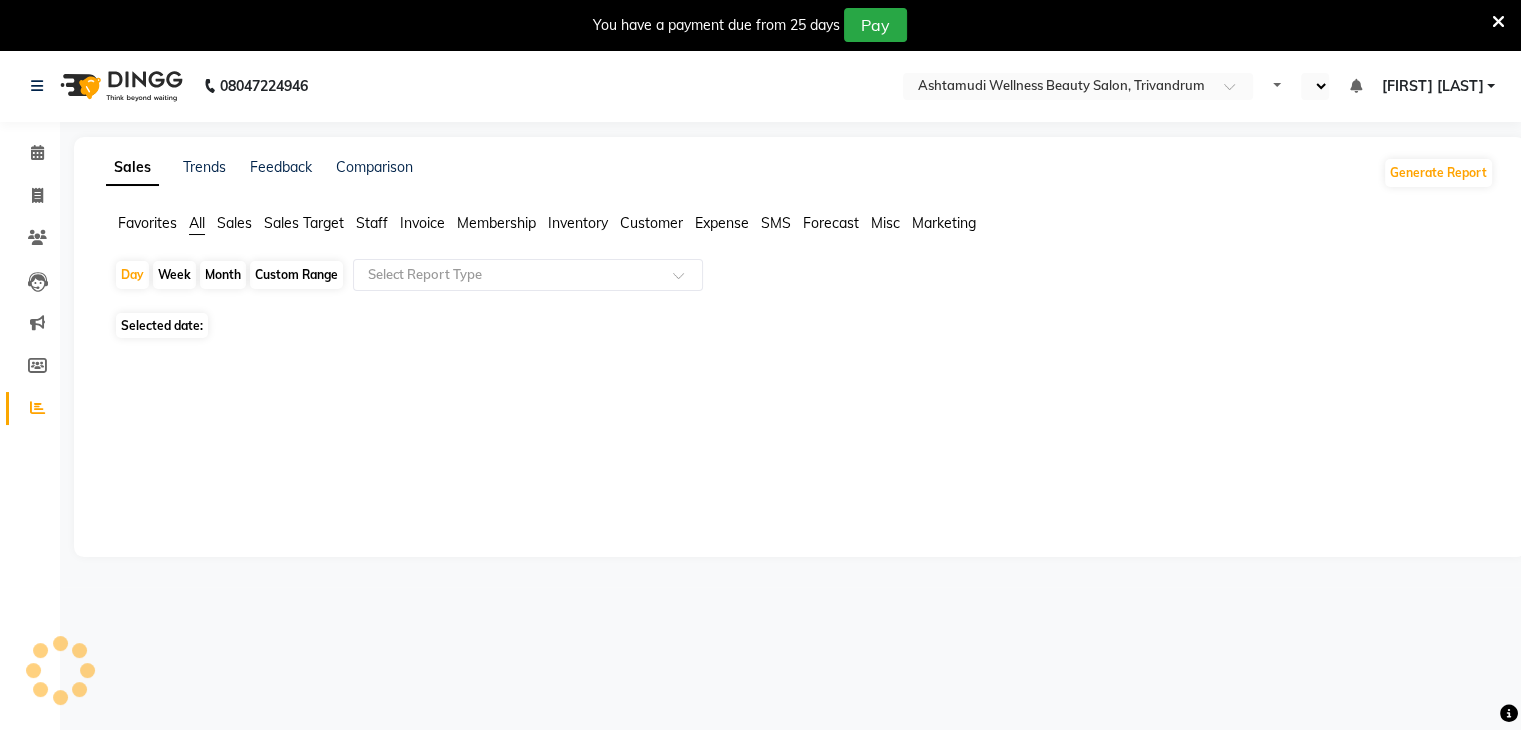select on "en" 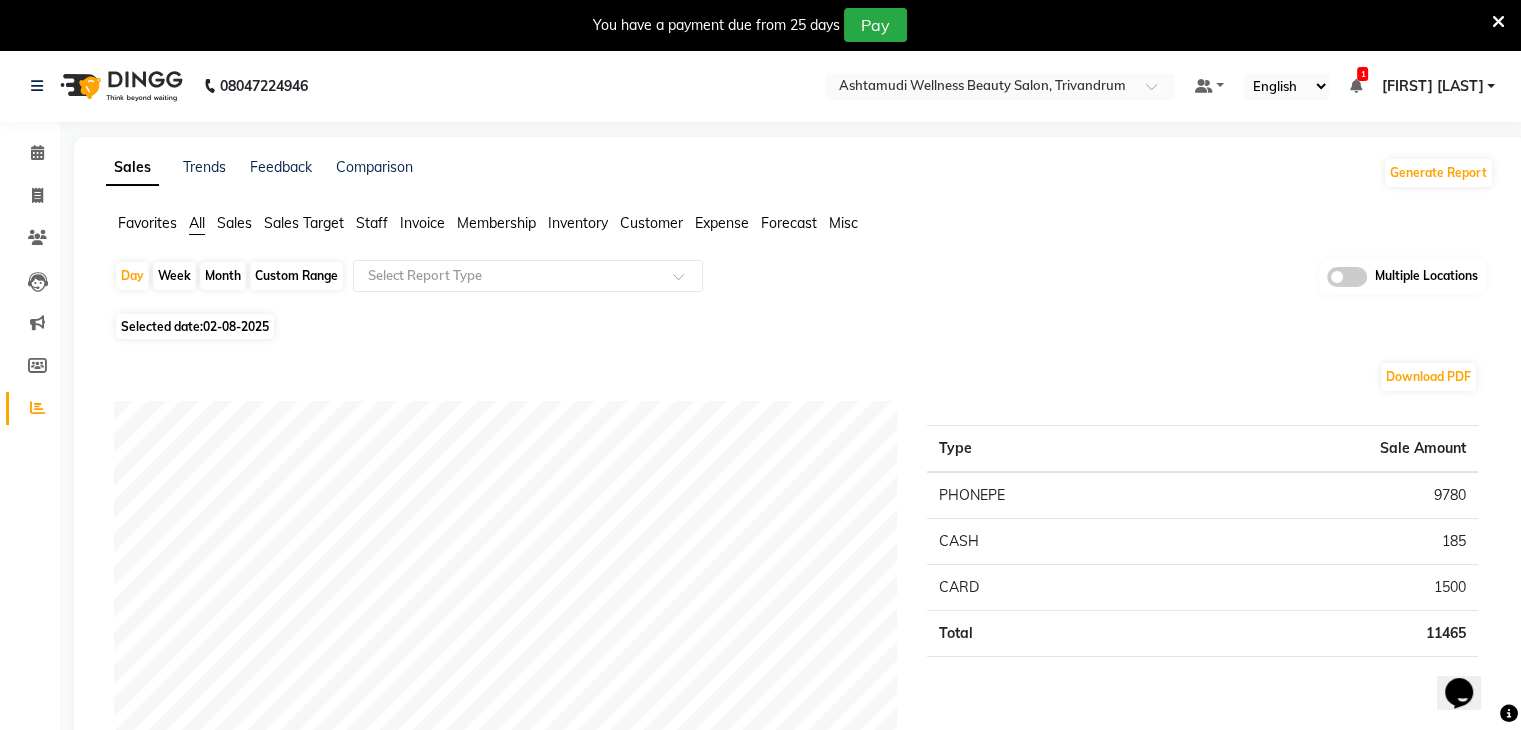 scroll, scrollTop: 0, scrollLeft: 0, axis: both 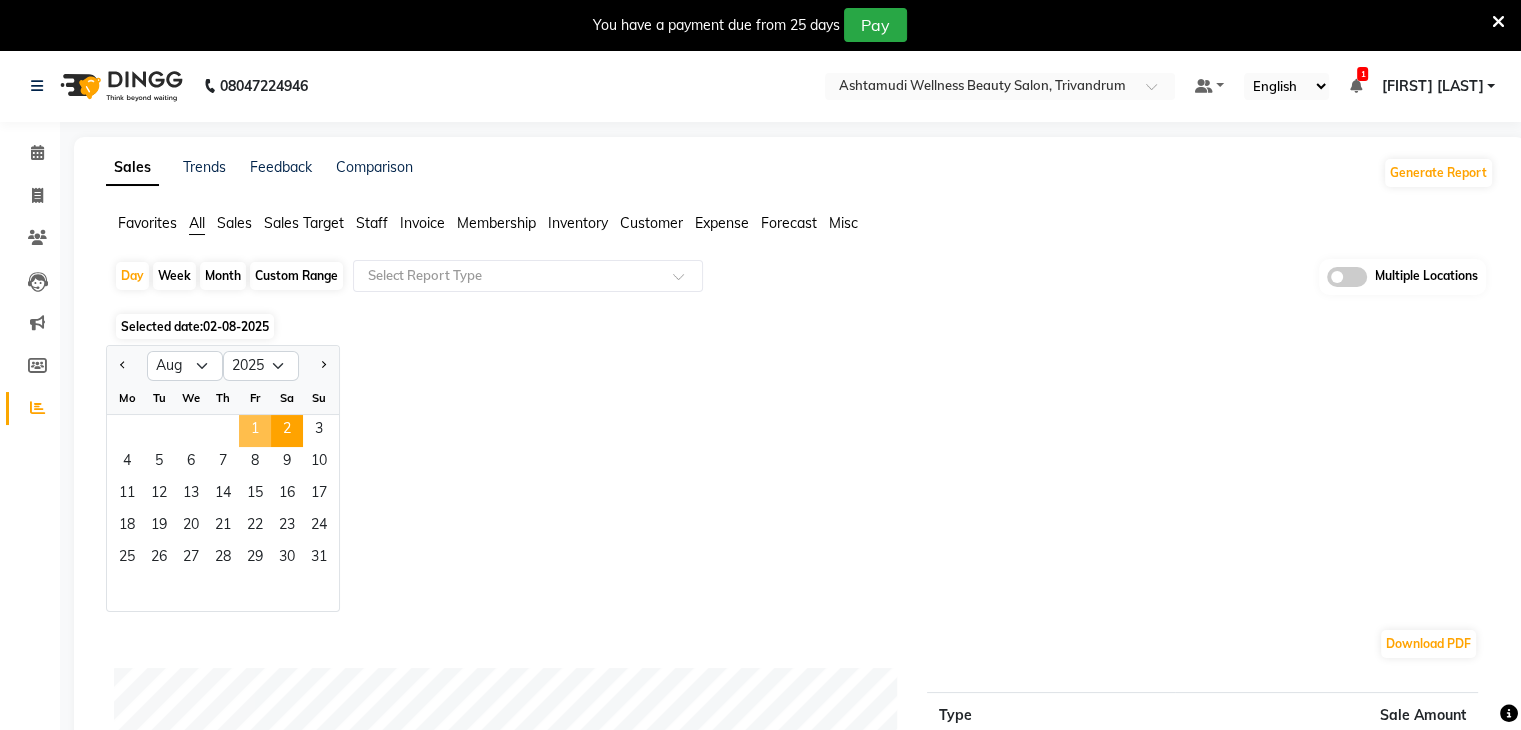 click on "1" 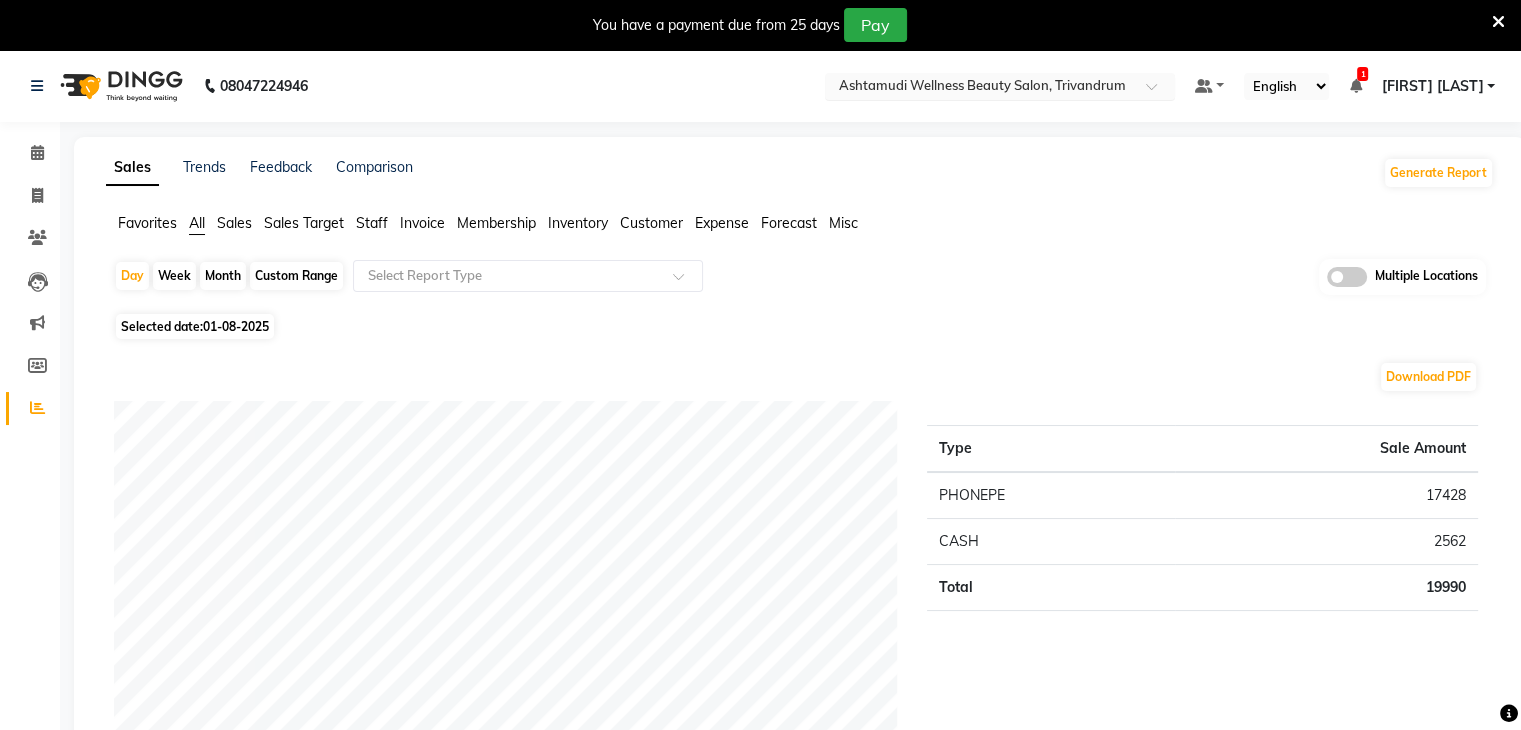 click at bounding box center [980, 88] 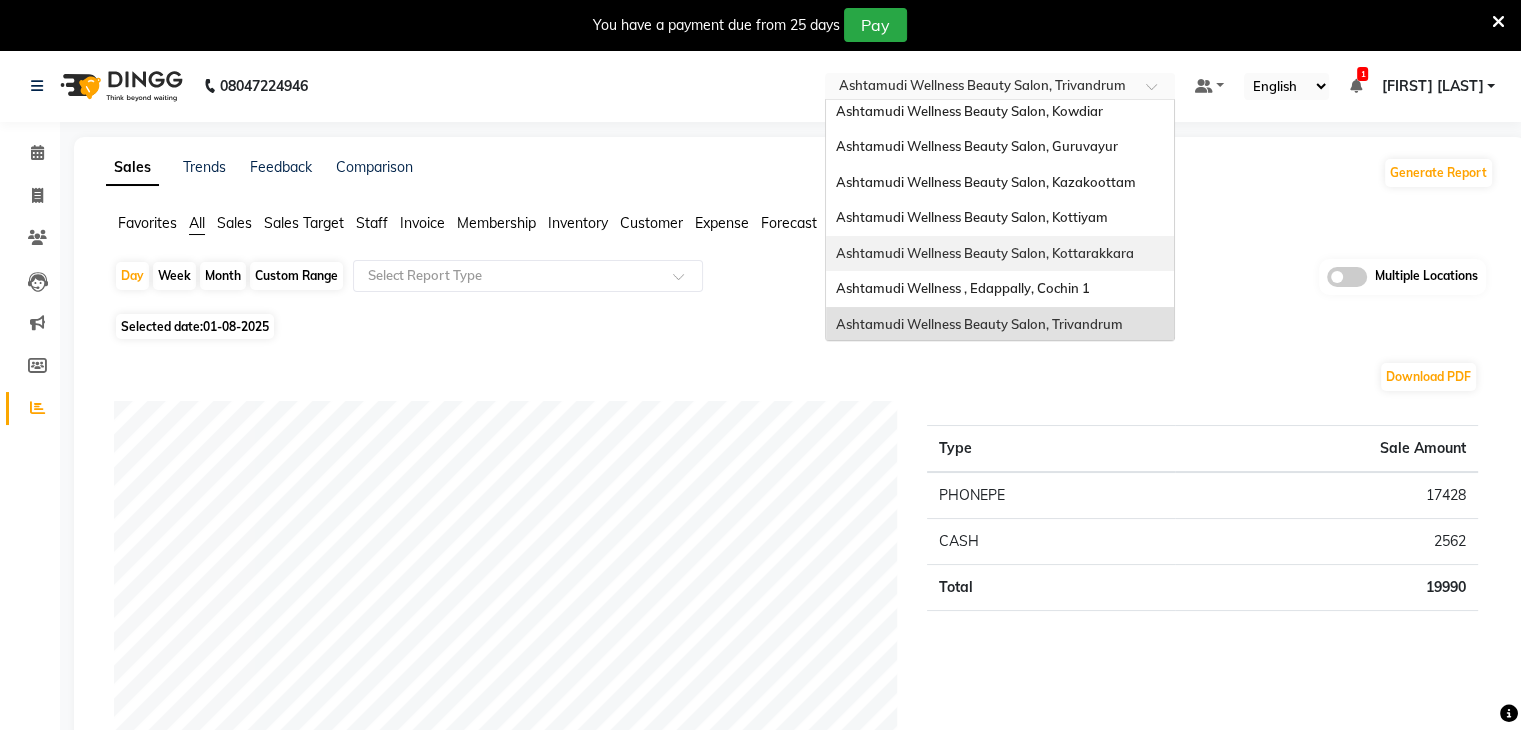 scroll, scrollTop: 0, scrollLeft: 0, axis: both 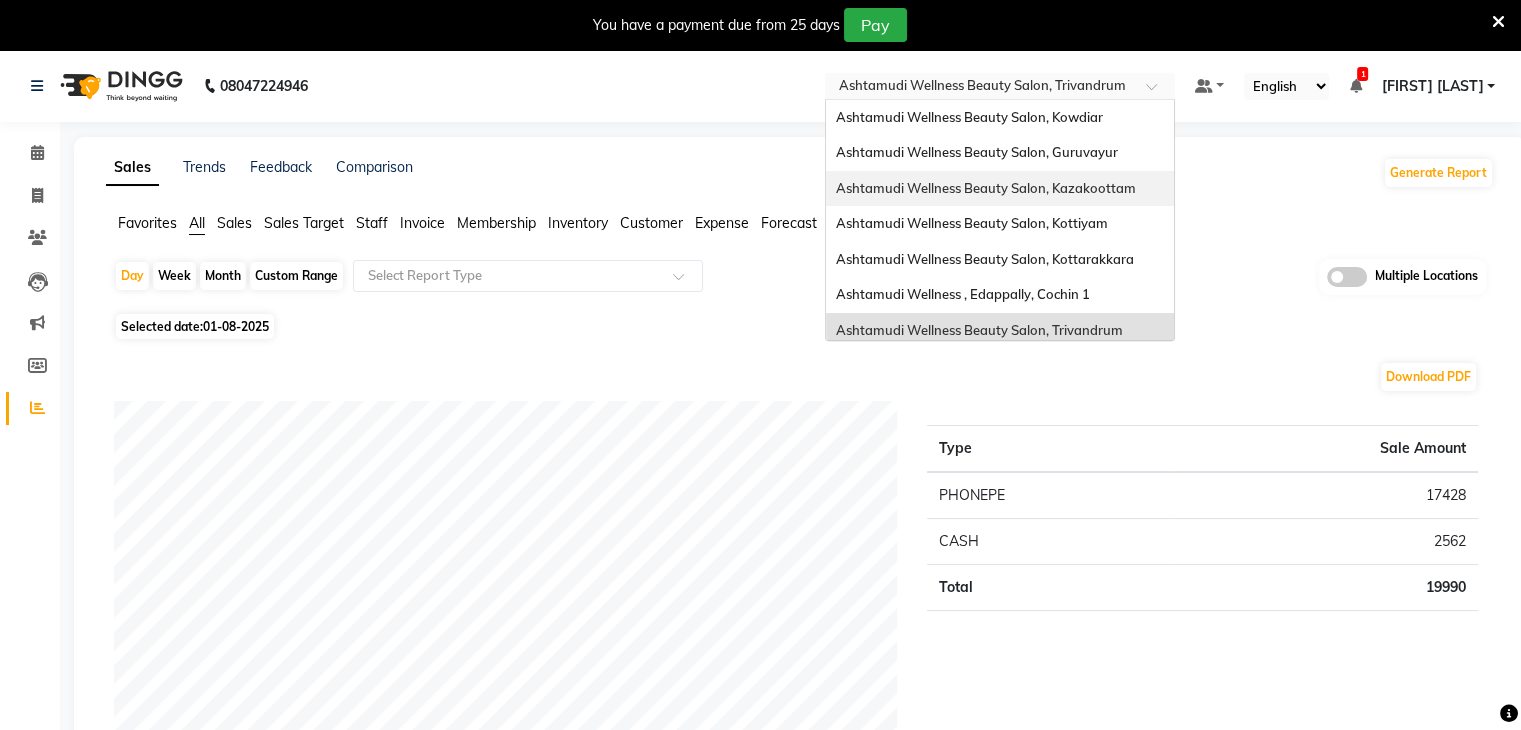 click on "Ashtamudi Wellness Beauty Salon, Kazakoottam" at bounding box center (986, 188) 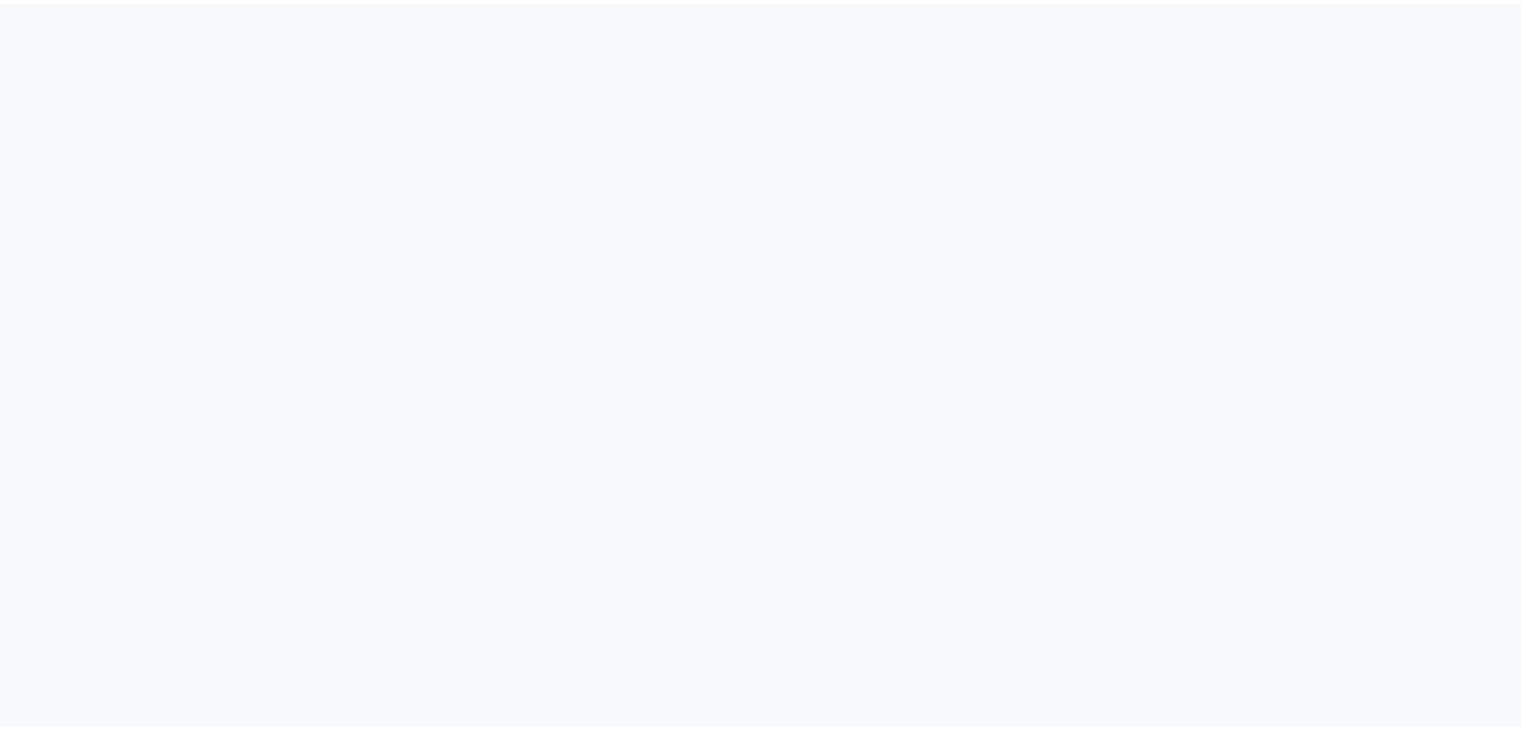 scroll, scrollTop: 0, scrollLeft: 0, axis: both 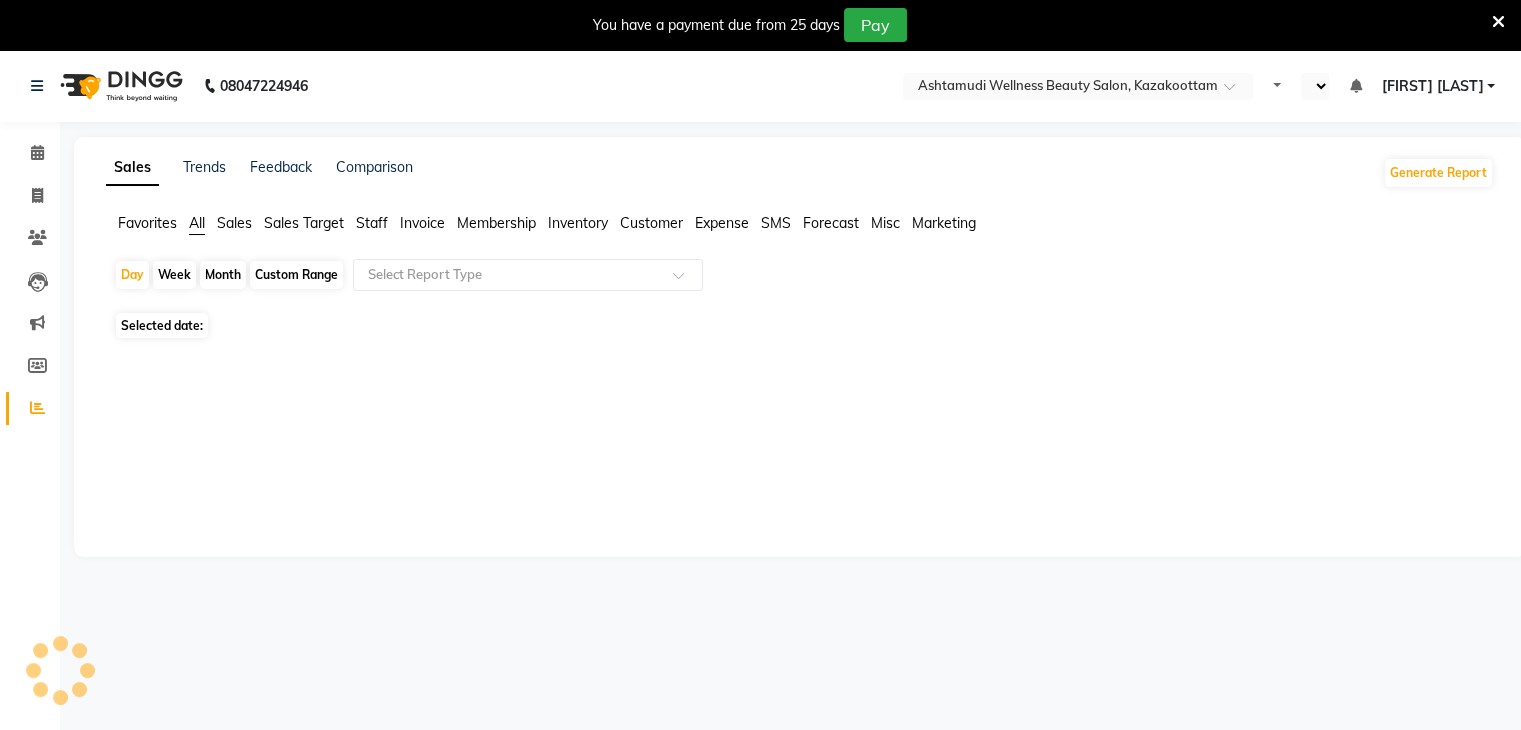 select on "en" 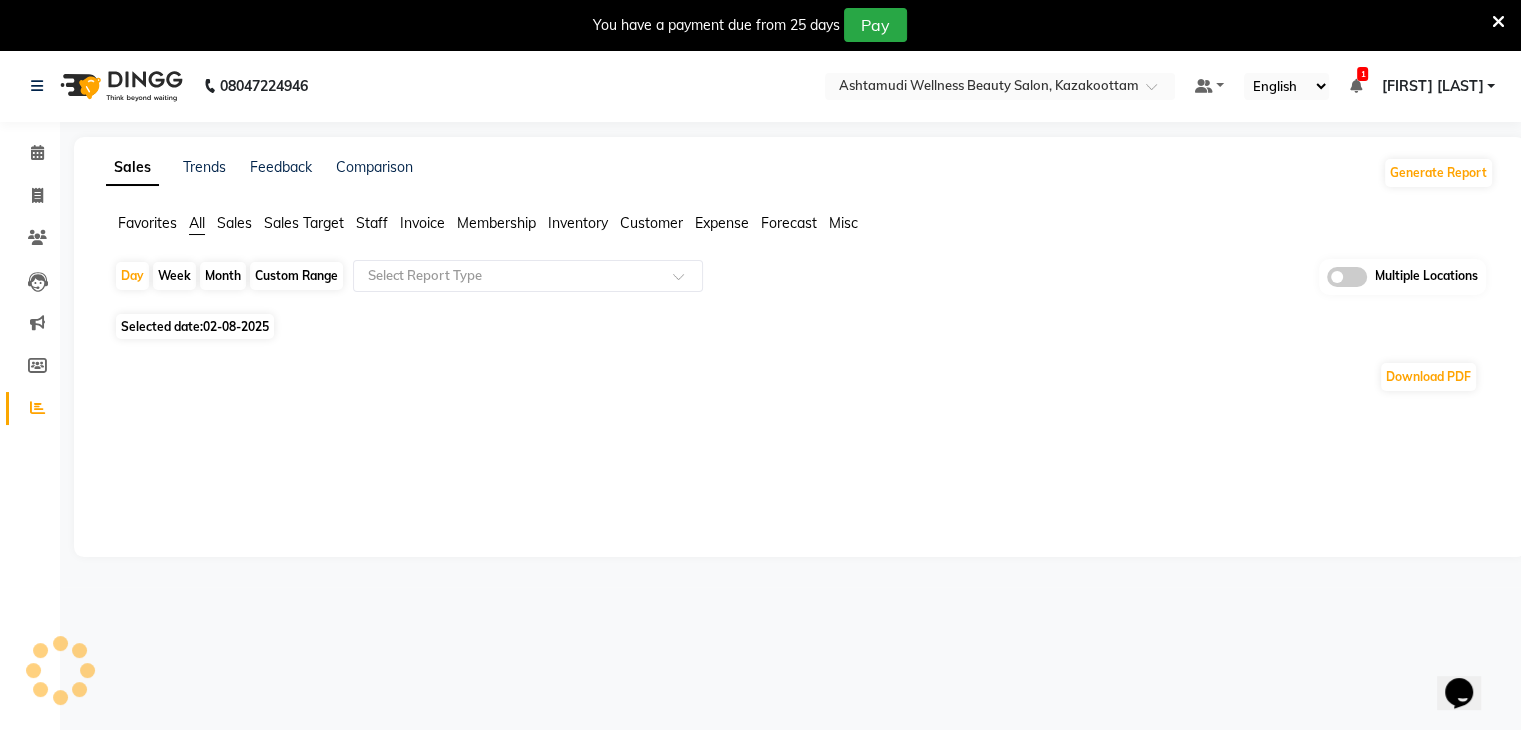 scroll, scrollTop: 0, scrollLeft: 0, axis: both 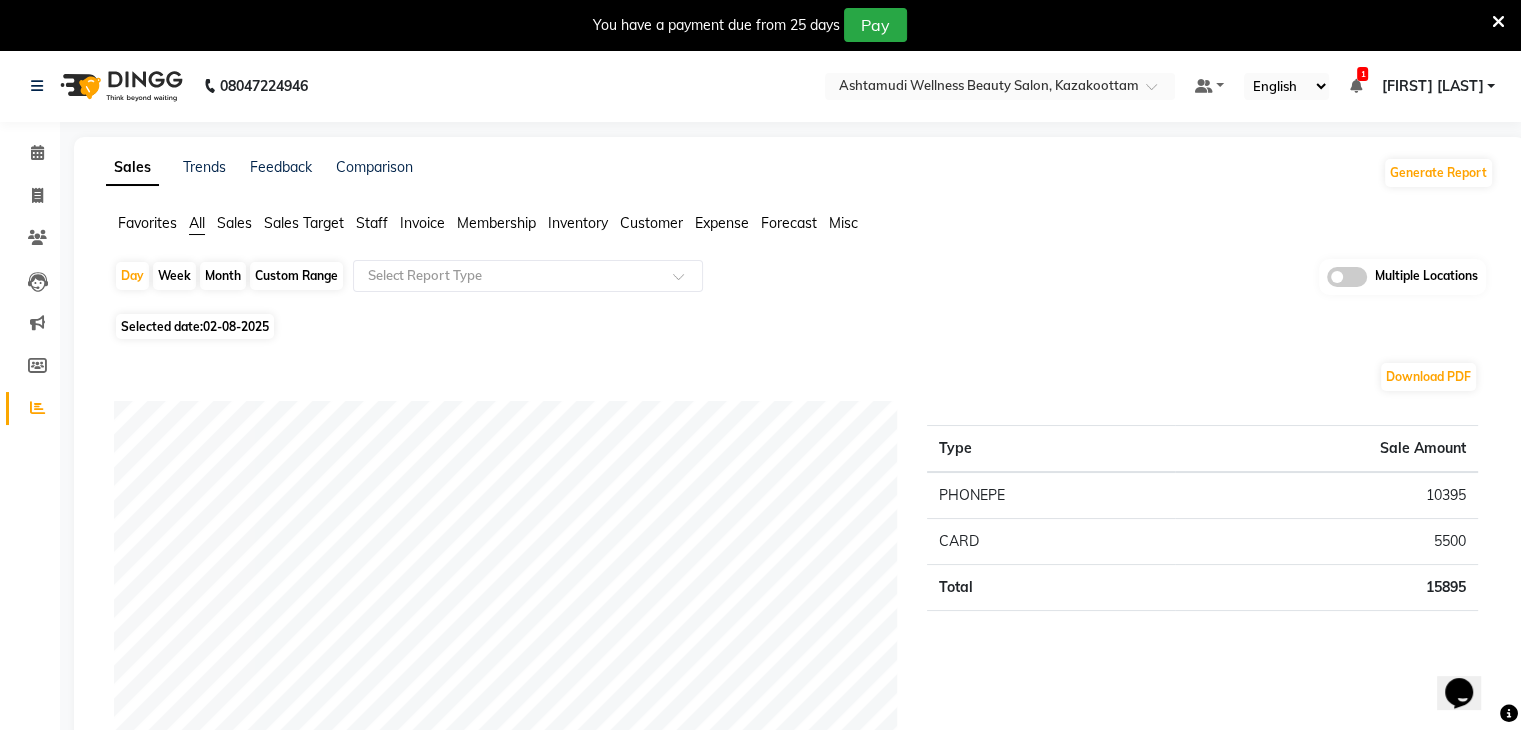 click on "02-08-2025" 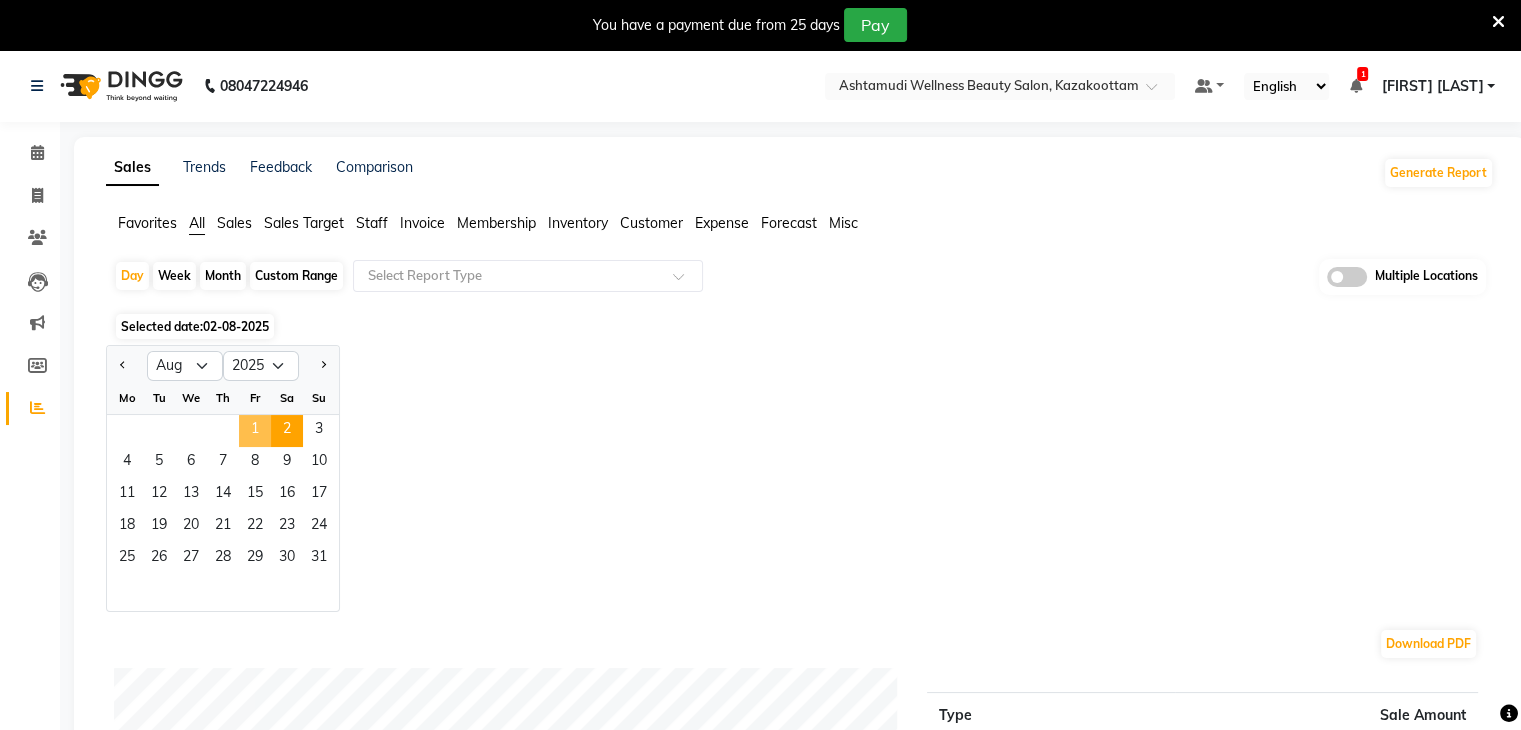 click on "1" 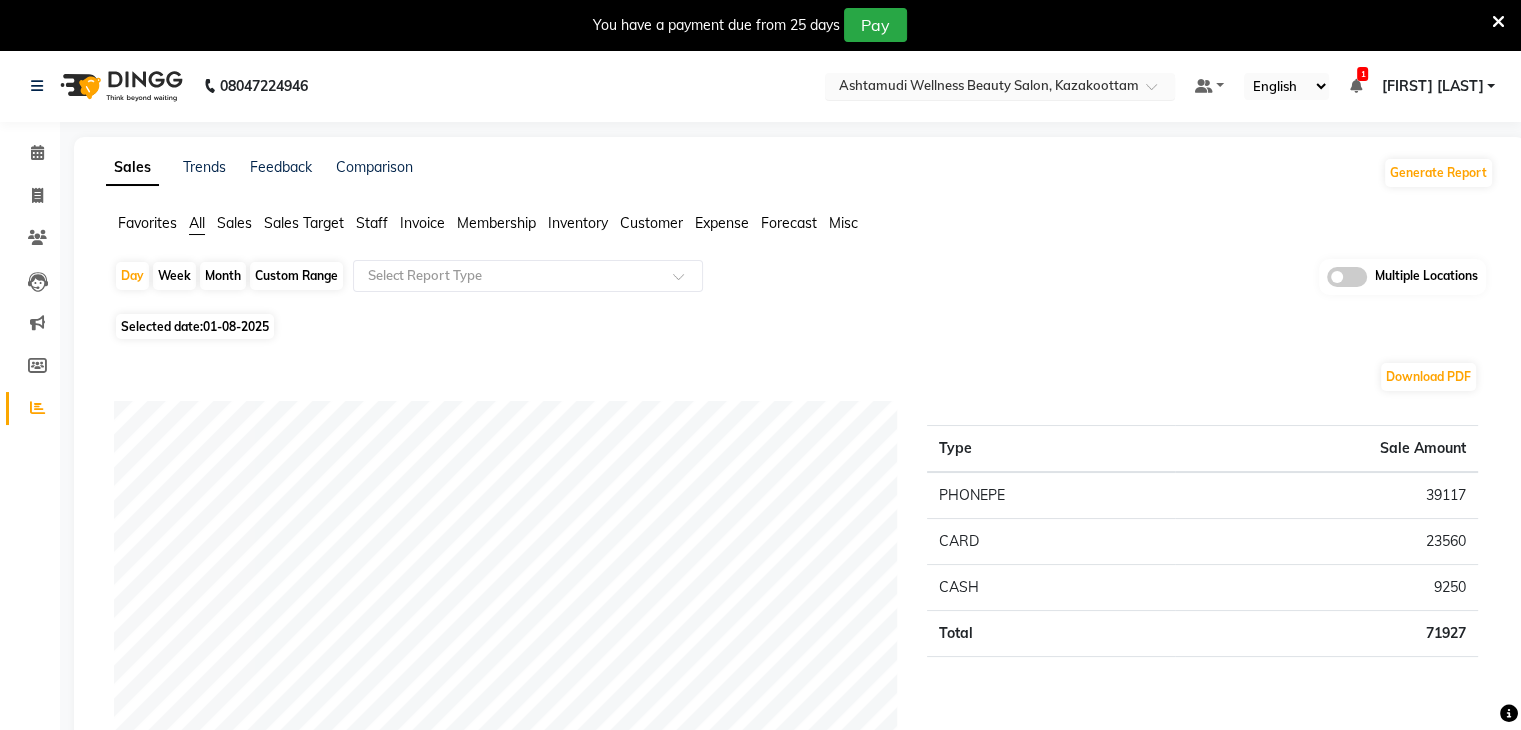 click at bounding box center [980, 88] 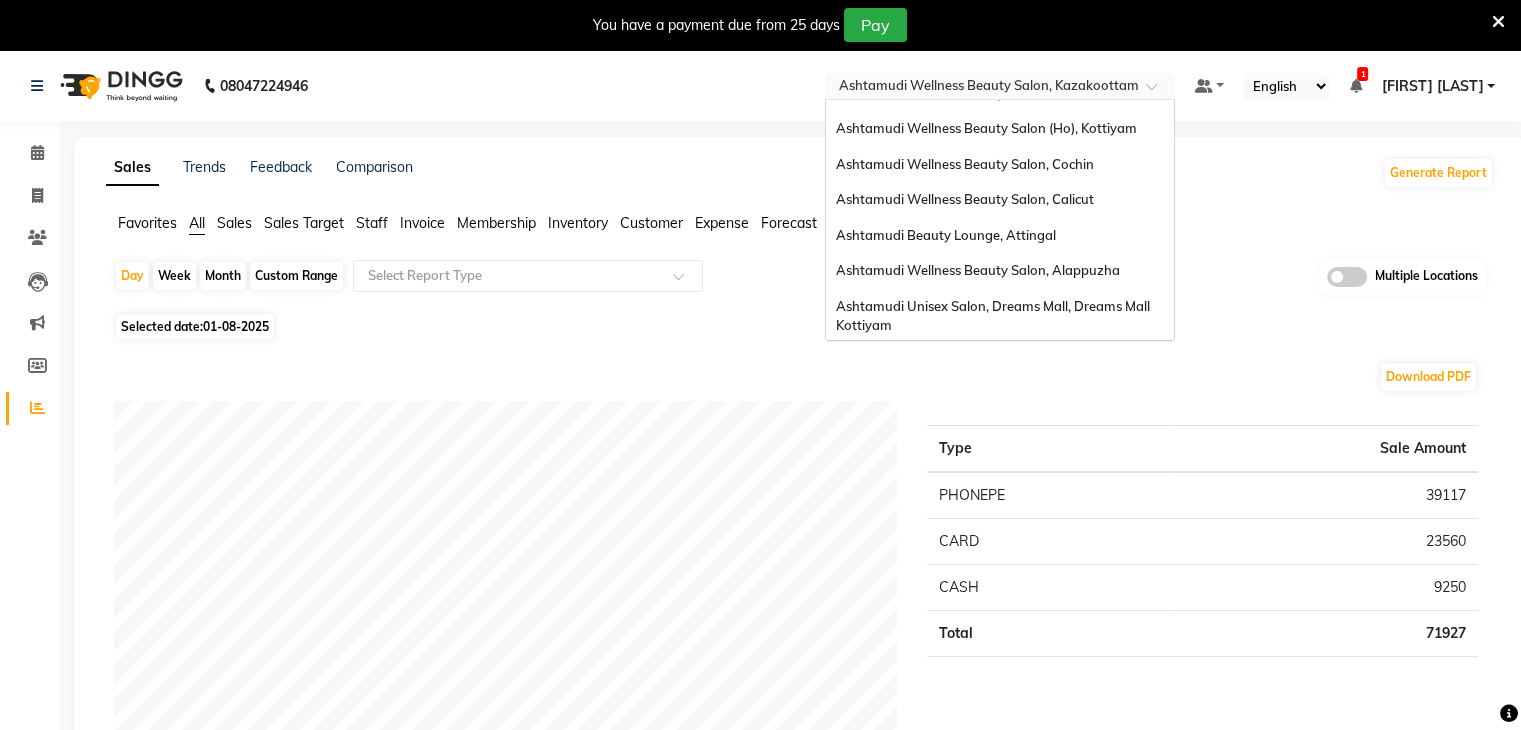scroll, scrollTop: 312, scrollLeft: 0, axis: vertical 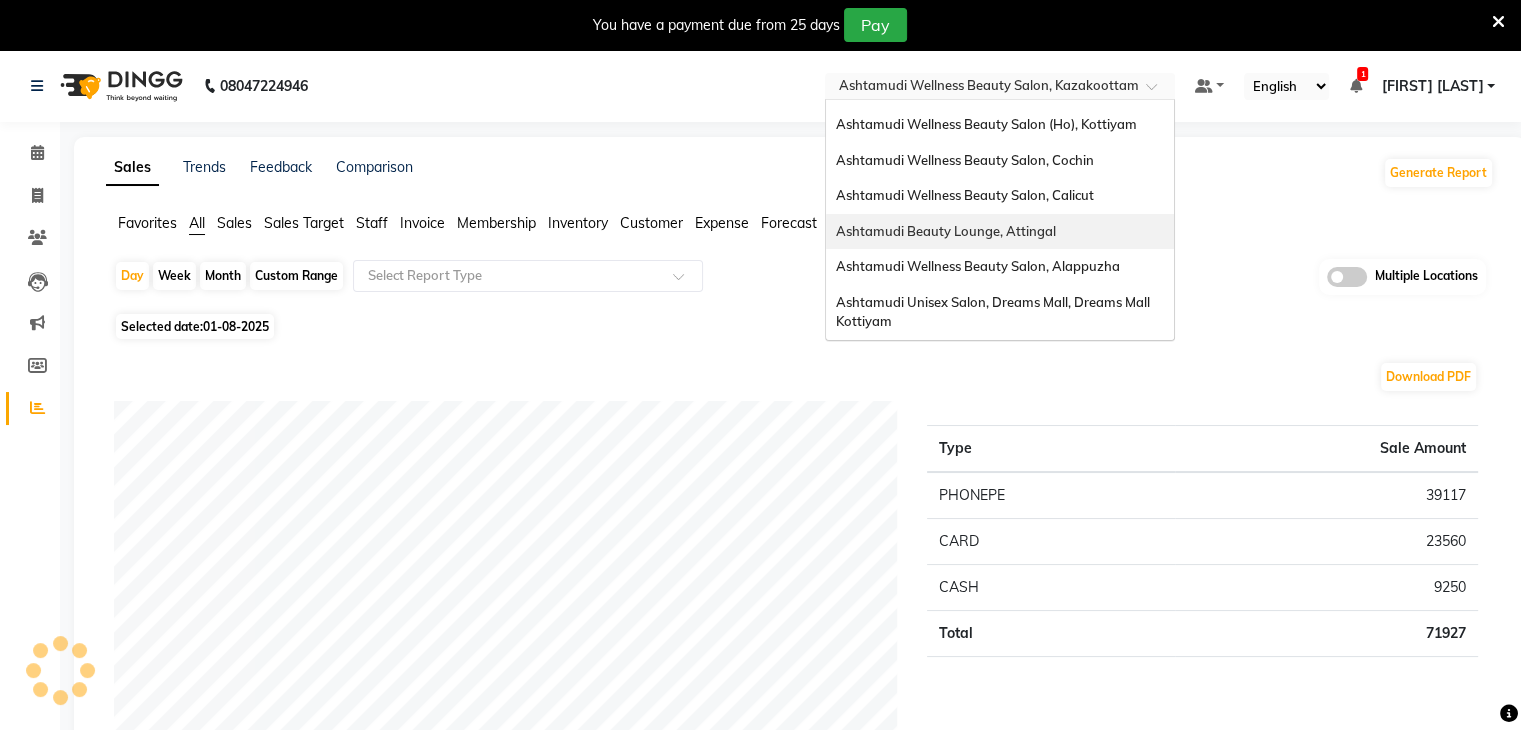 click on "Ashtamudi Beauty Lounge, Attingal" at bounding box center (1000, 232) 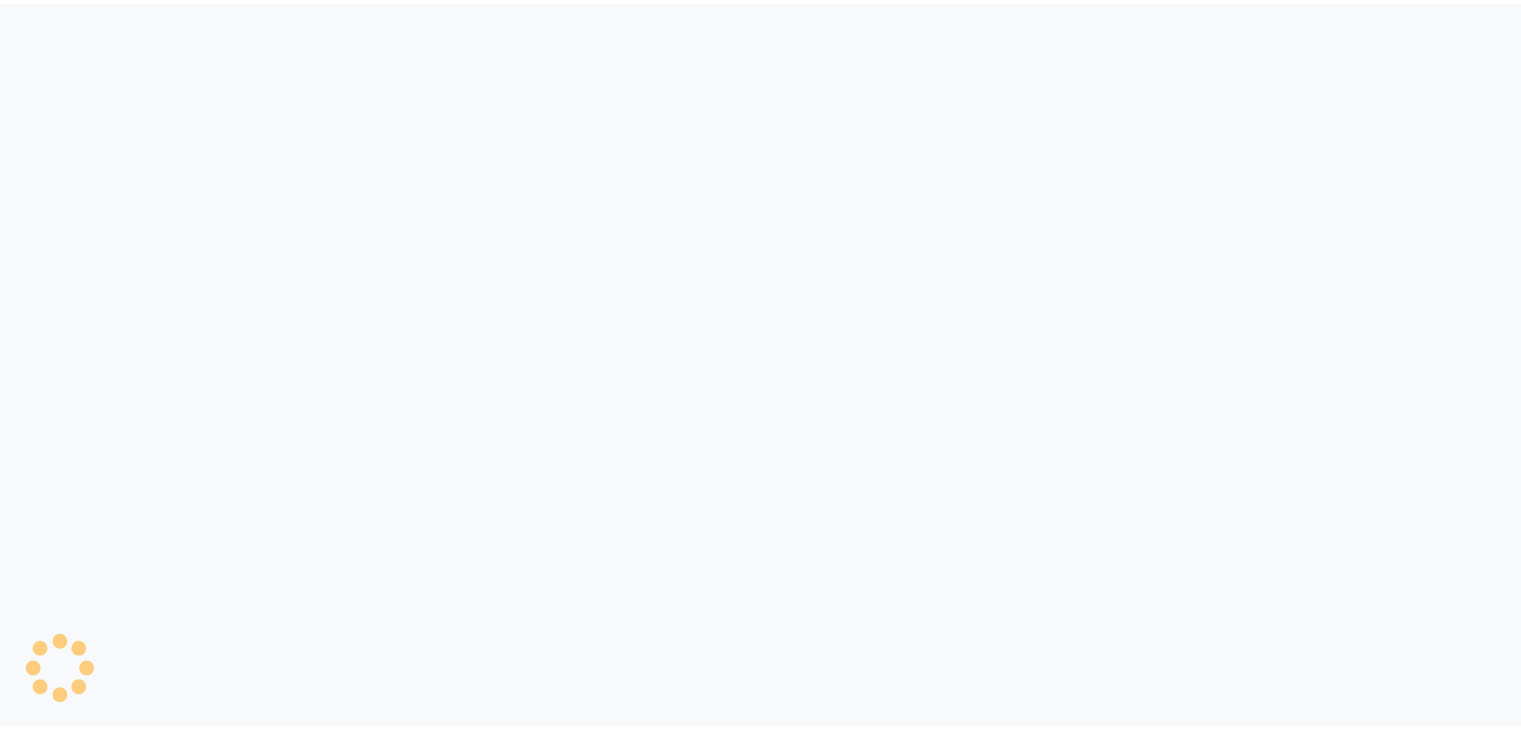 scroll, scrollTop: 0, scrollLeft: 0, axis: both 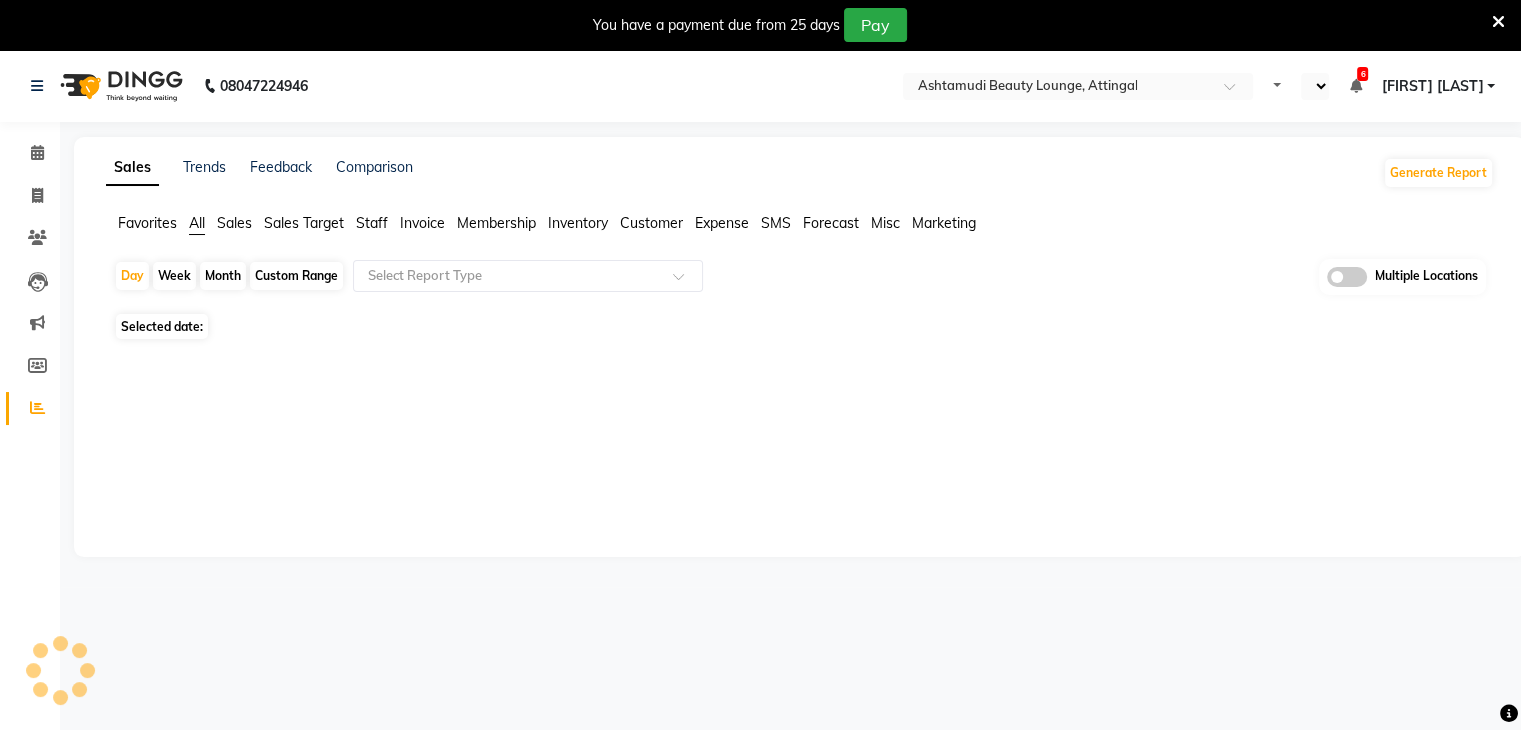 select on "en" 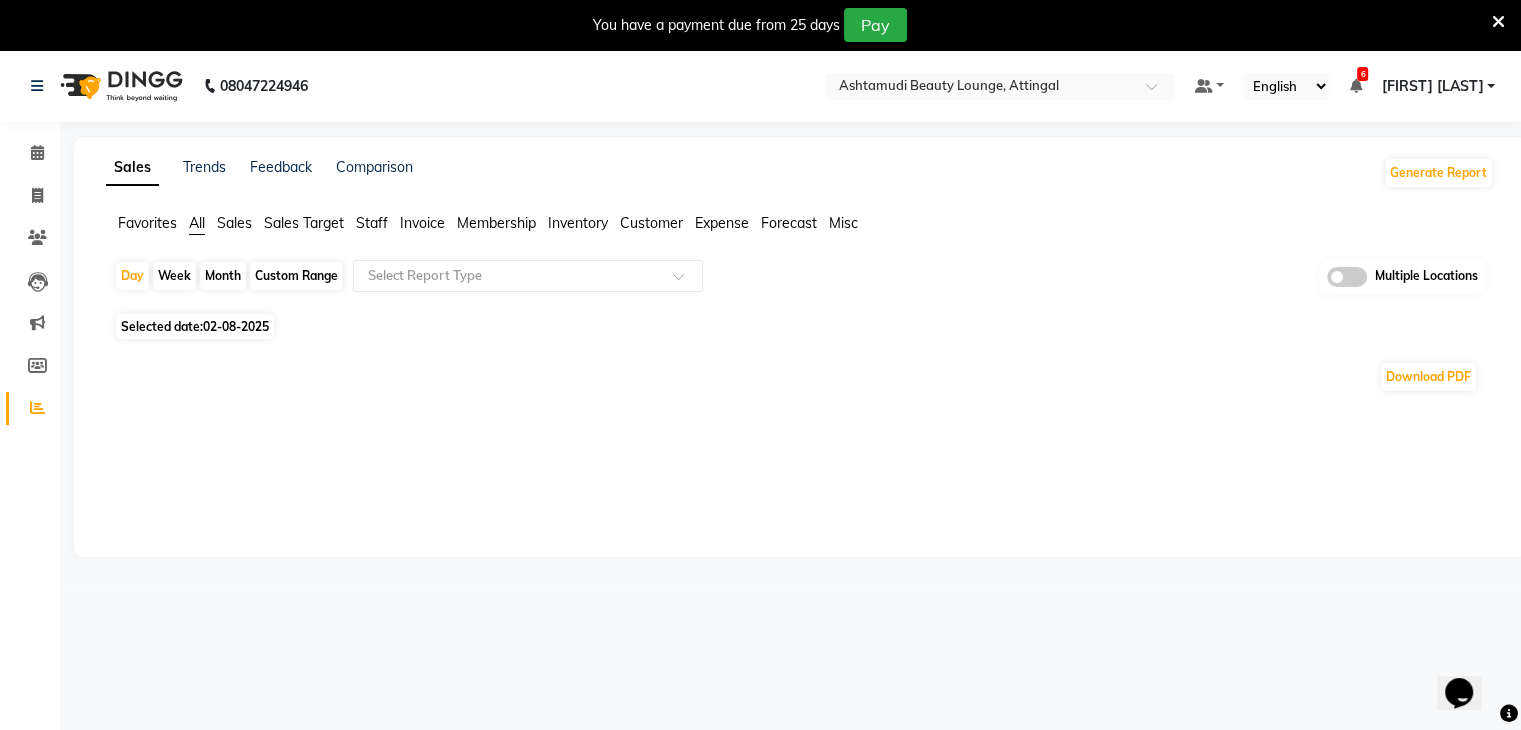 scroll, scrollTop: 0, scrollLeft: 0, axis: both 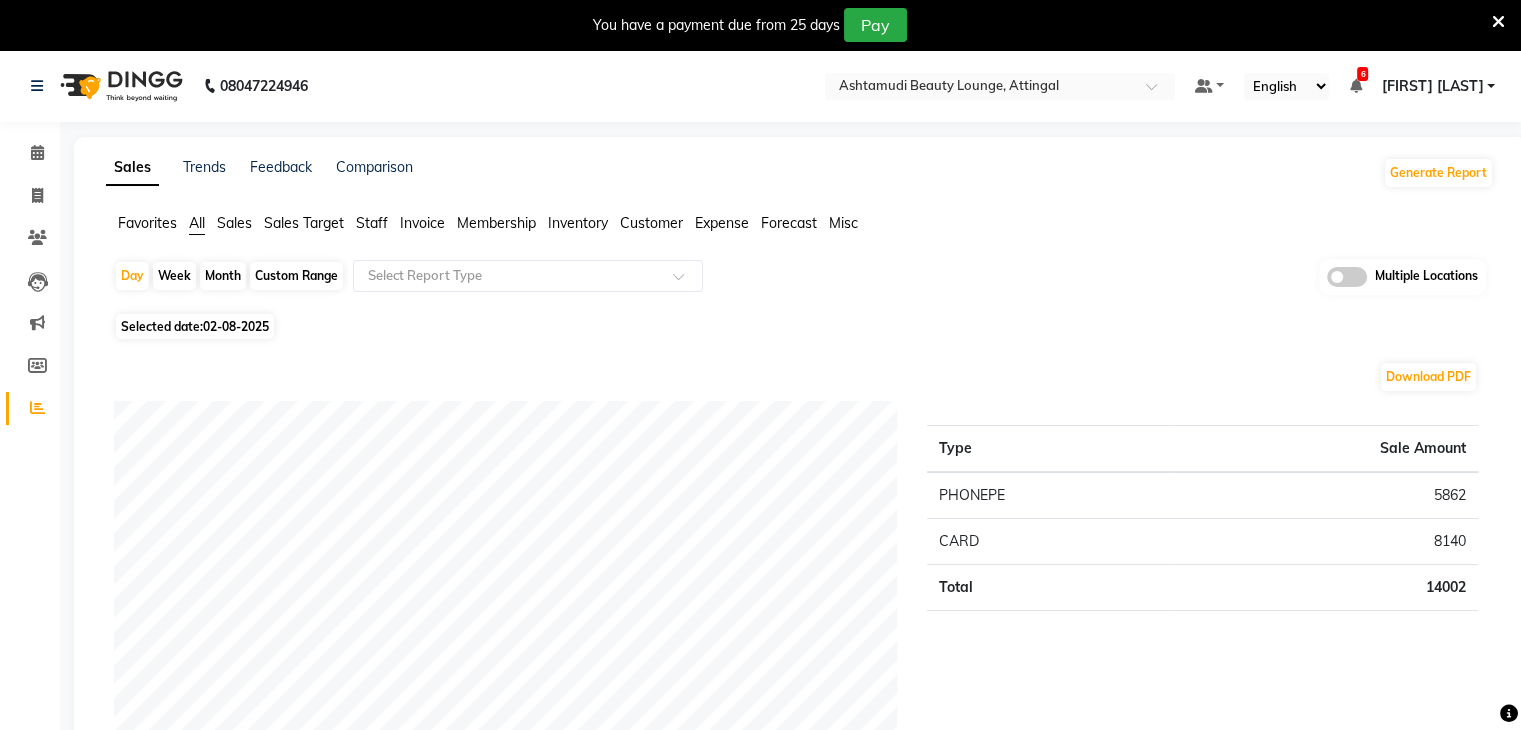 click on "02-08-2025" 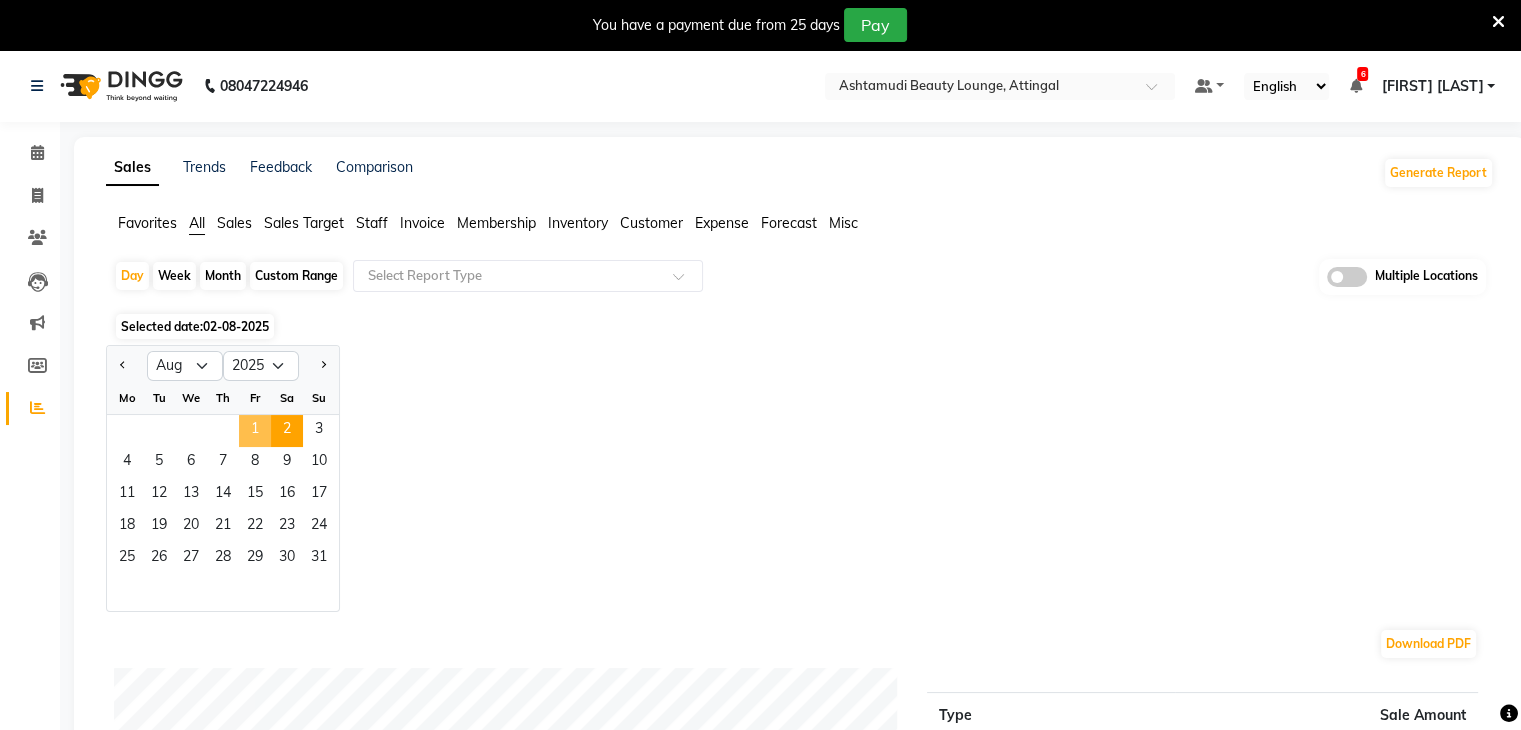 click on "1" 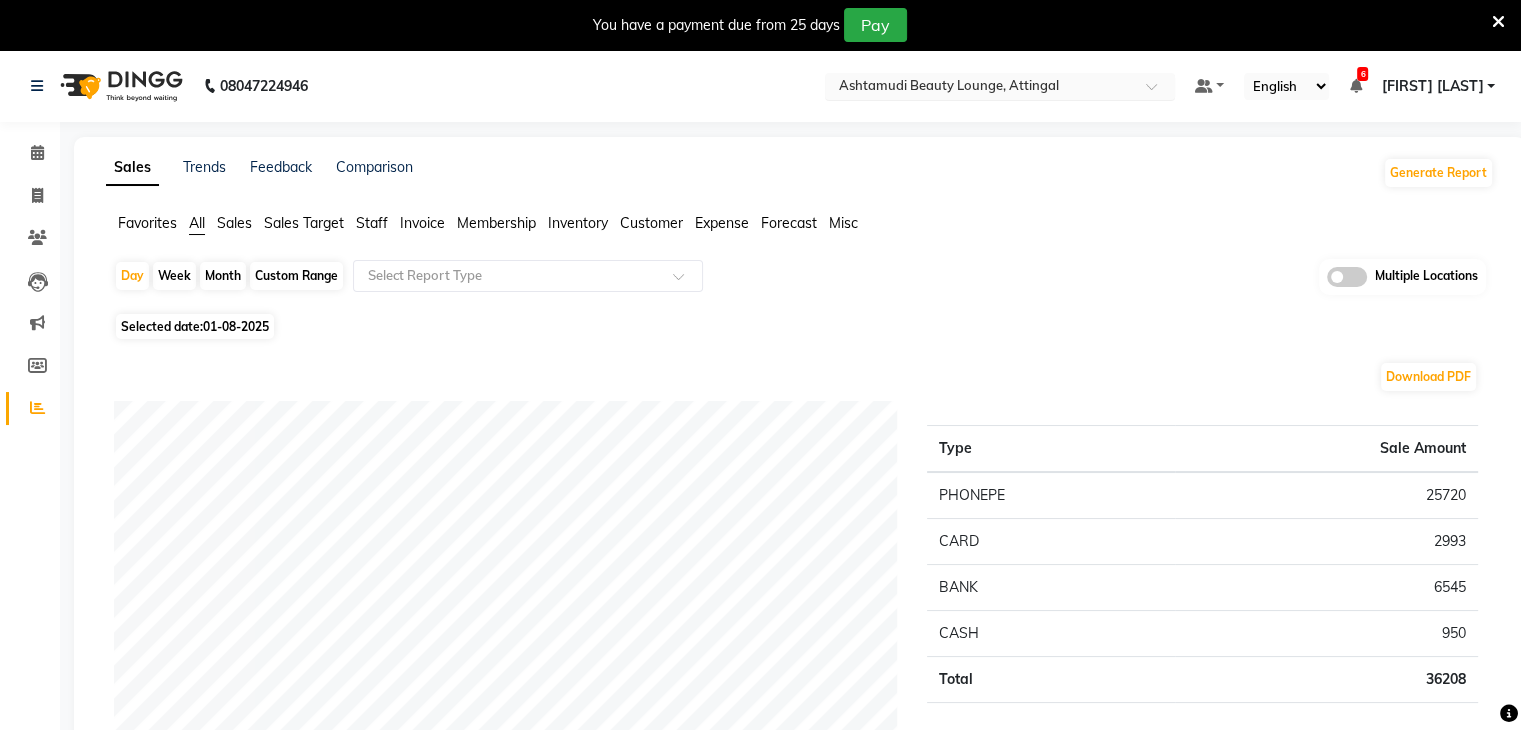 click at bounding box center [980, 88] 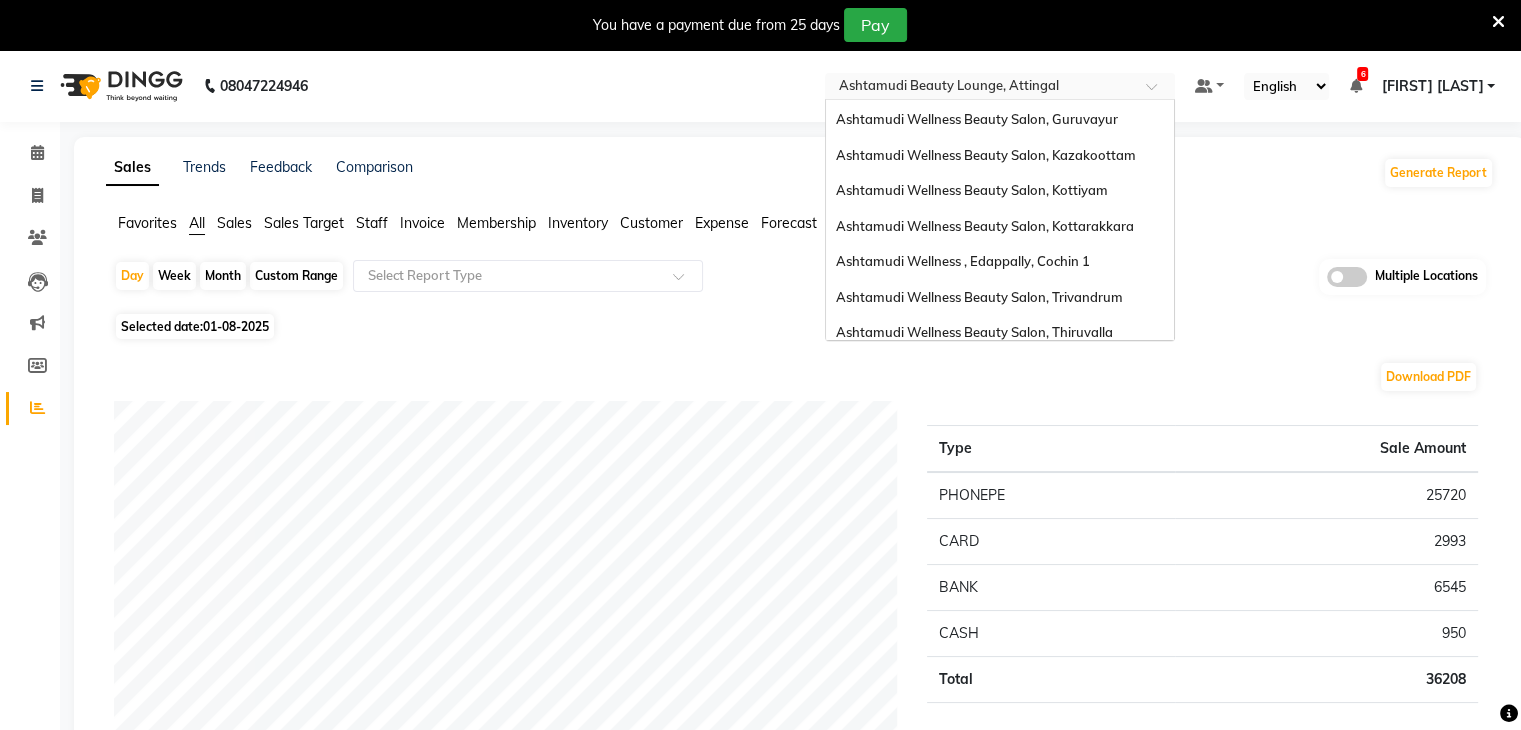 scroll, scrollTop: 0, scrollLeft: 0, axis: both 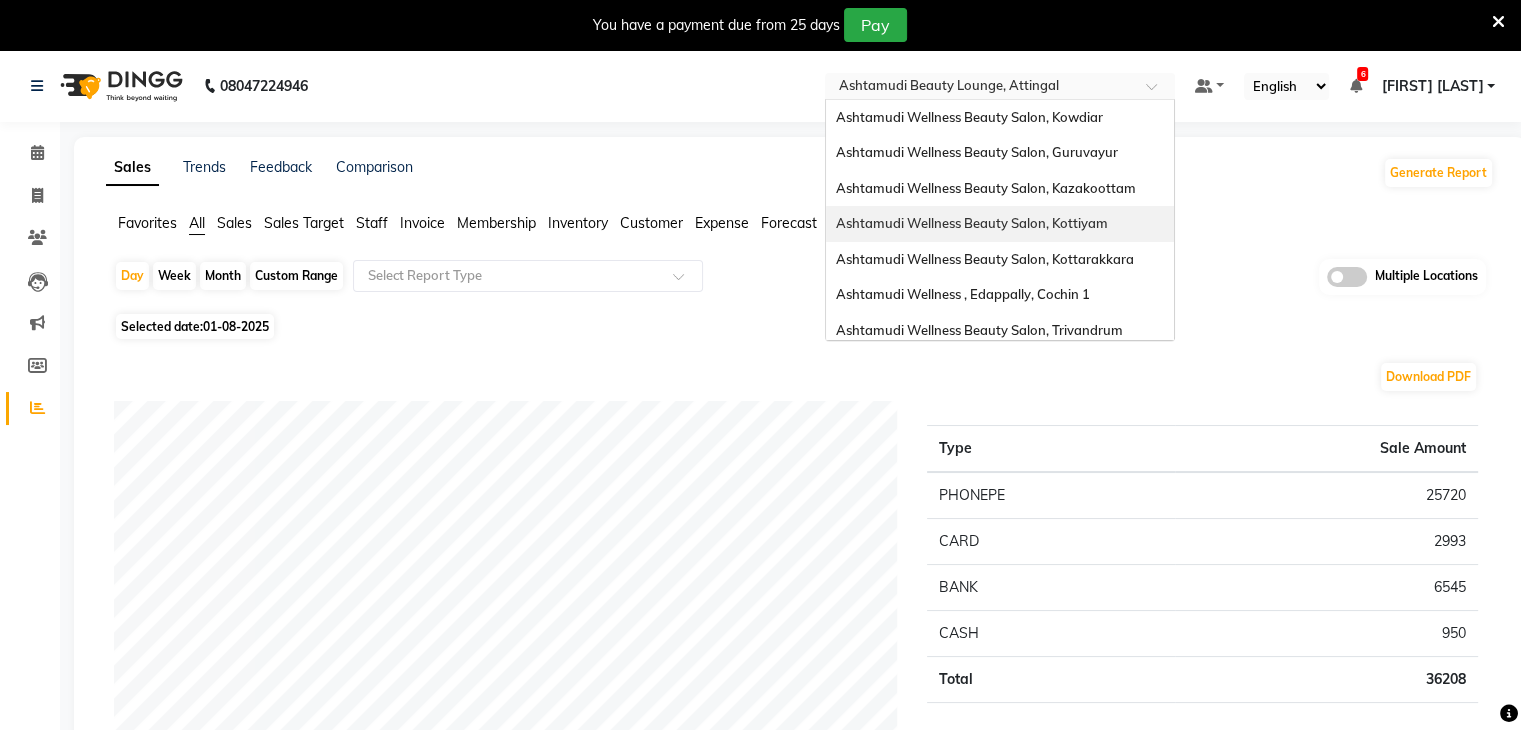 click on "Ashtamudi Wellness Beauty Salon, Kottiyam" at bounding box center (972, 223) 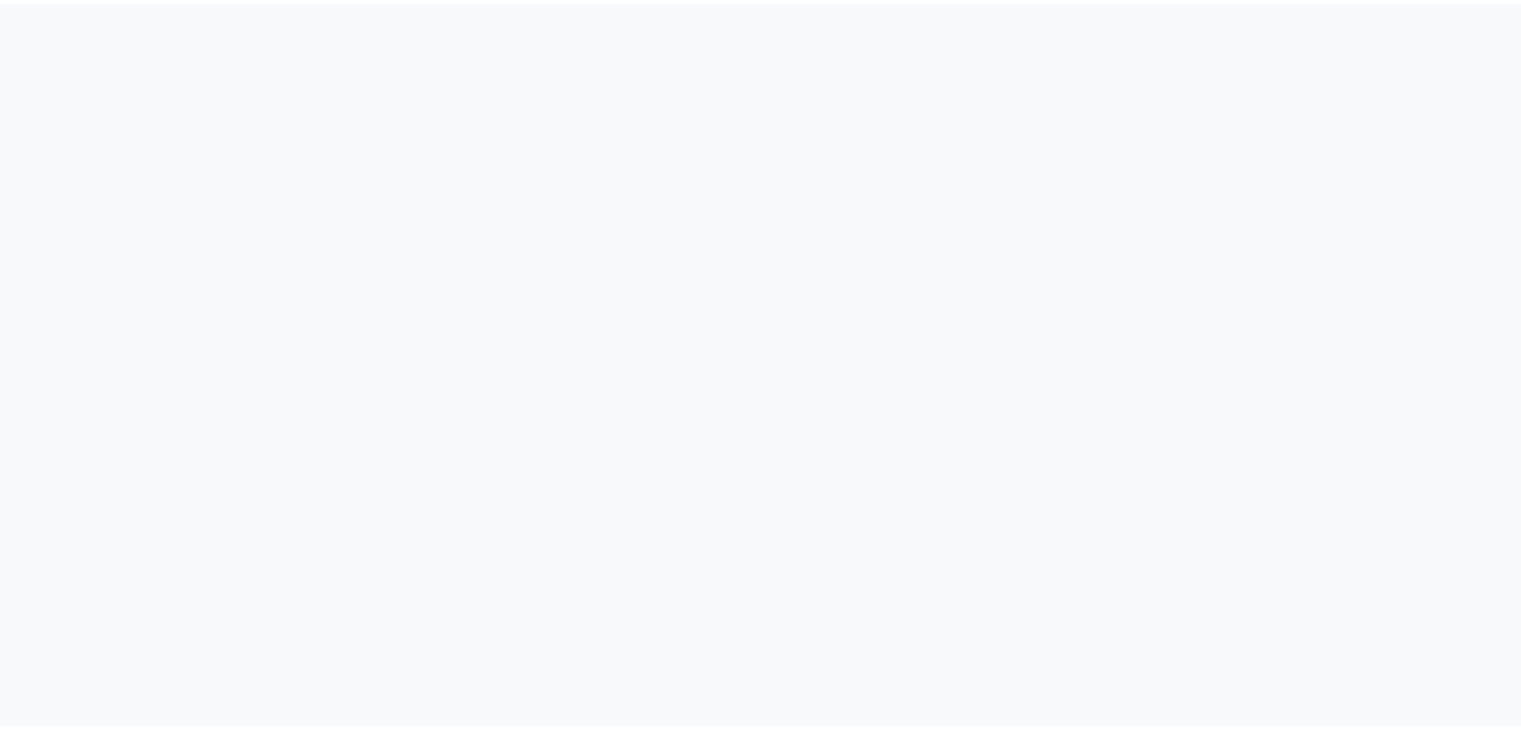 scroll, scrollTop: 0, scrollLeft: 0, axis: both 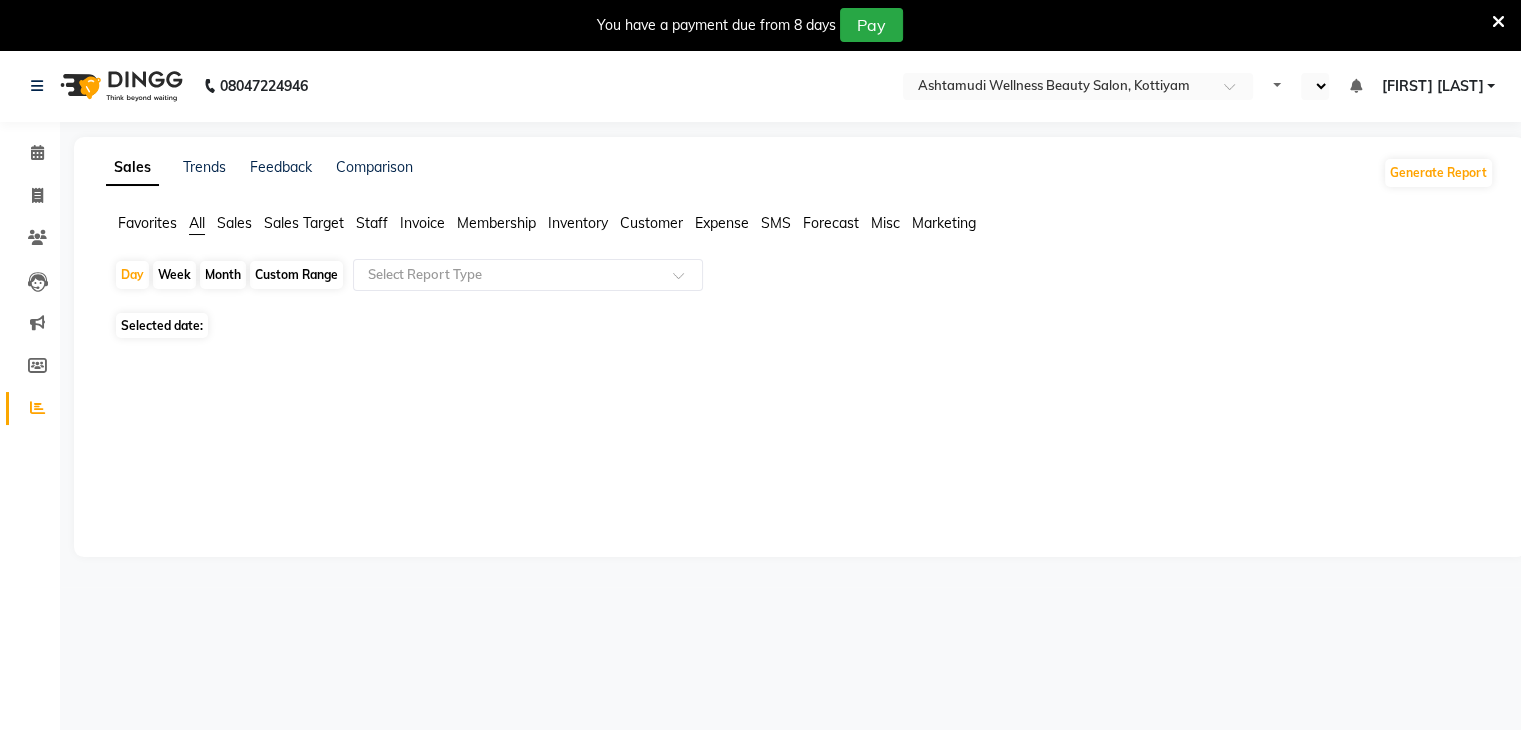 select on "en" 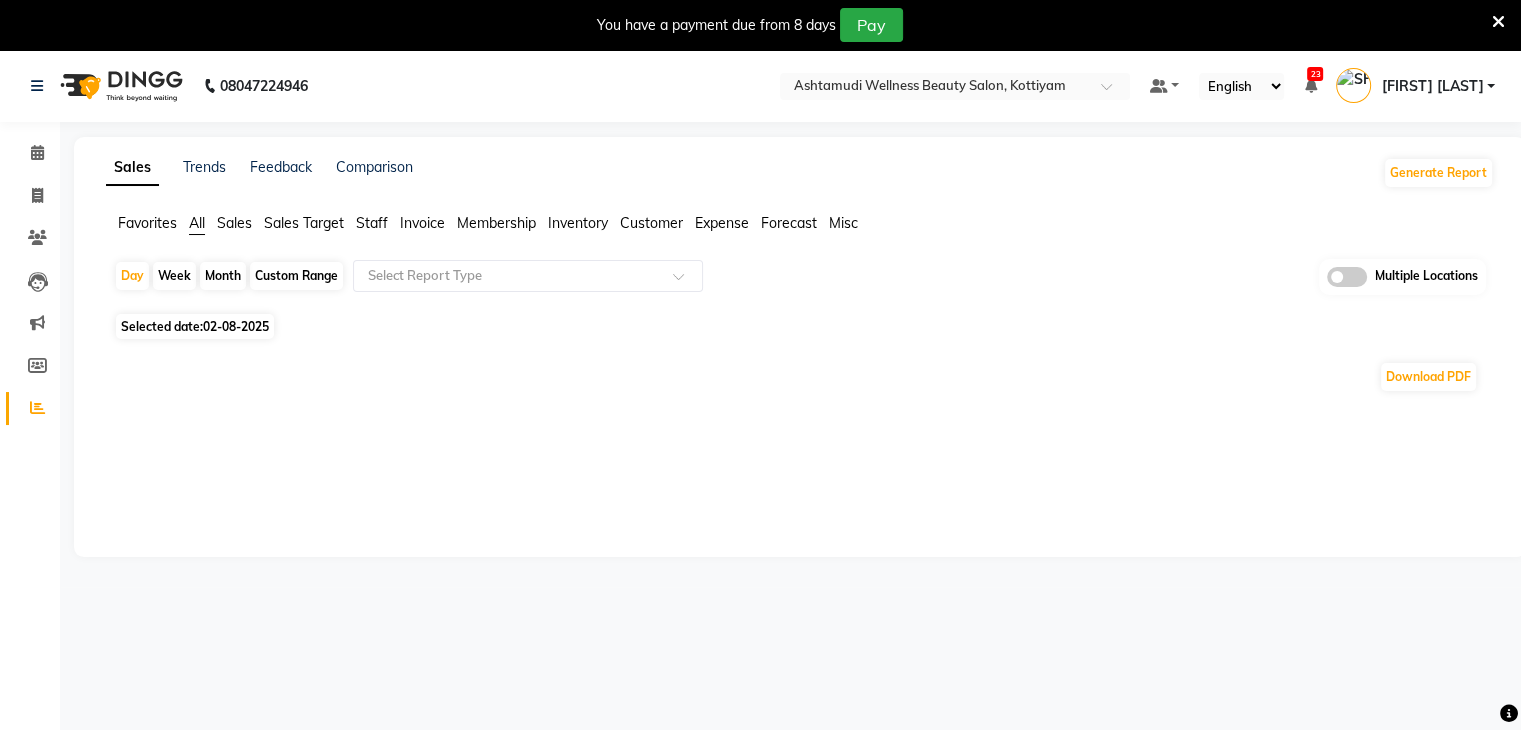 click on "02-08-2025" 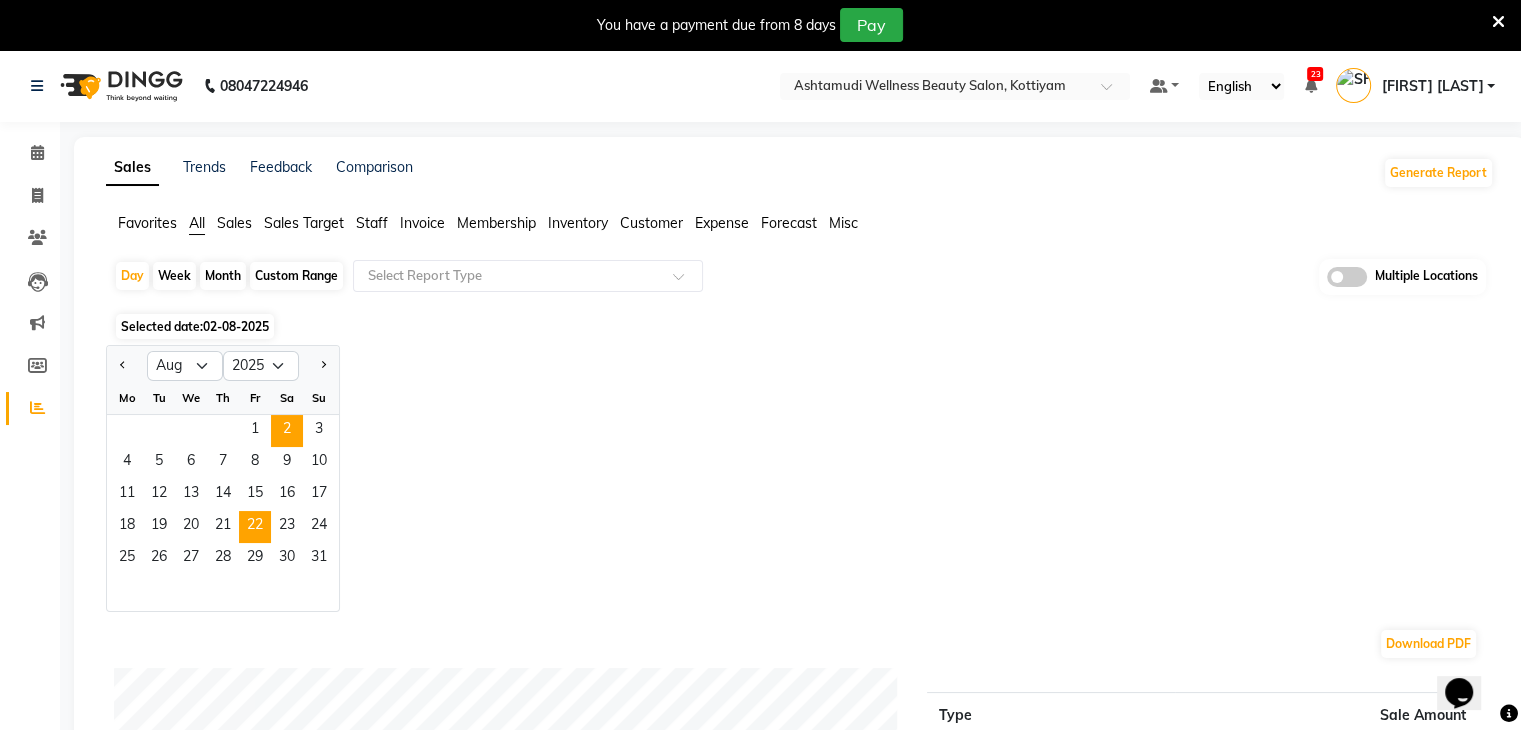 scroll, scrollTop: 0, scrollLeft: 0, axis: both 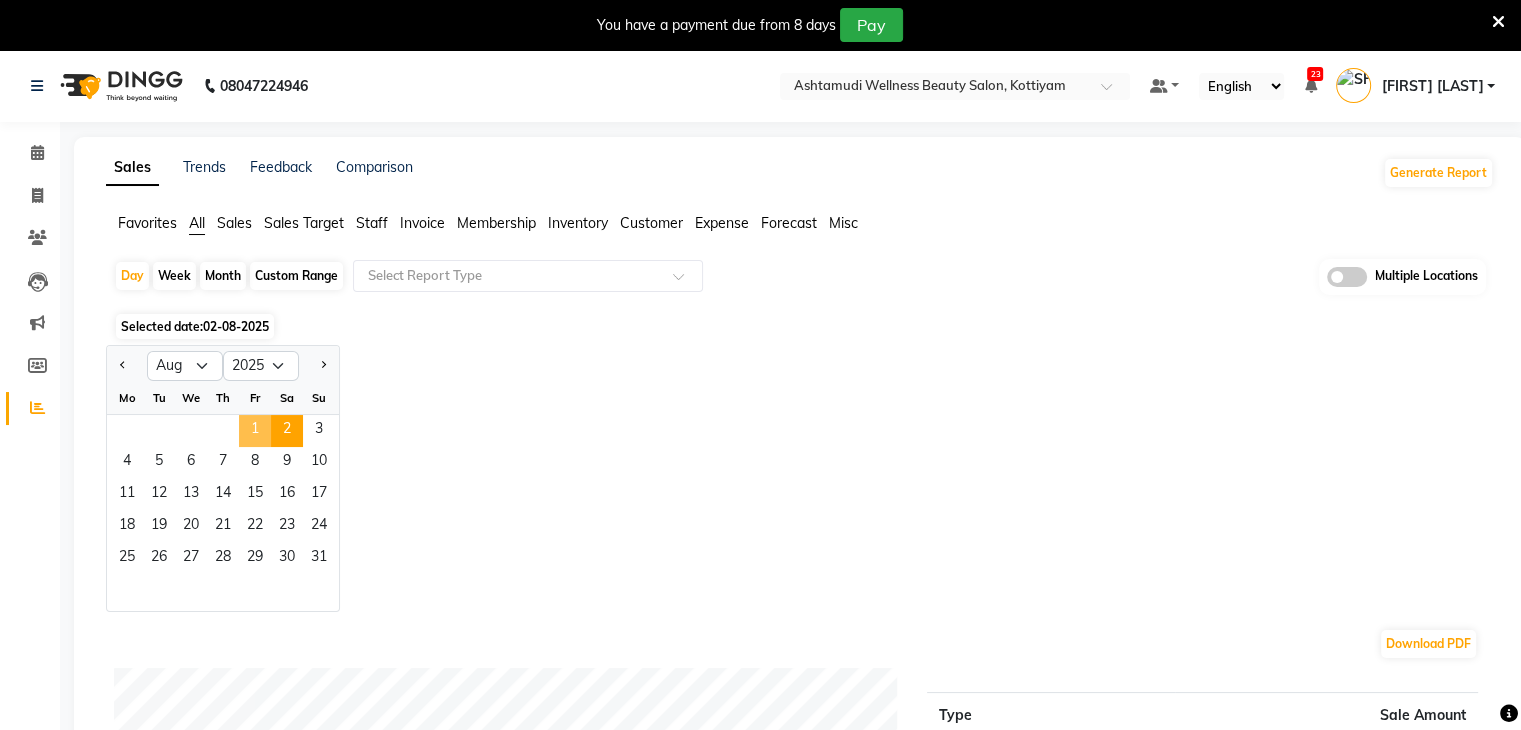 click on "1" 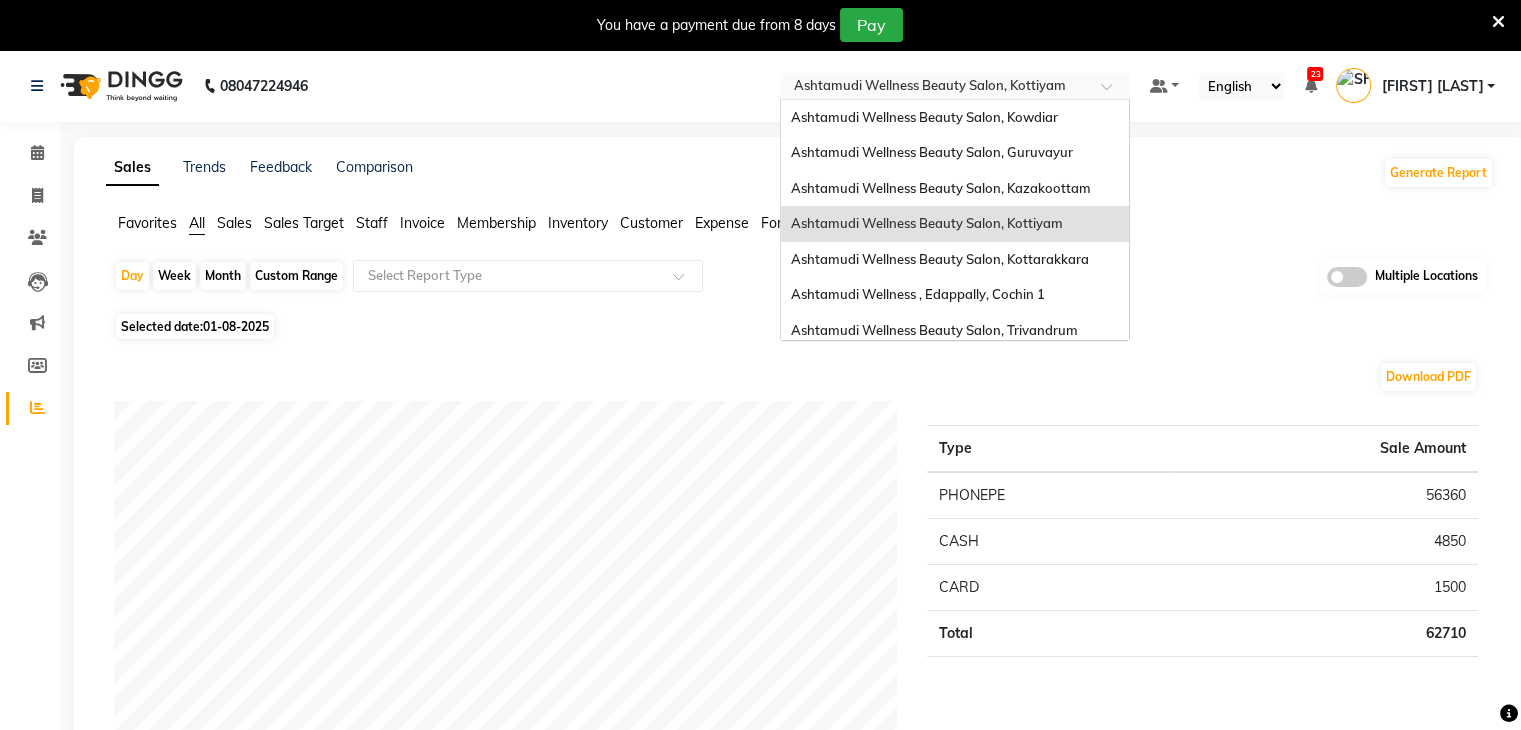 click at bounding box center [935, 88] 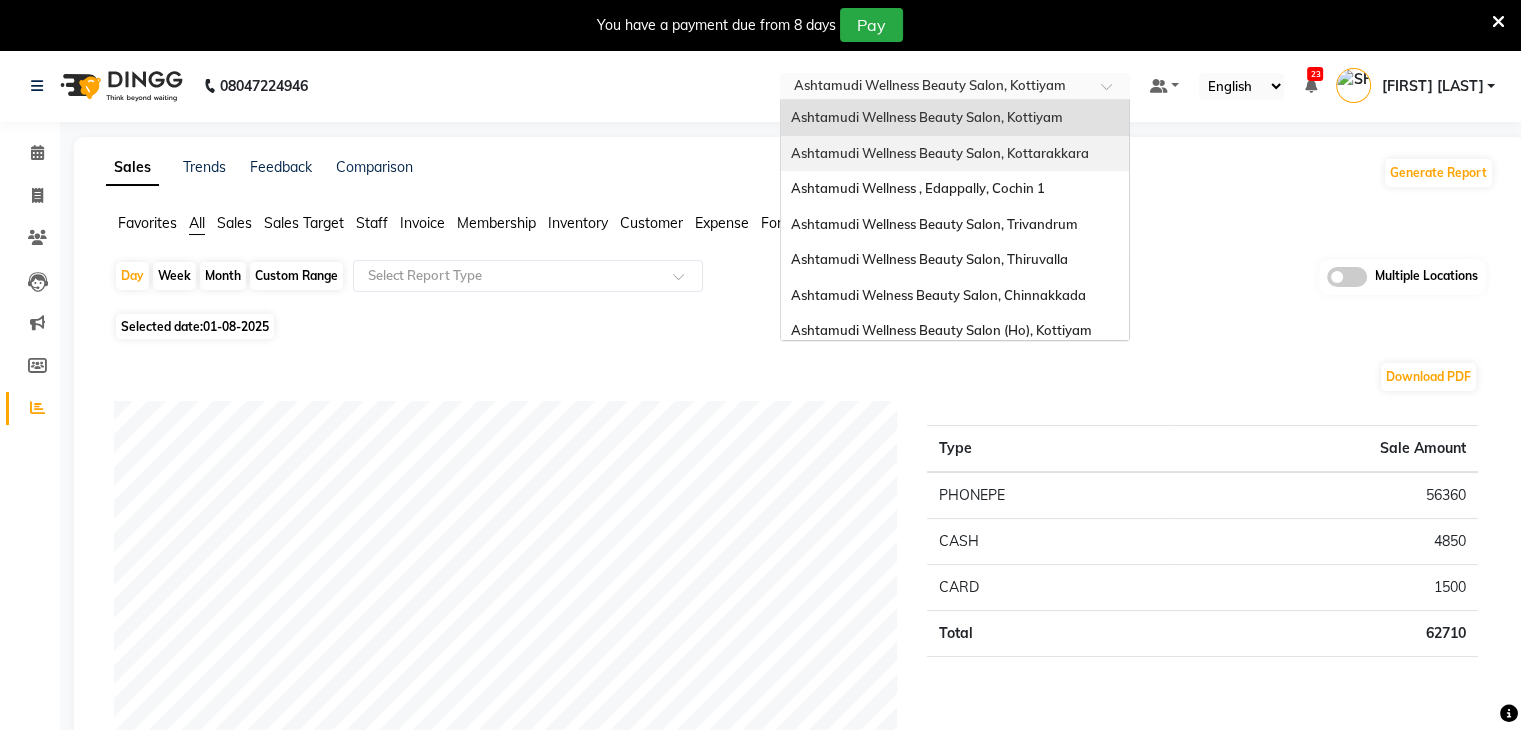 scroll, scrollTop: 312, scrollLeft: 0, axis: vertical 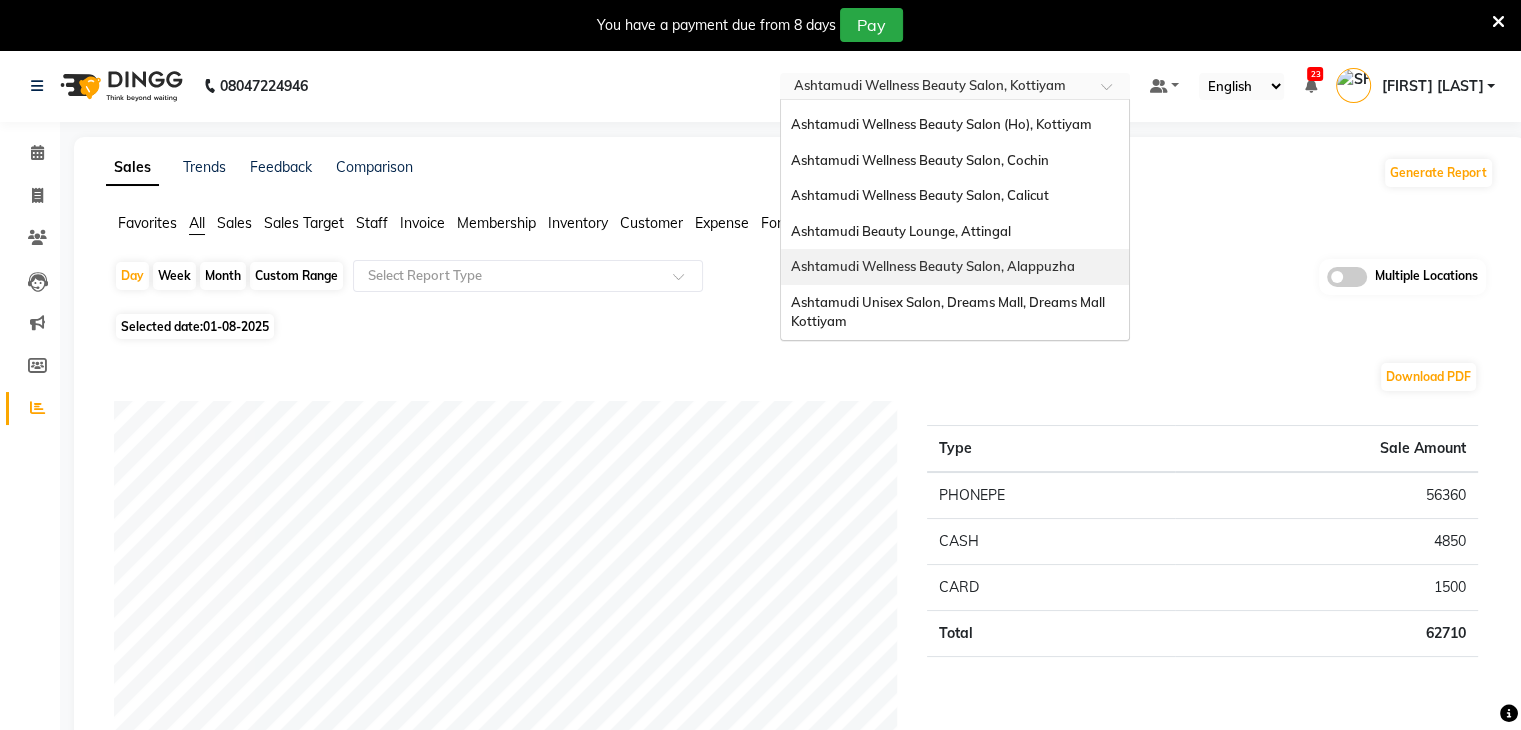 click on "Ashtamudi Wellness Beauty Salon, Alappuzha" at bounding box center [955, 267] 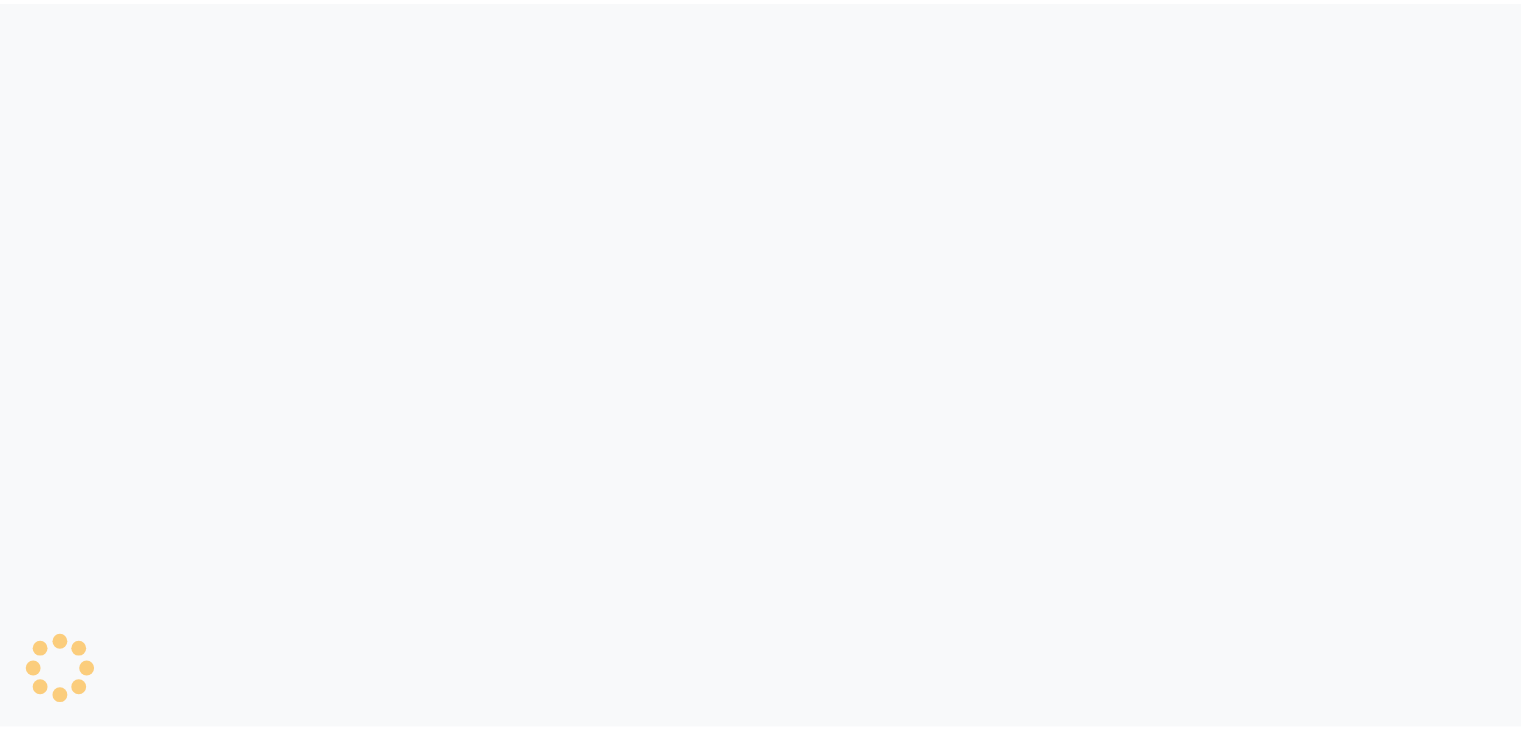 scroll, scrollTop: 0, scrollLeft: 0, axis: both 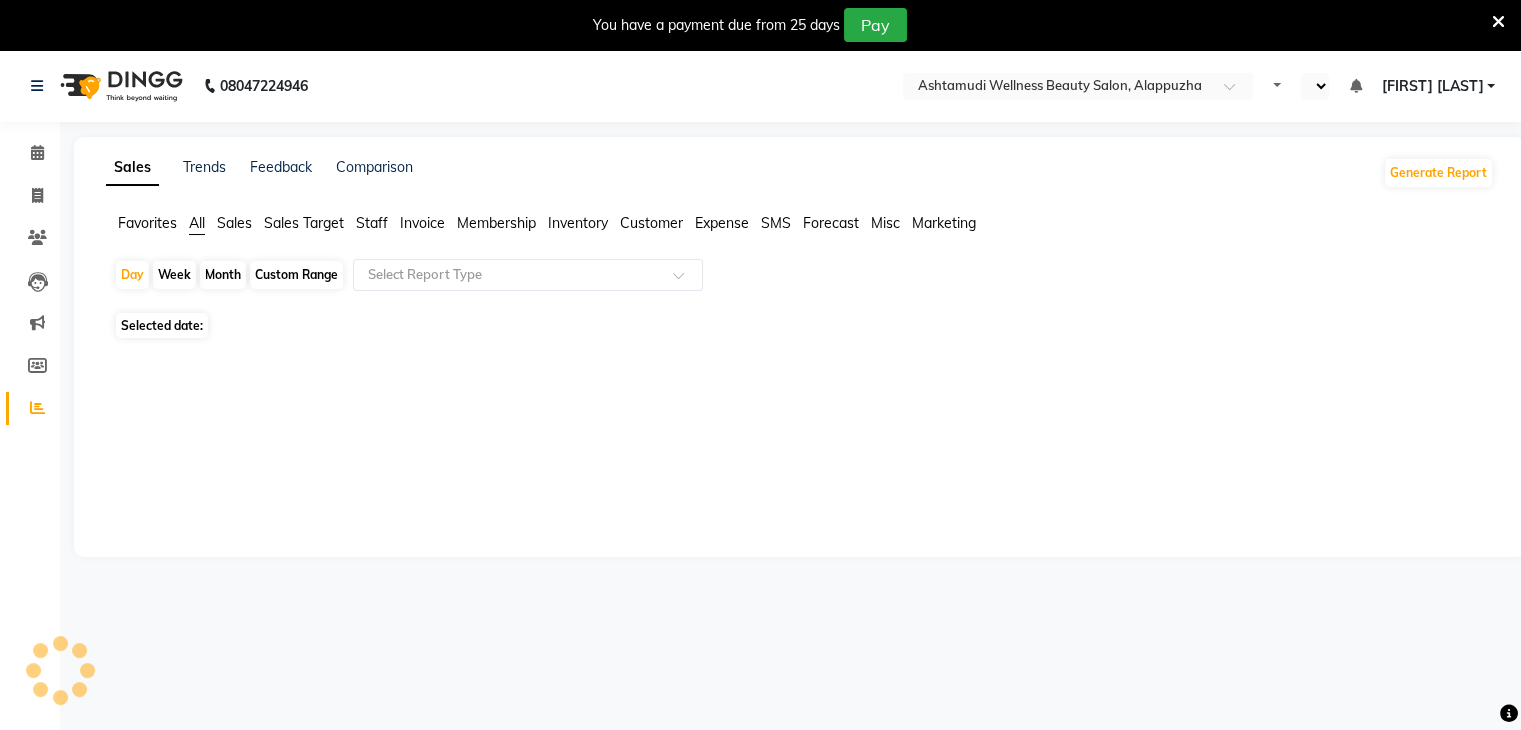 select on "en" 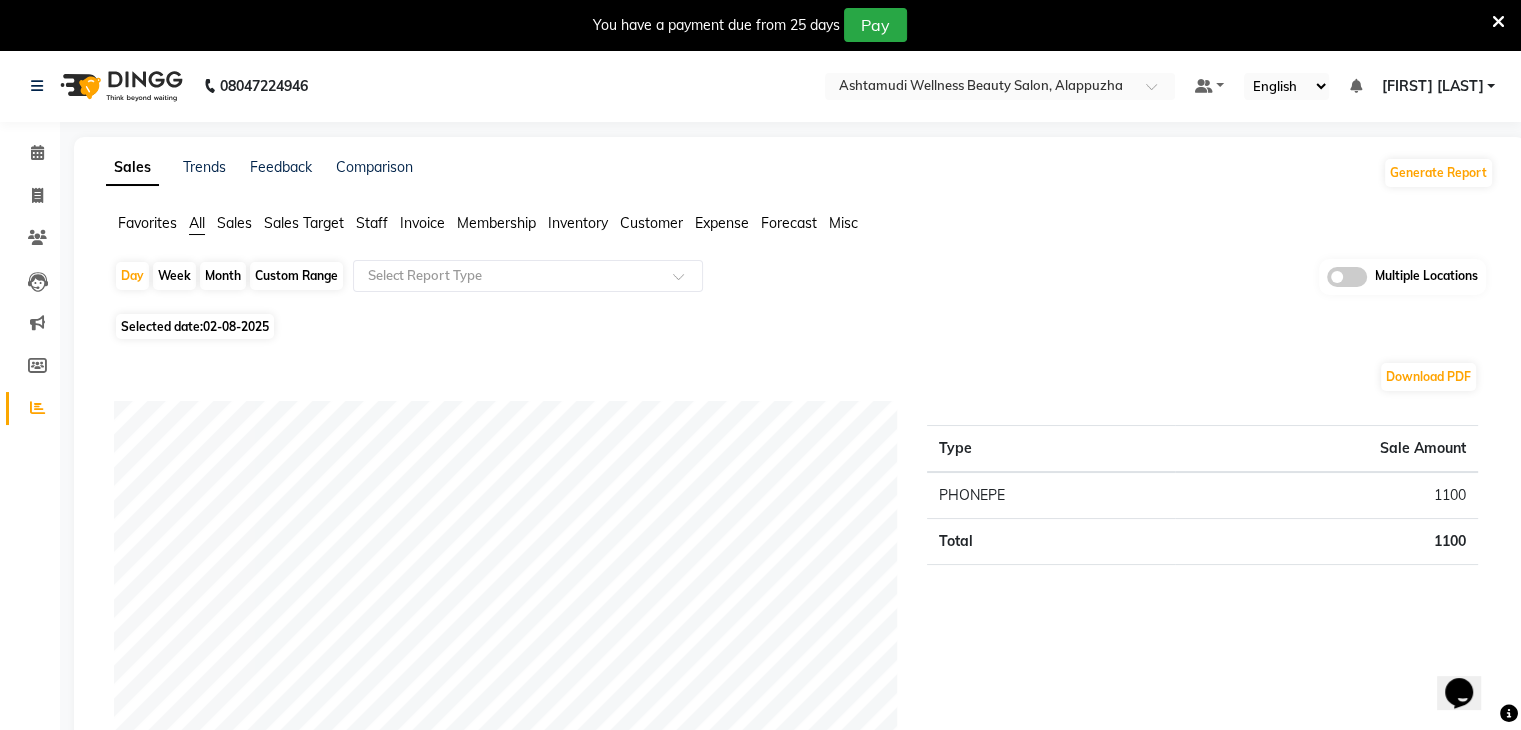 scroll, scrollTop: 0, scrollLeft: 0, axis: both 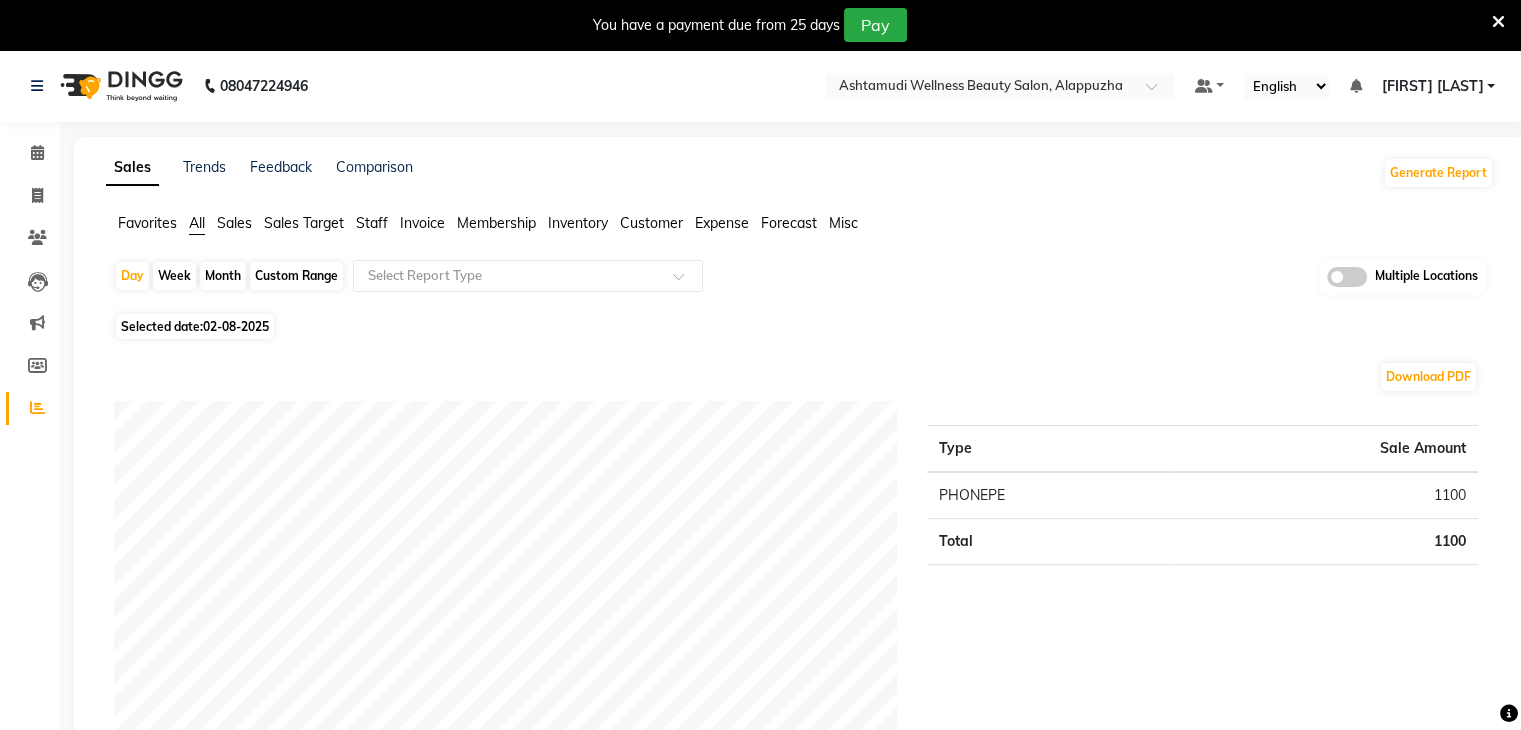 click on "02-08-2025" 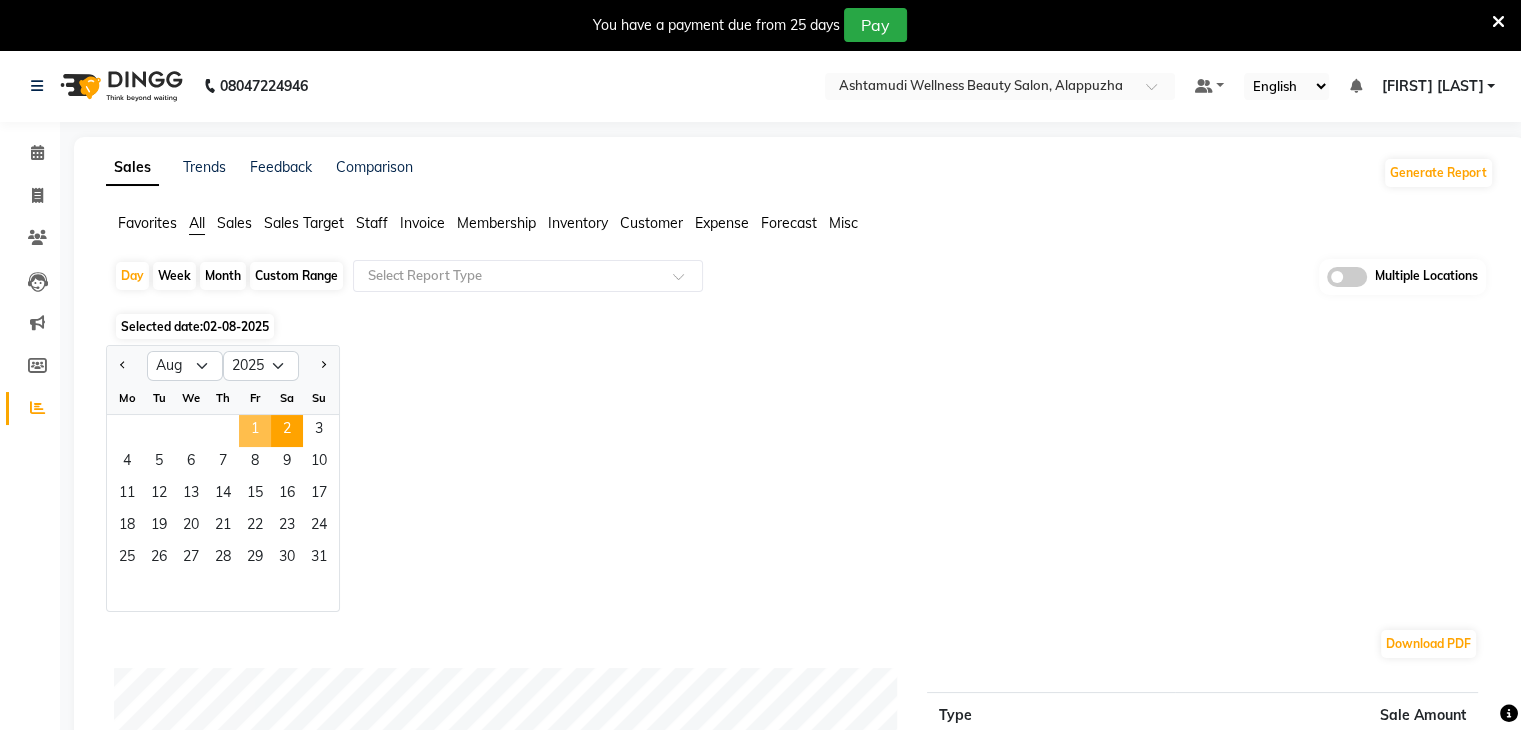 click on "1" 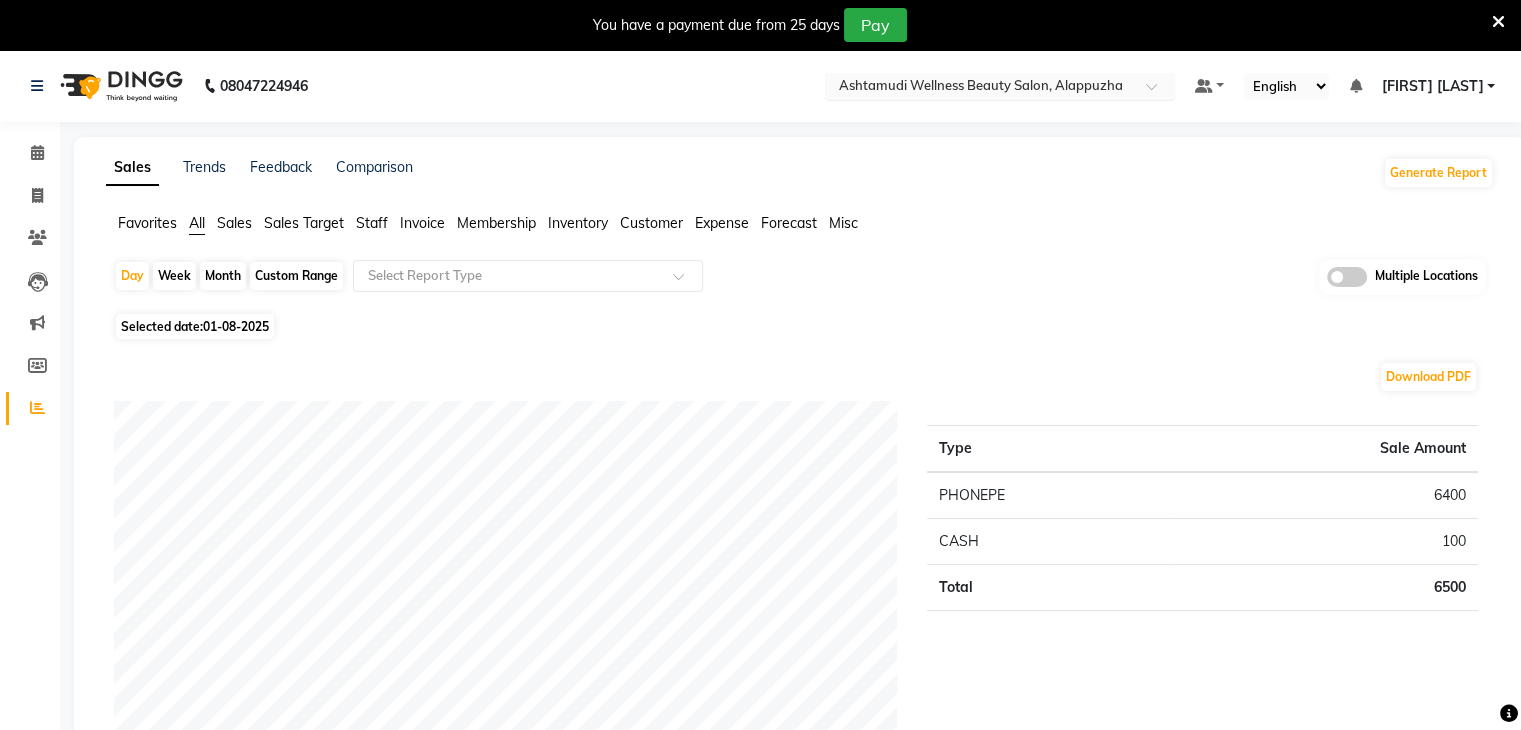 click at bounding box center (980, 88) 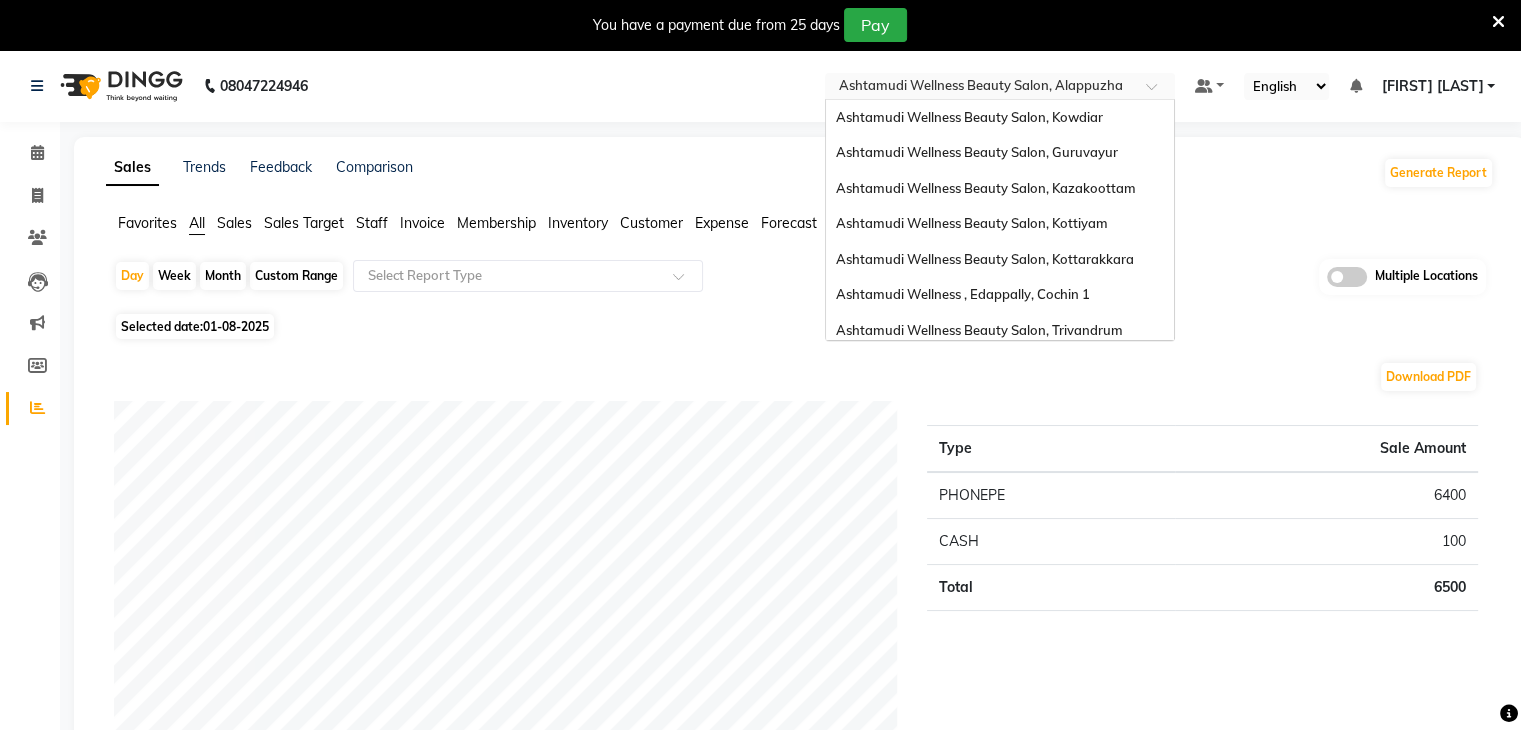 scroll, scrollTop: 312, scrollLeft: 0, axis: vertical 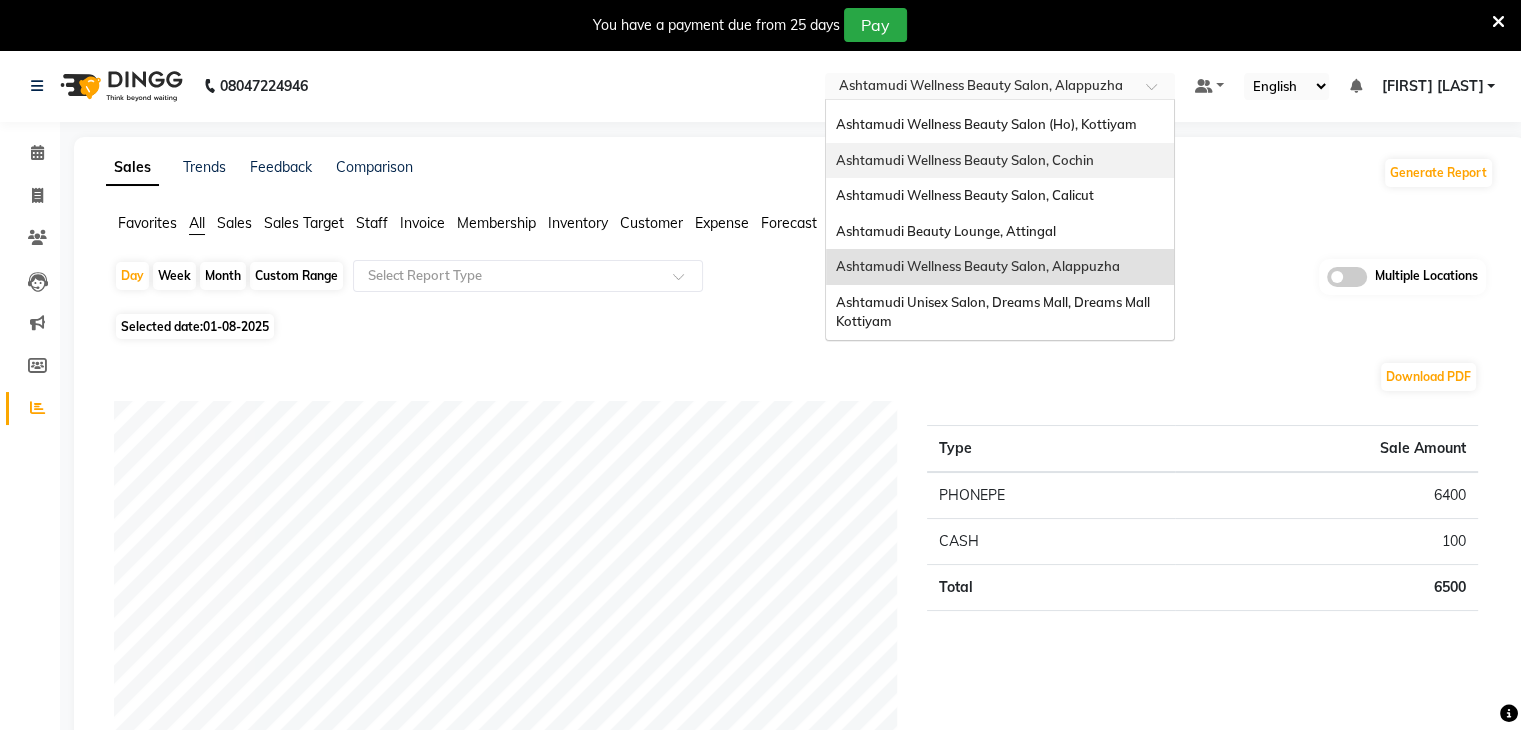 click on "Ashtamudi Wellness Beauty Salon, Cochin" at bounding box center [965, 160] 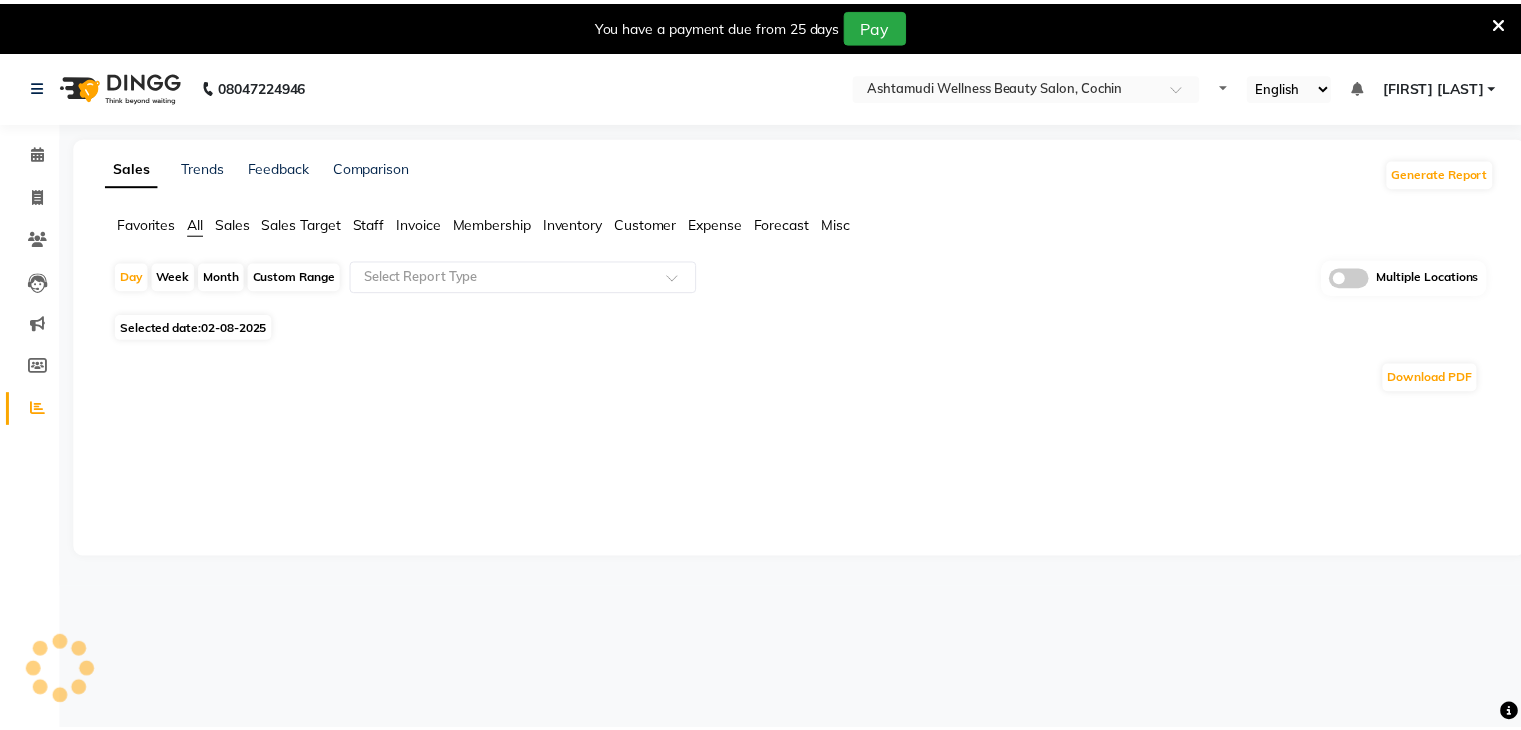 scroll, scrollTop: 0, scrollLeft: 0, axis: both 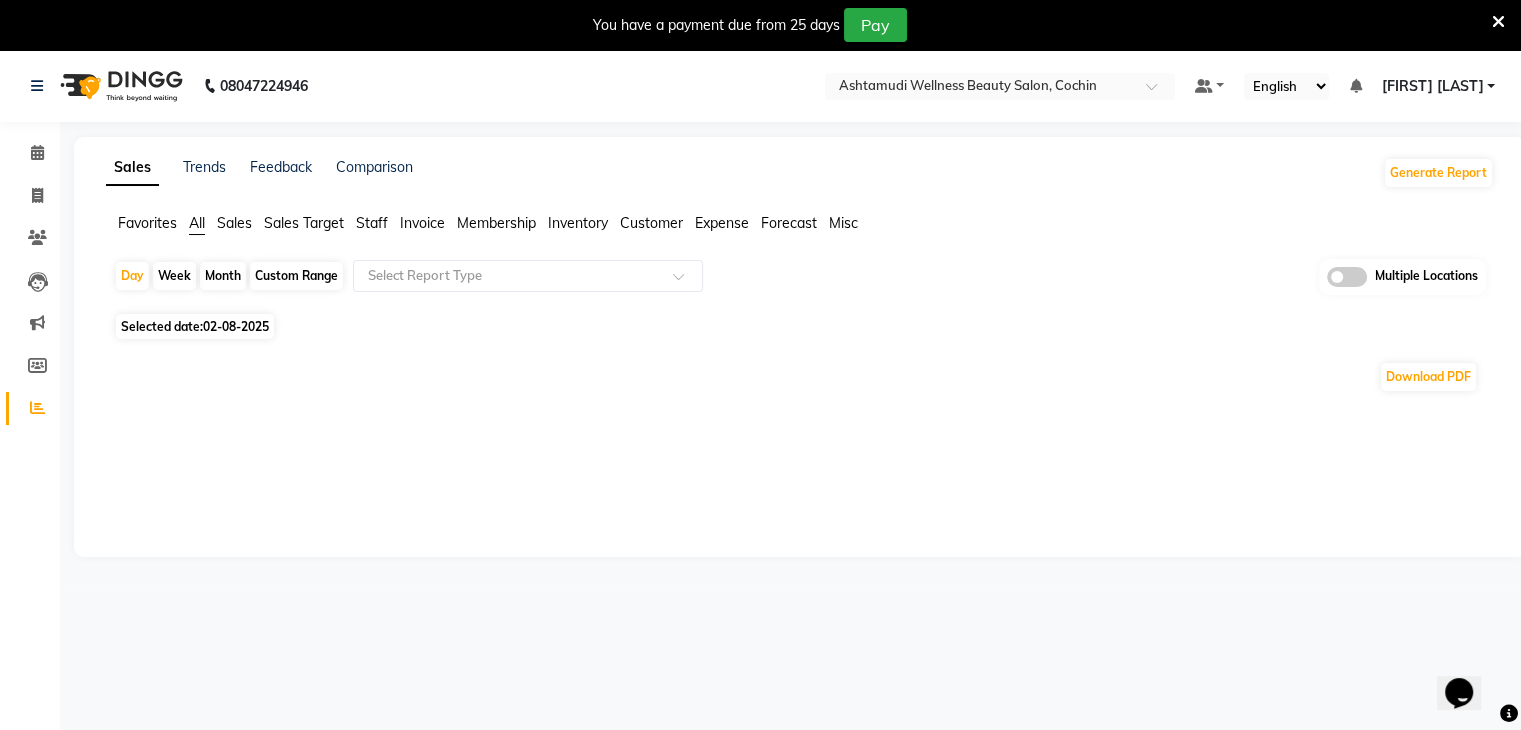 click on "02-08-2025" 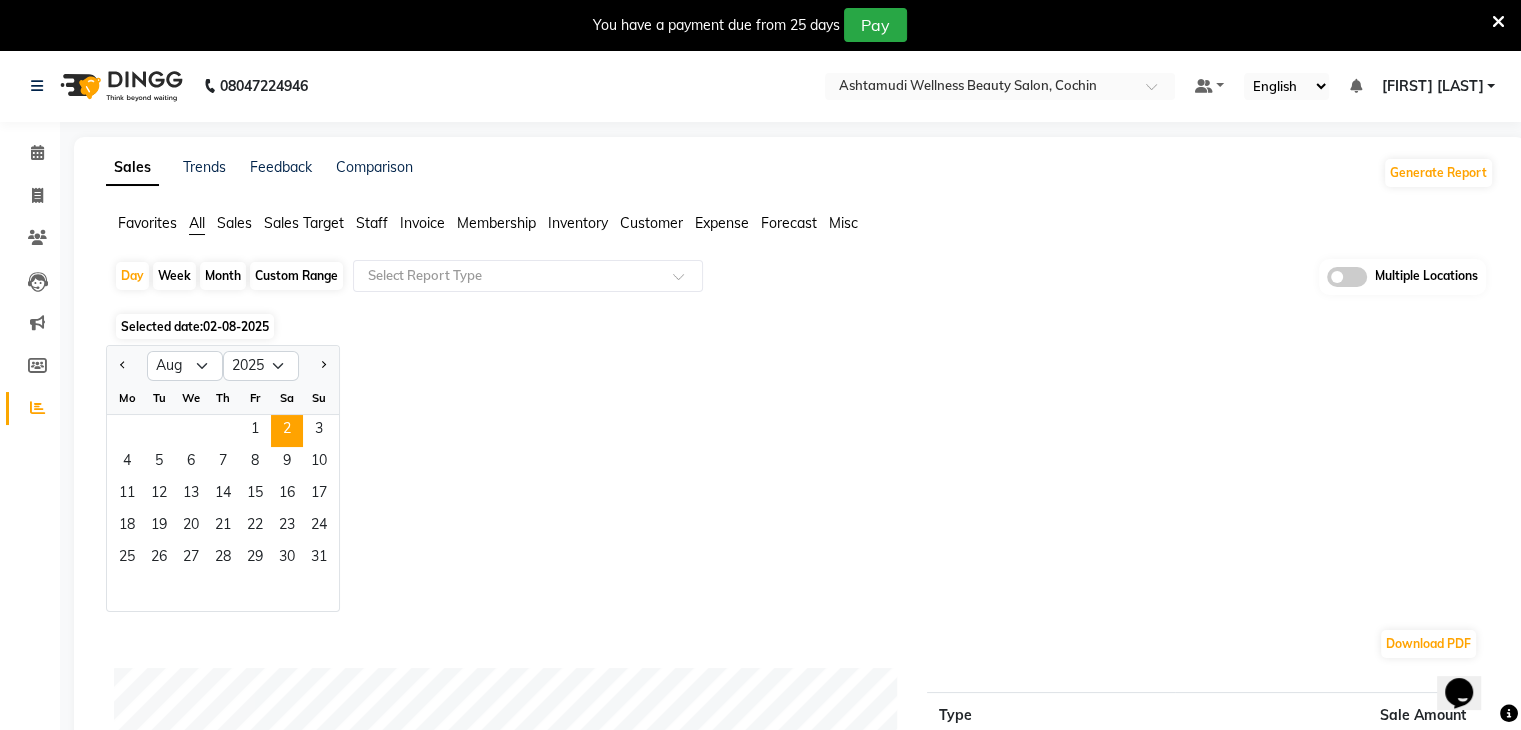 scroll, scrollTop: 0, scrollLeft: 0, axis: both 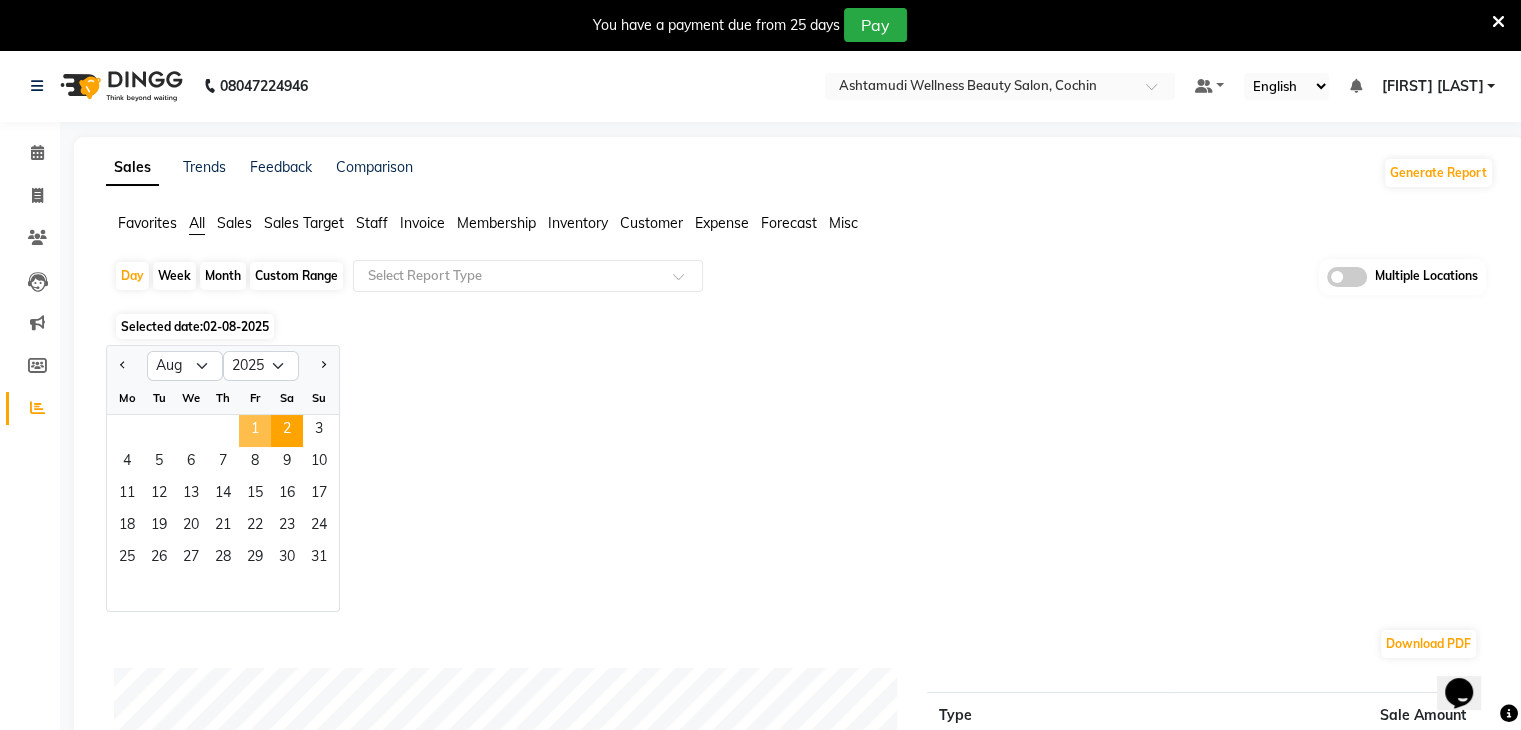 click on "1" 